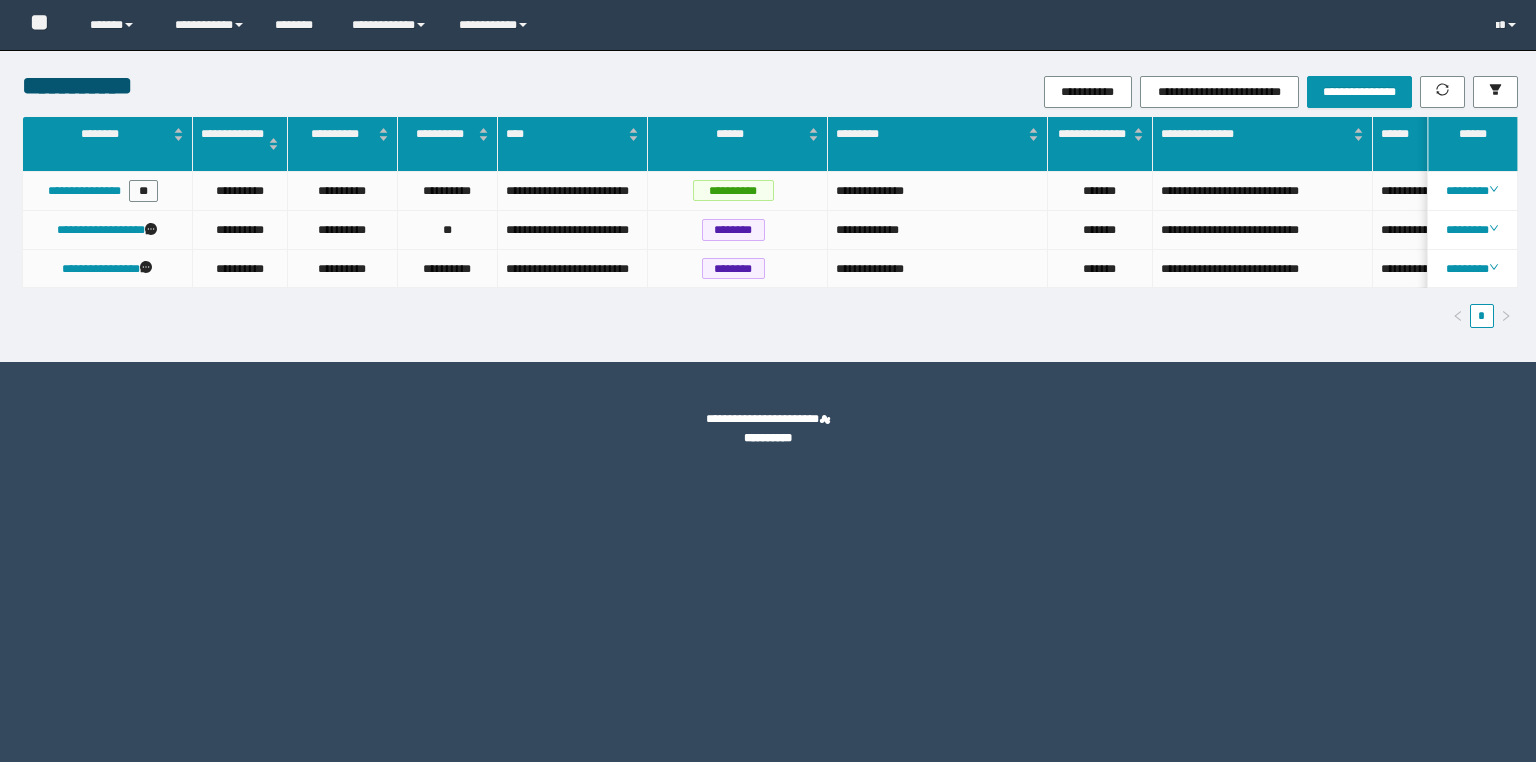 scroll, scrollTop: 0, scrollLeft: 0, axis: both 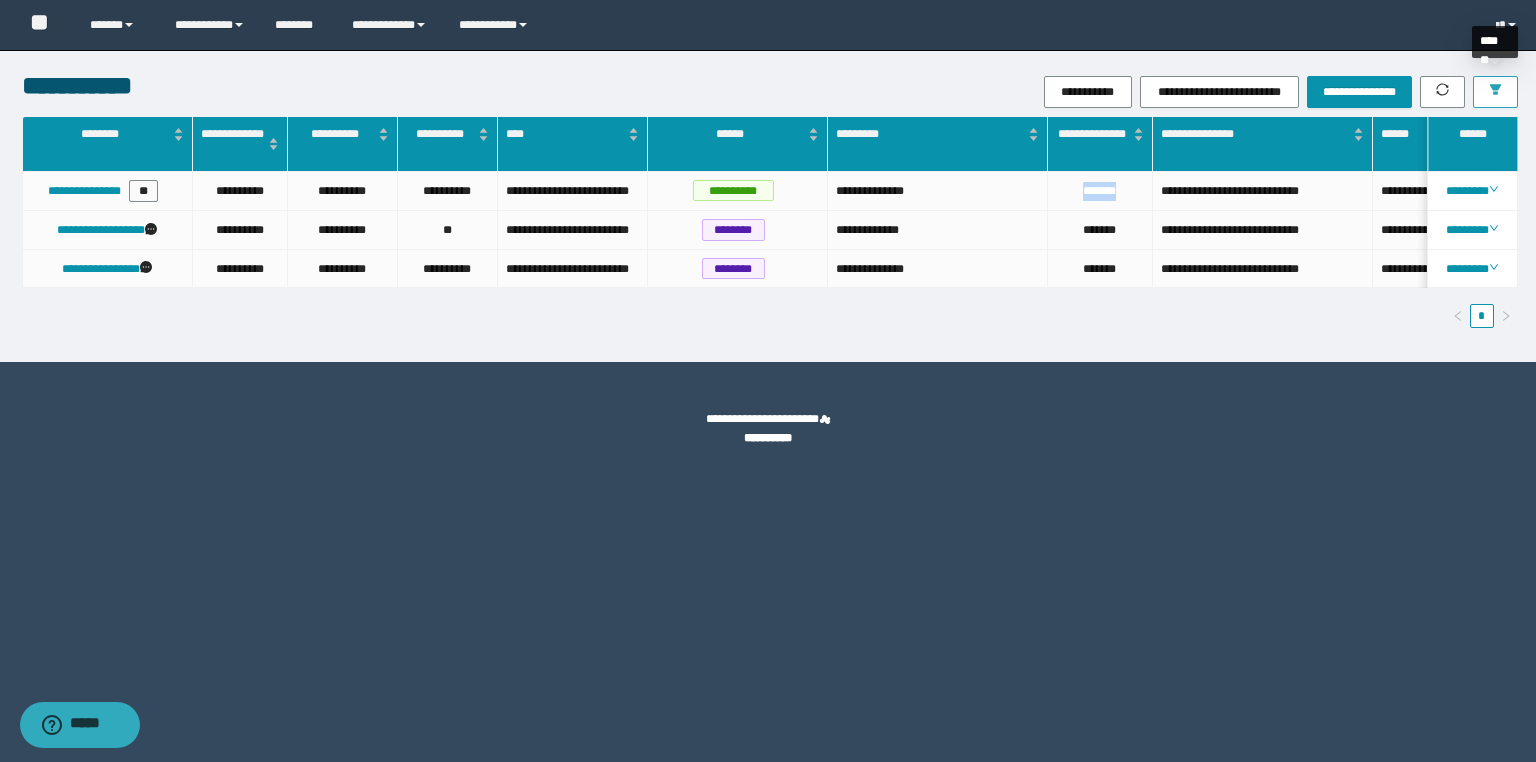 click 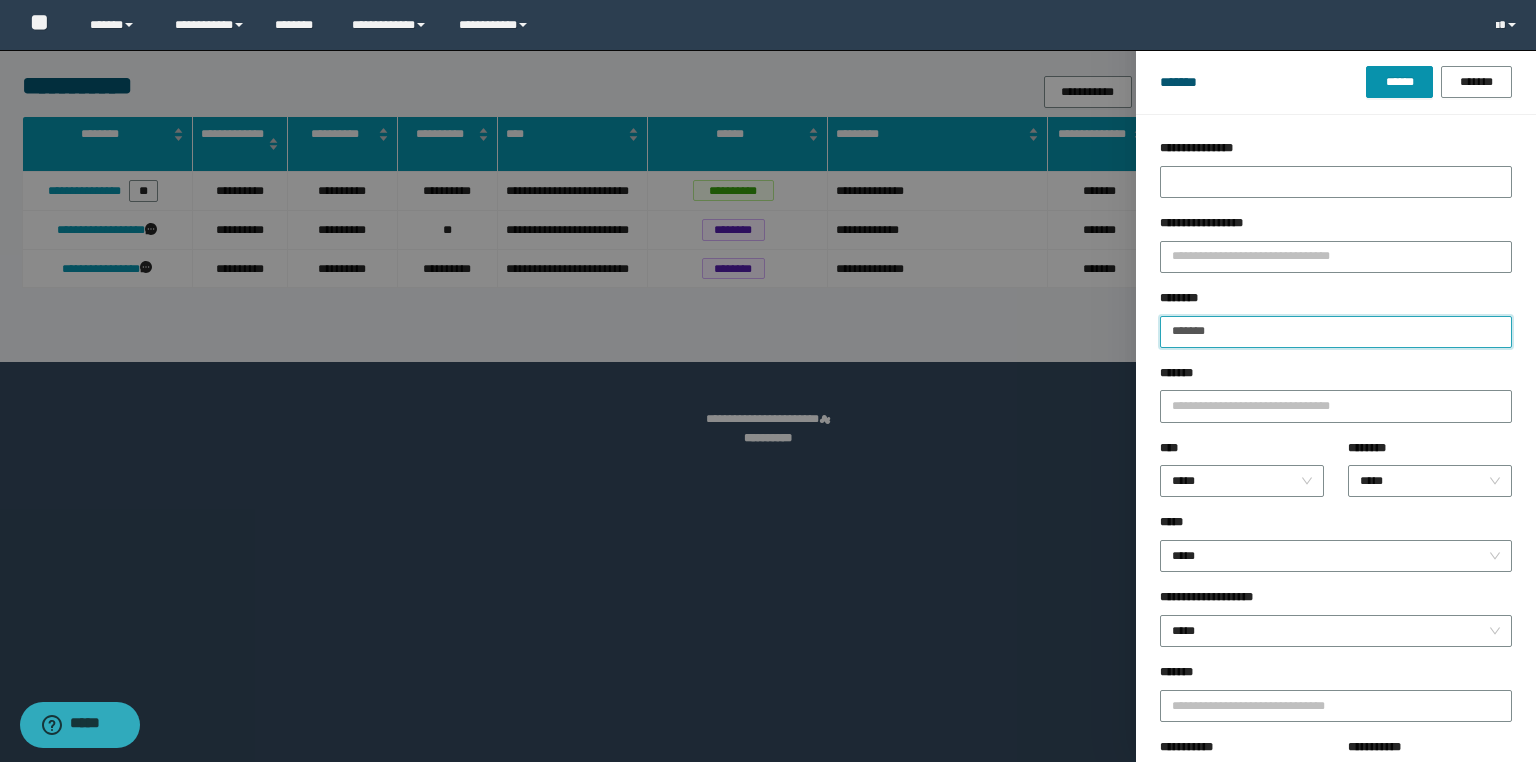 drag, startPoint x: 1260, startPoint y: 328, endPoint x: 1044, endPoint y: 312, distance: 216.59178 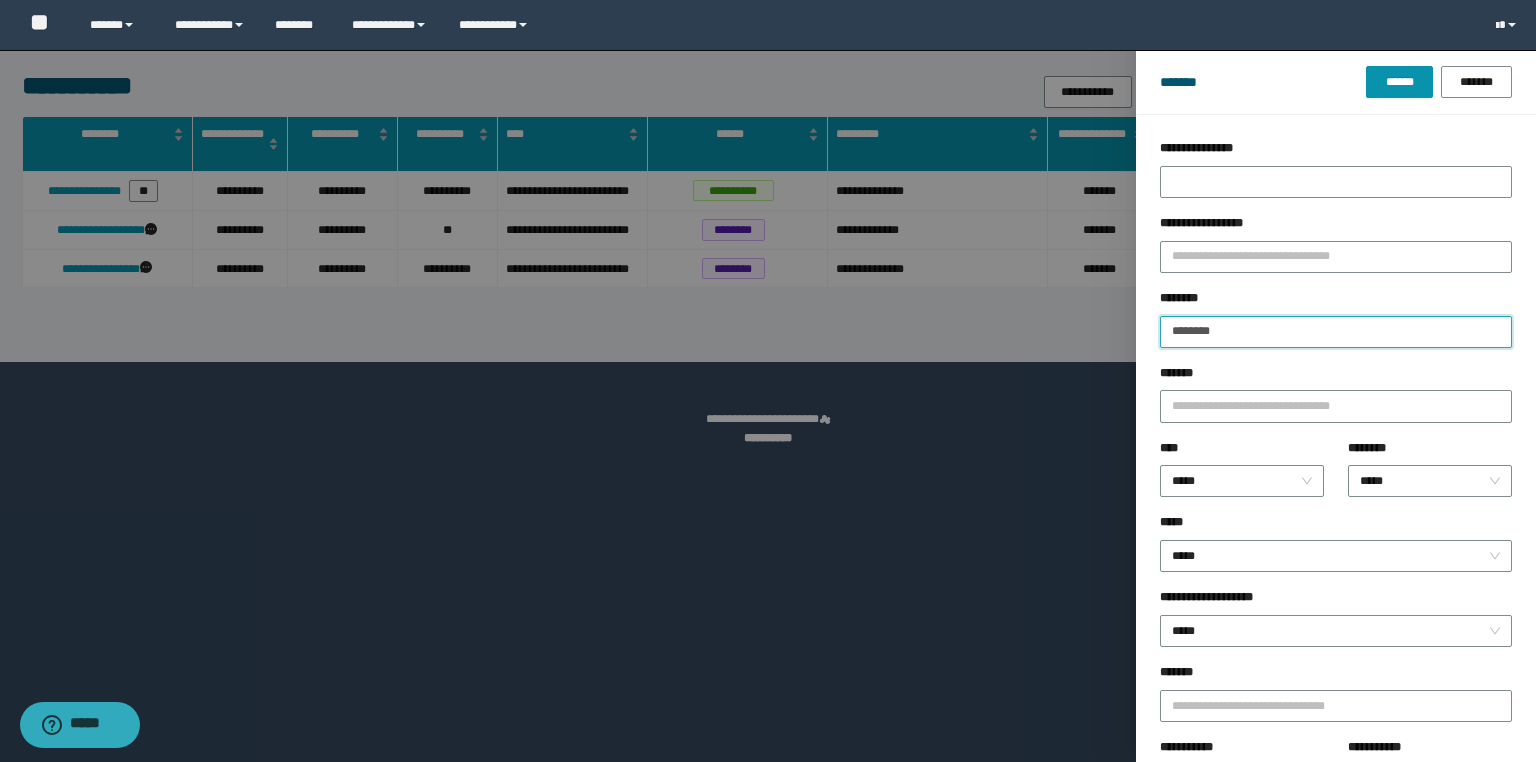 click on "******" at bounding box center [1399, 82] 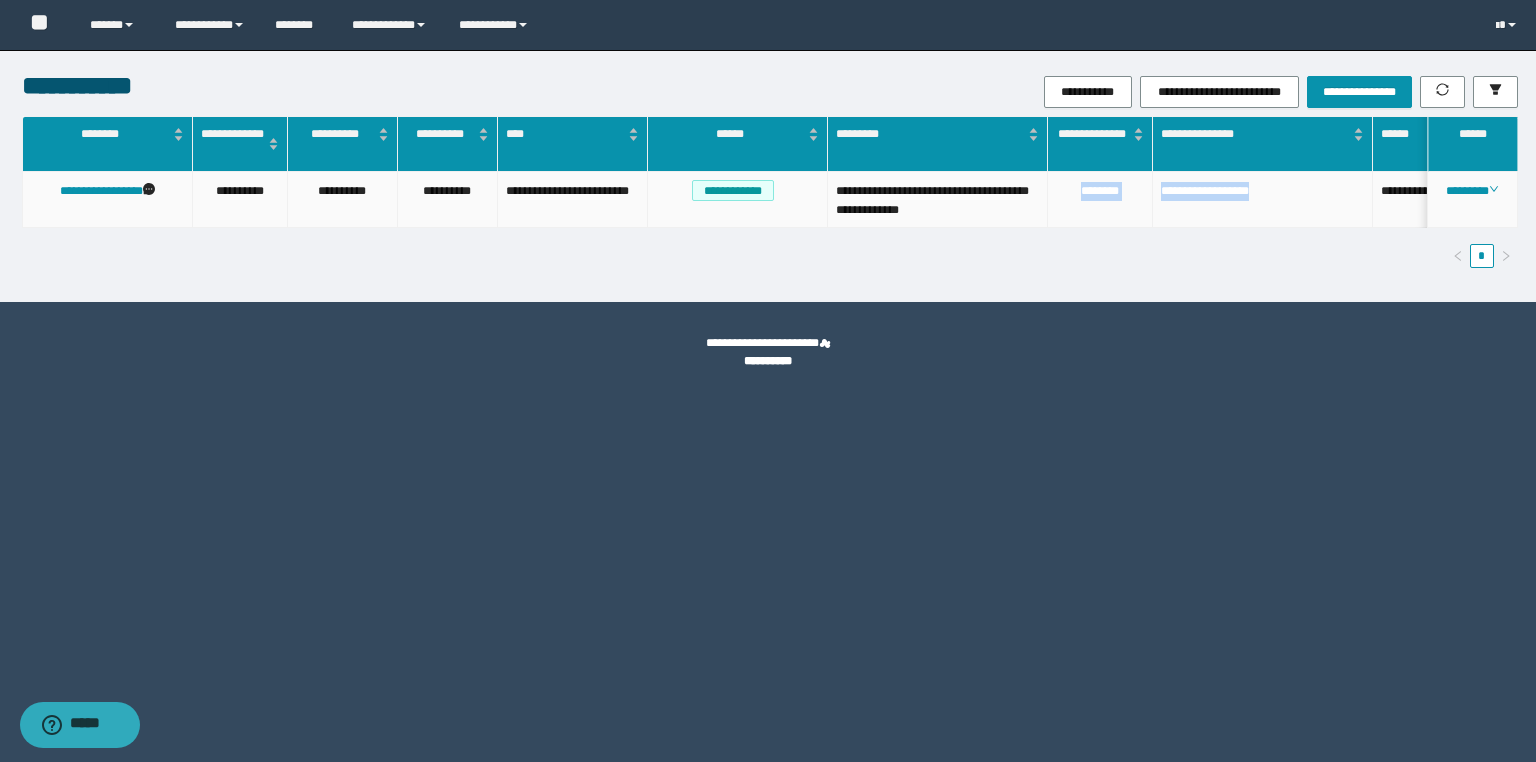 drag, startPoint x: 1282, startPoint y: 200, endPoint x: 1067, endPoint y: 192, distance: 215.14879 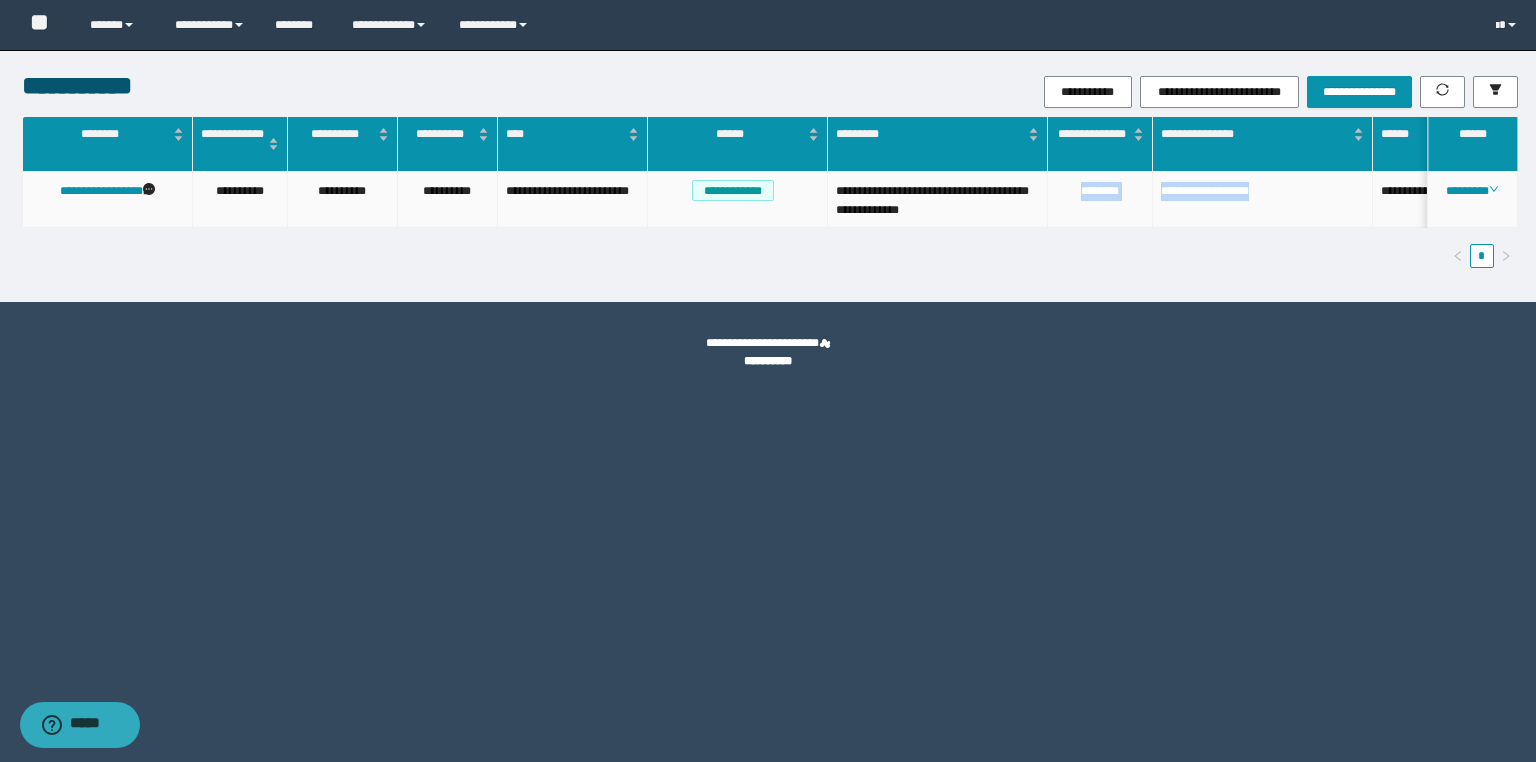 copy on "**********" 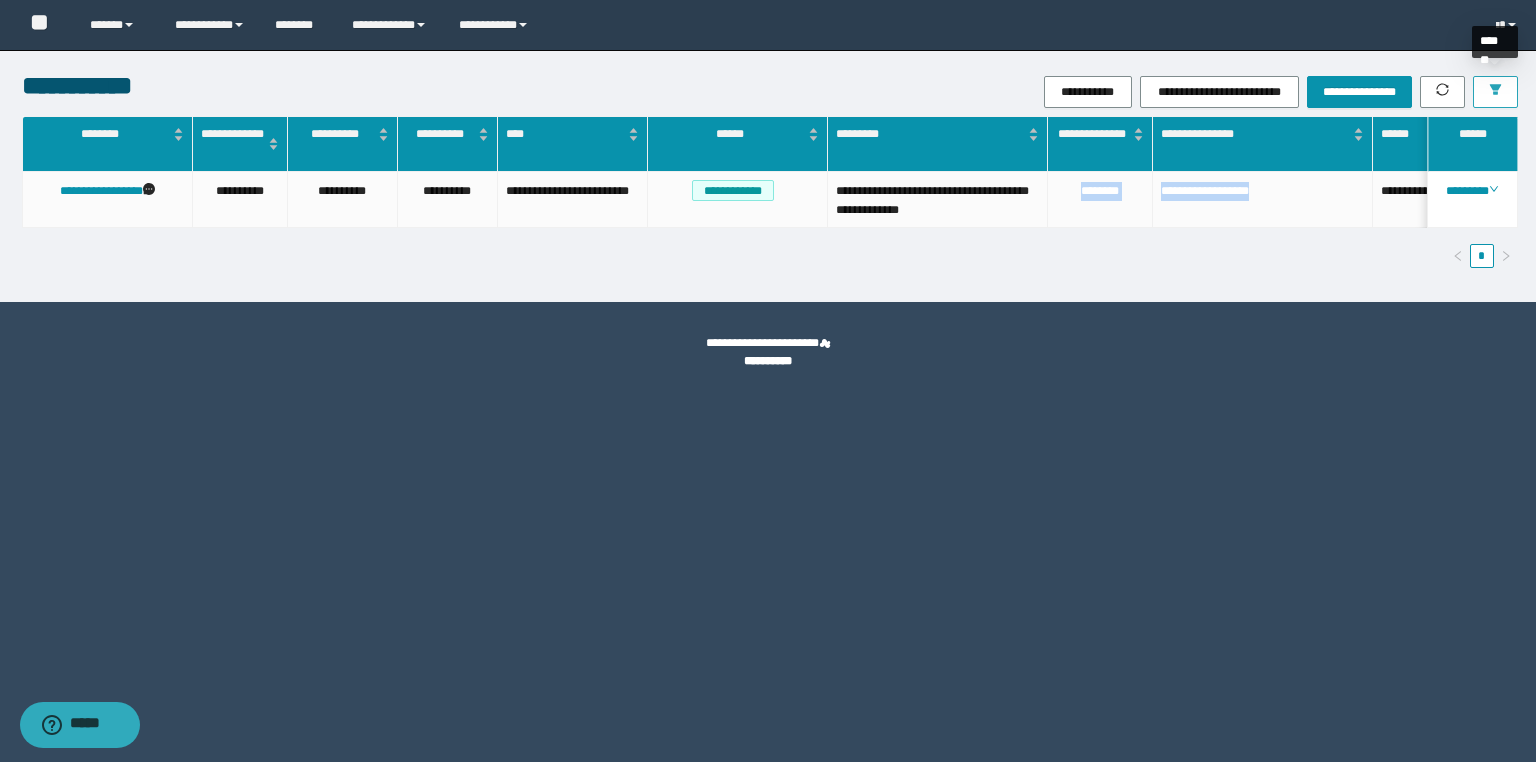 click 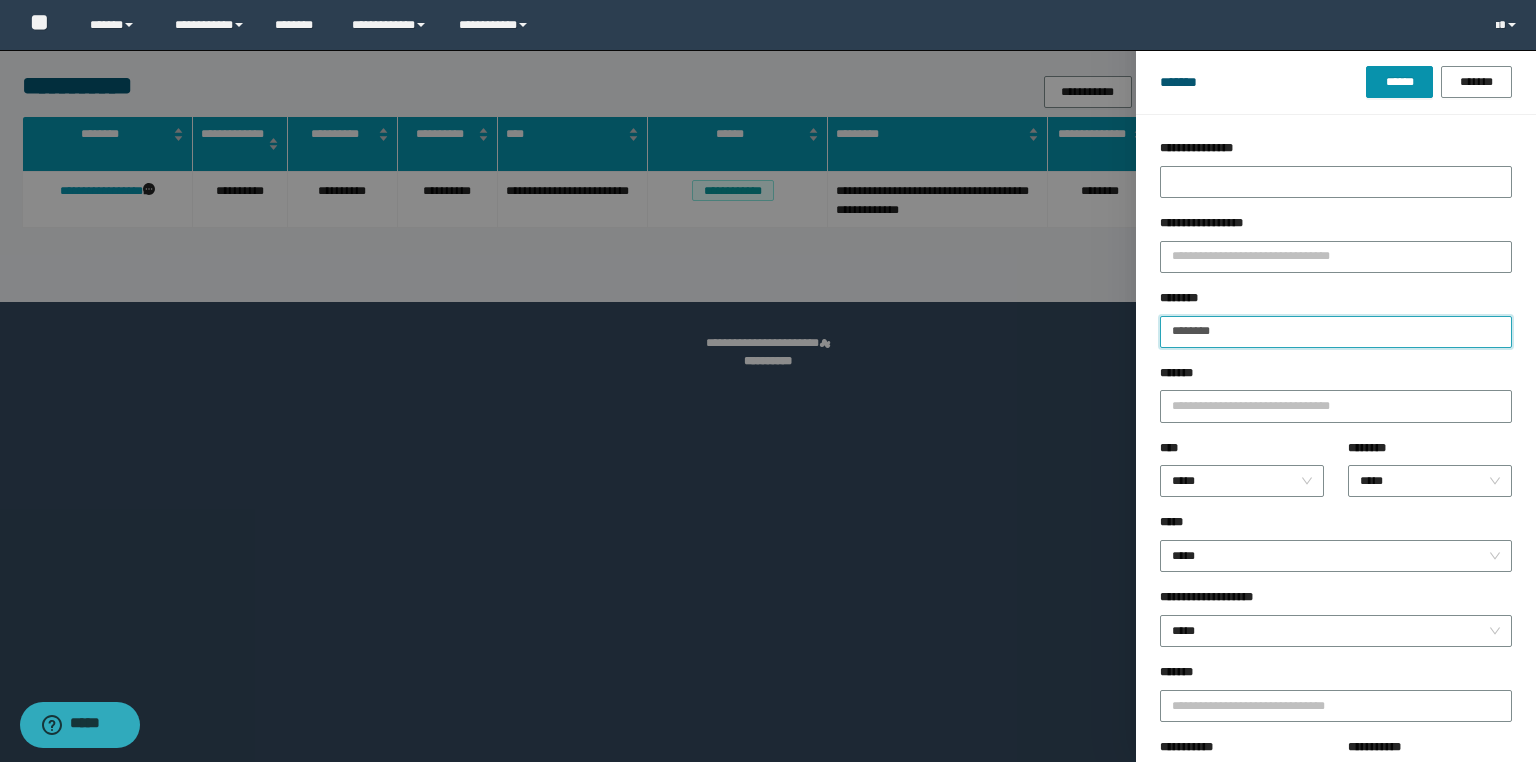 drag, startPoint x: 1236, startPoint y: 332, endPoint x: 1114, endPoint y: 324, distance: 122.26202 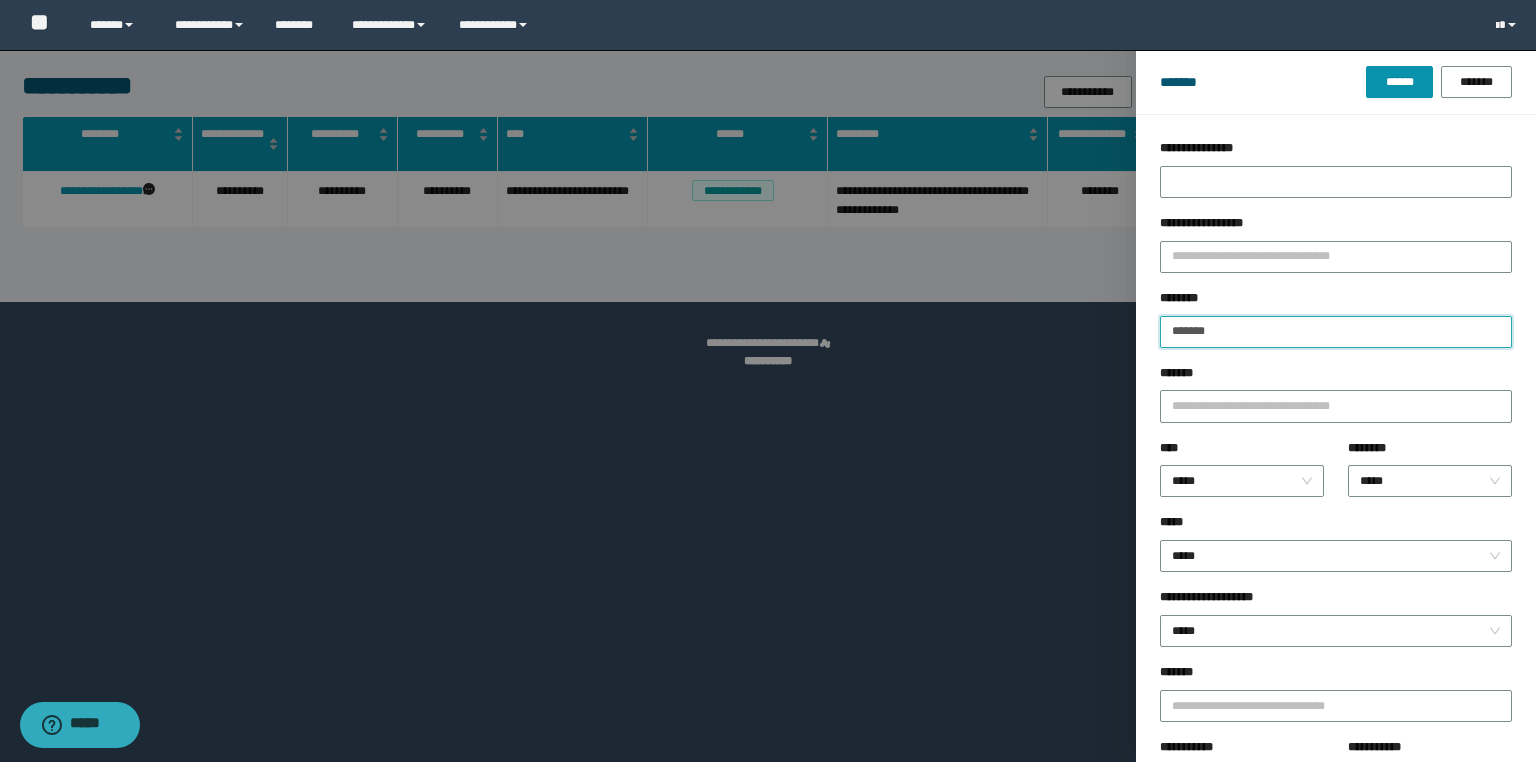 type on "********" 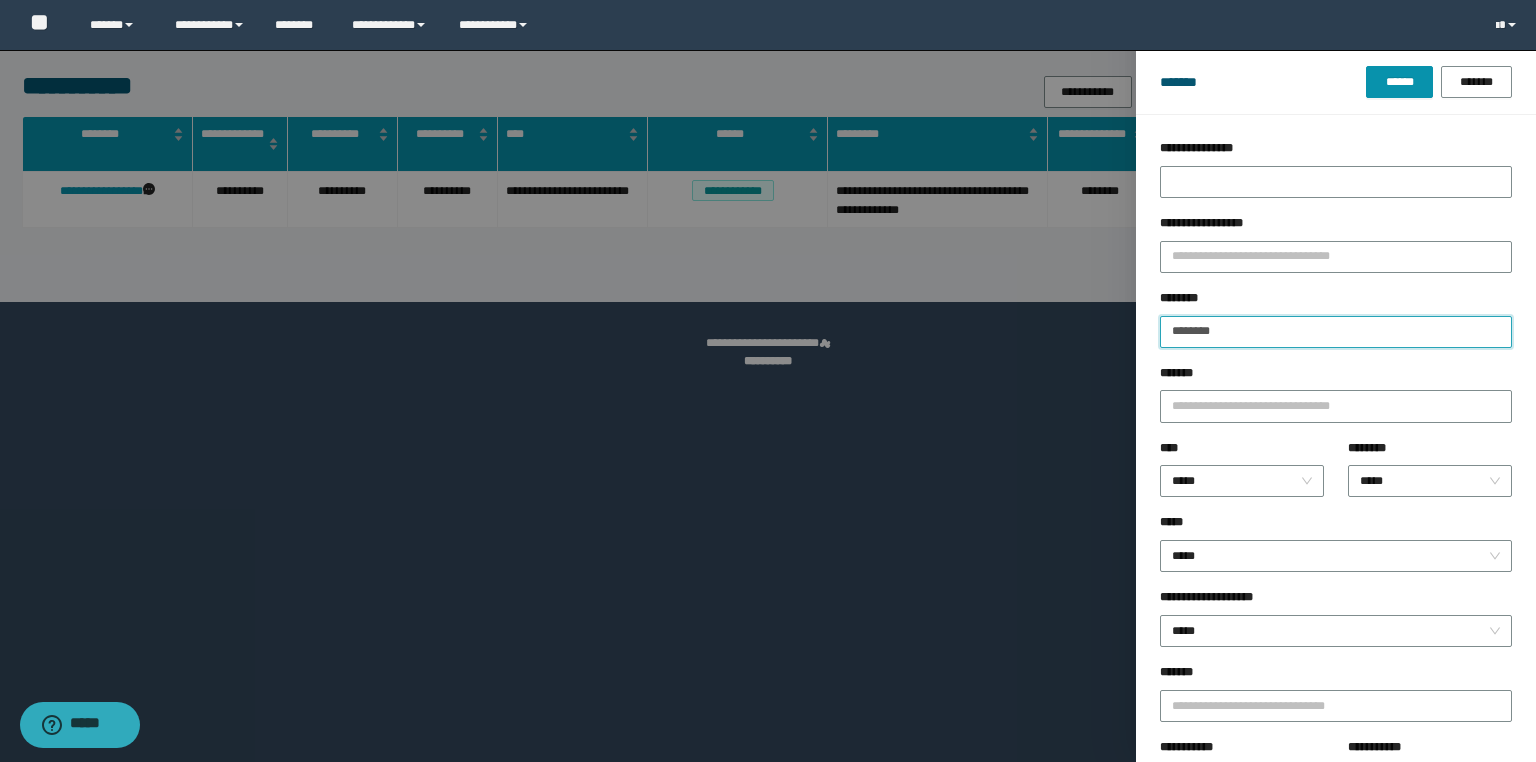 click on "******" at bounding box center [1399, 82] 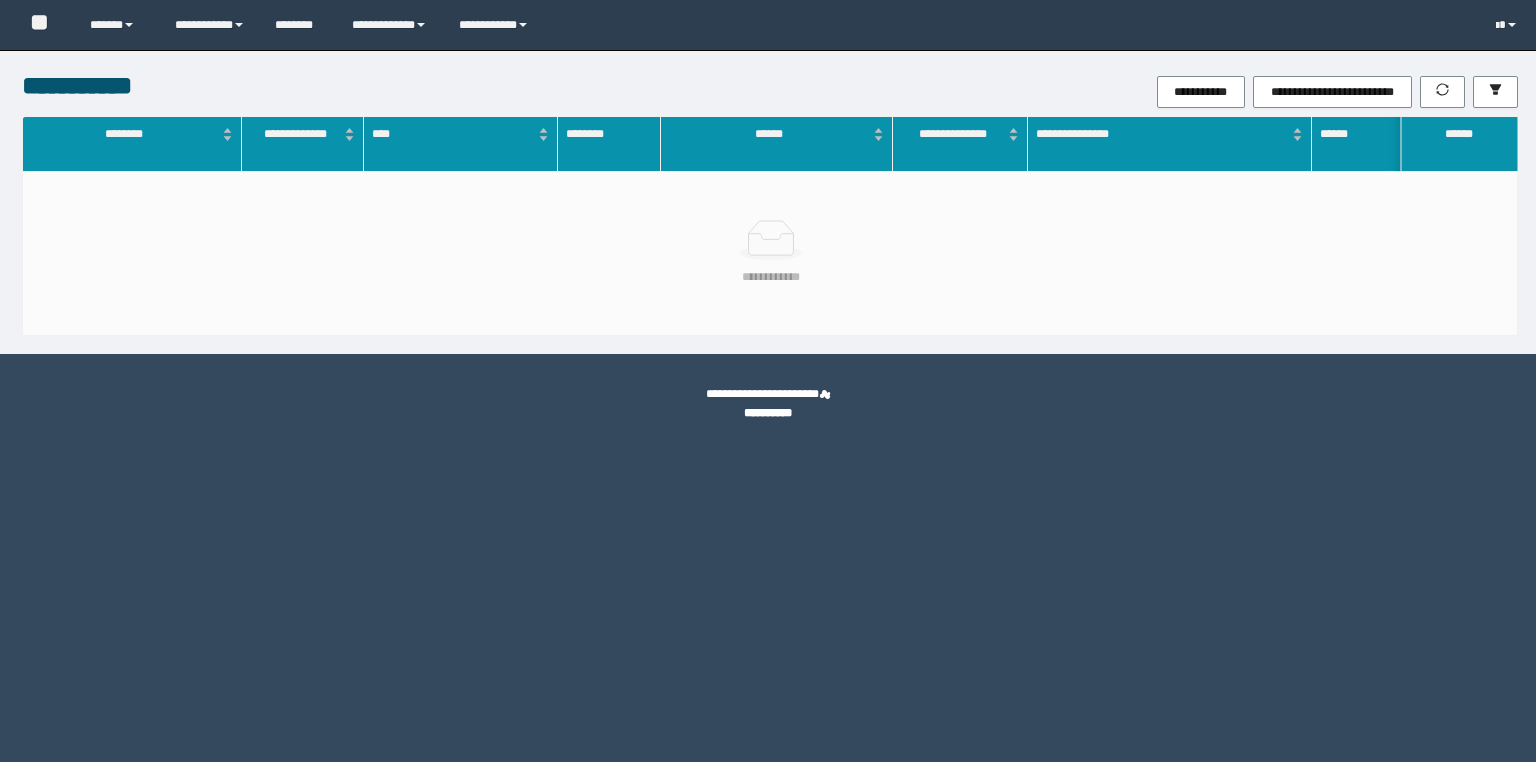 scroll, scrollTop: 0, scrollLeft: 0, axis: both 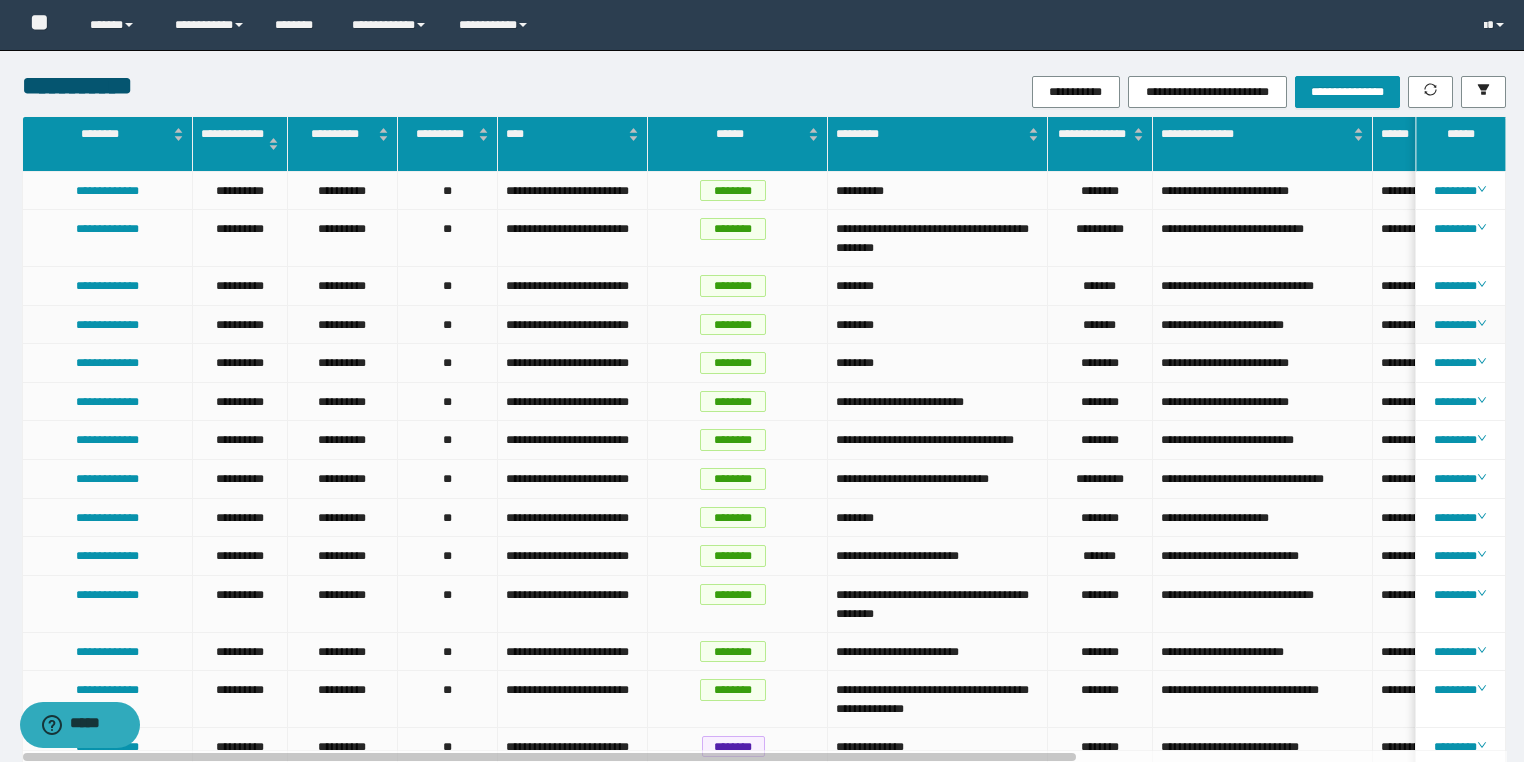 click on "********" at bounding box center [938, 325] 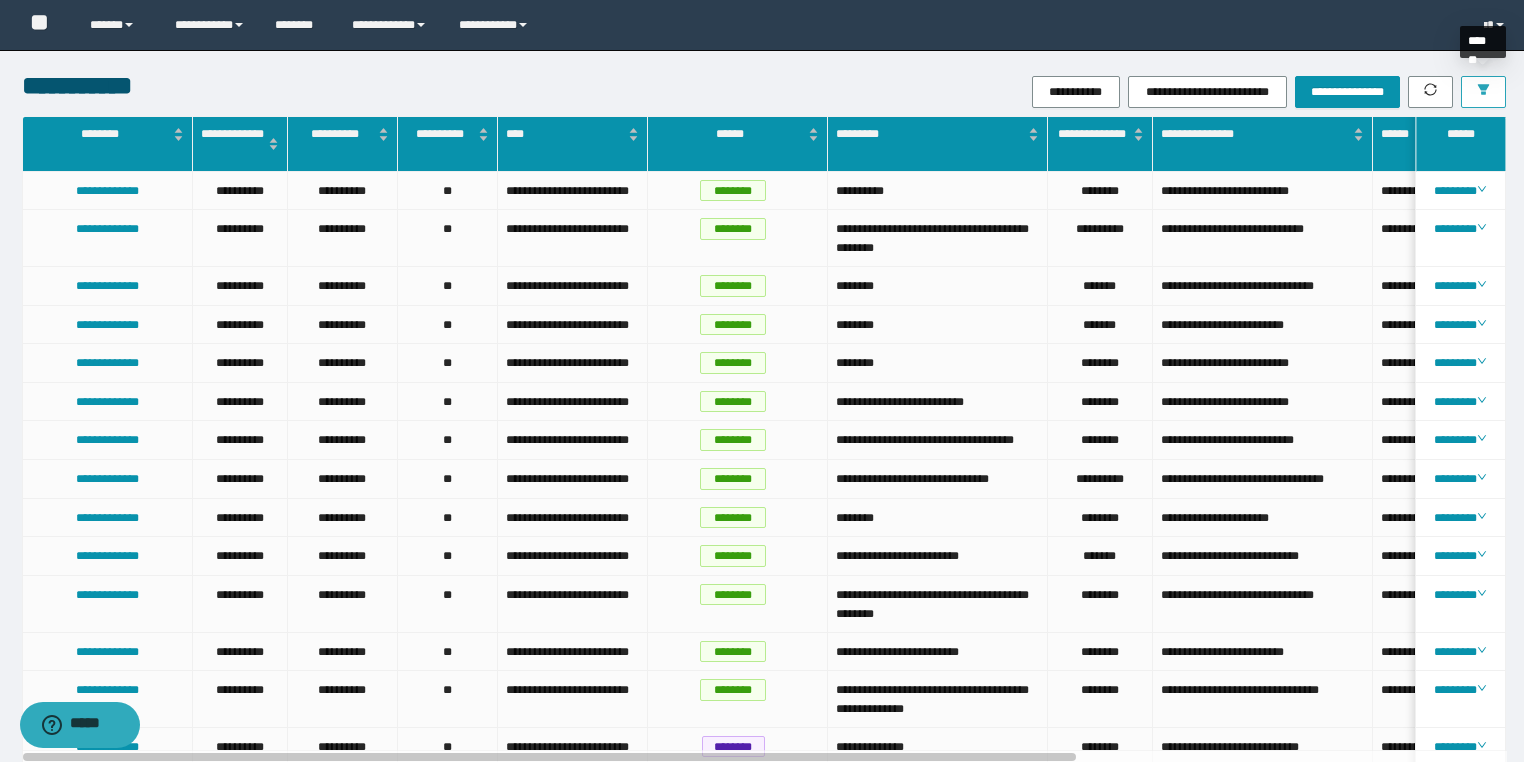 click 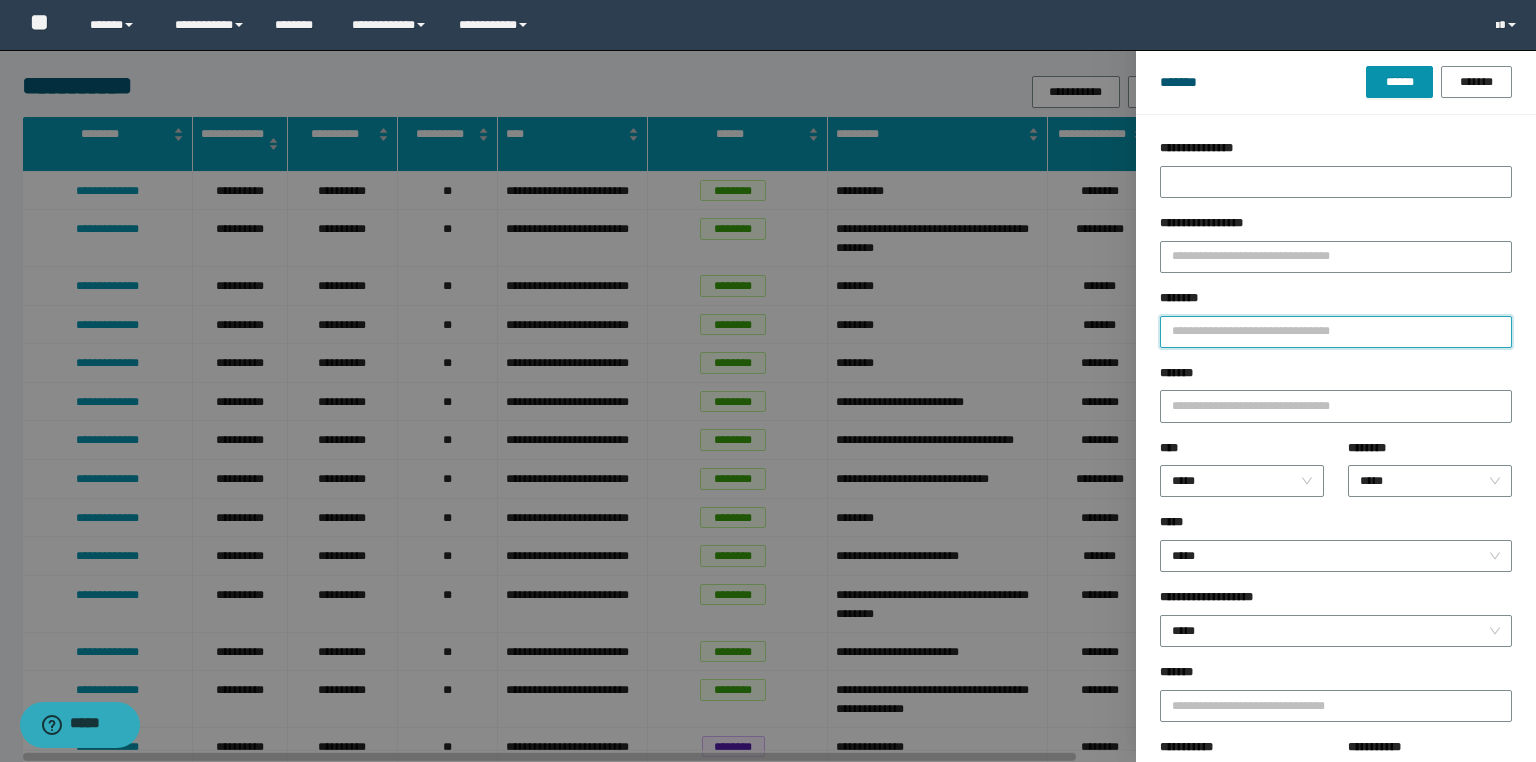 click on "********" at bounding box center (1336, 332) 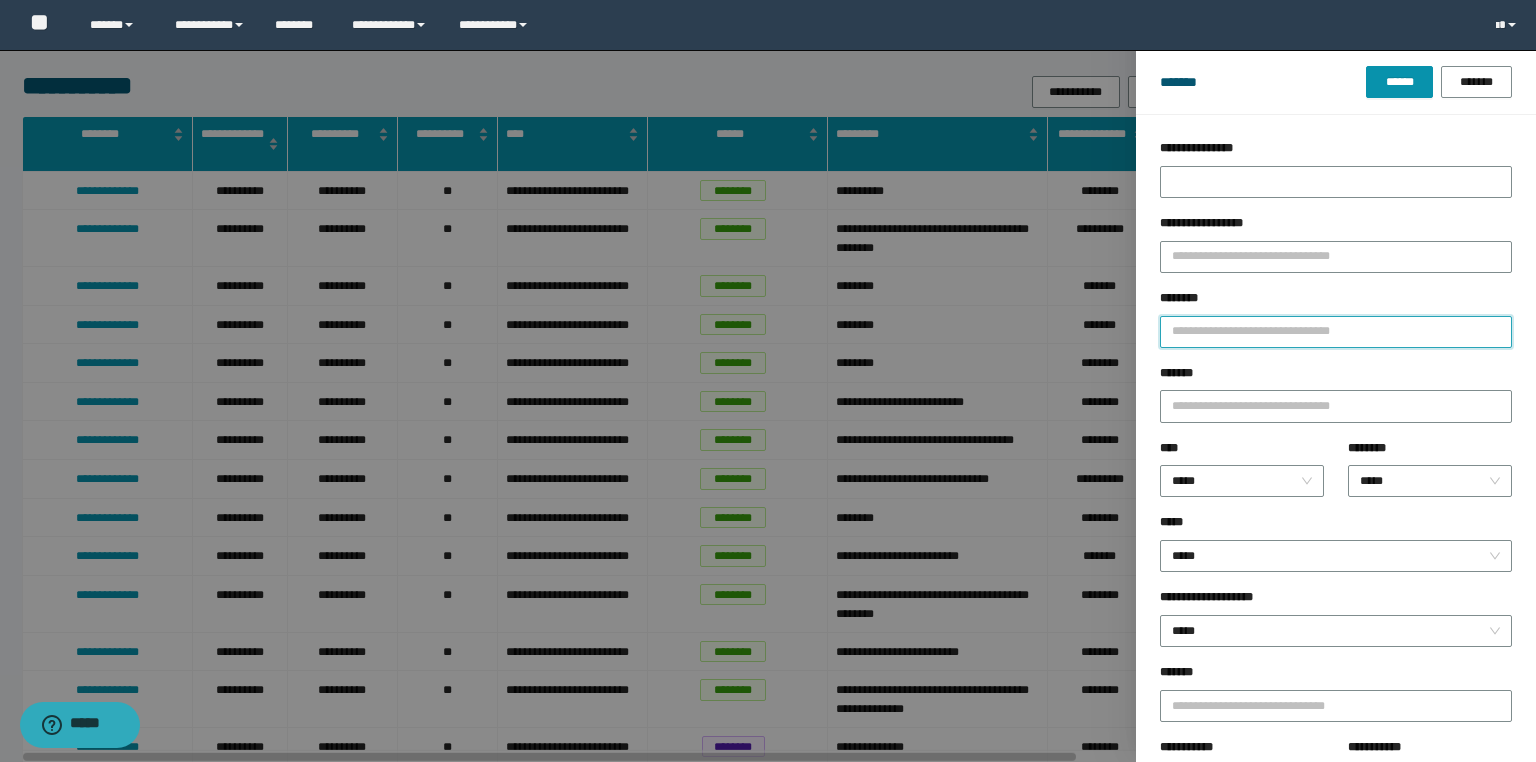 type on "*" 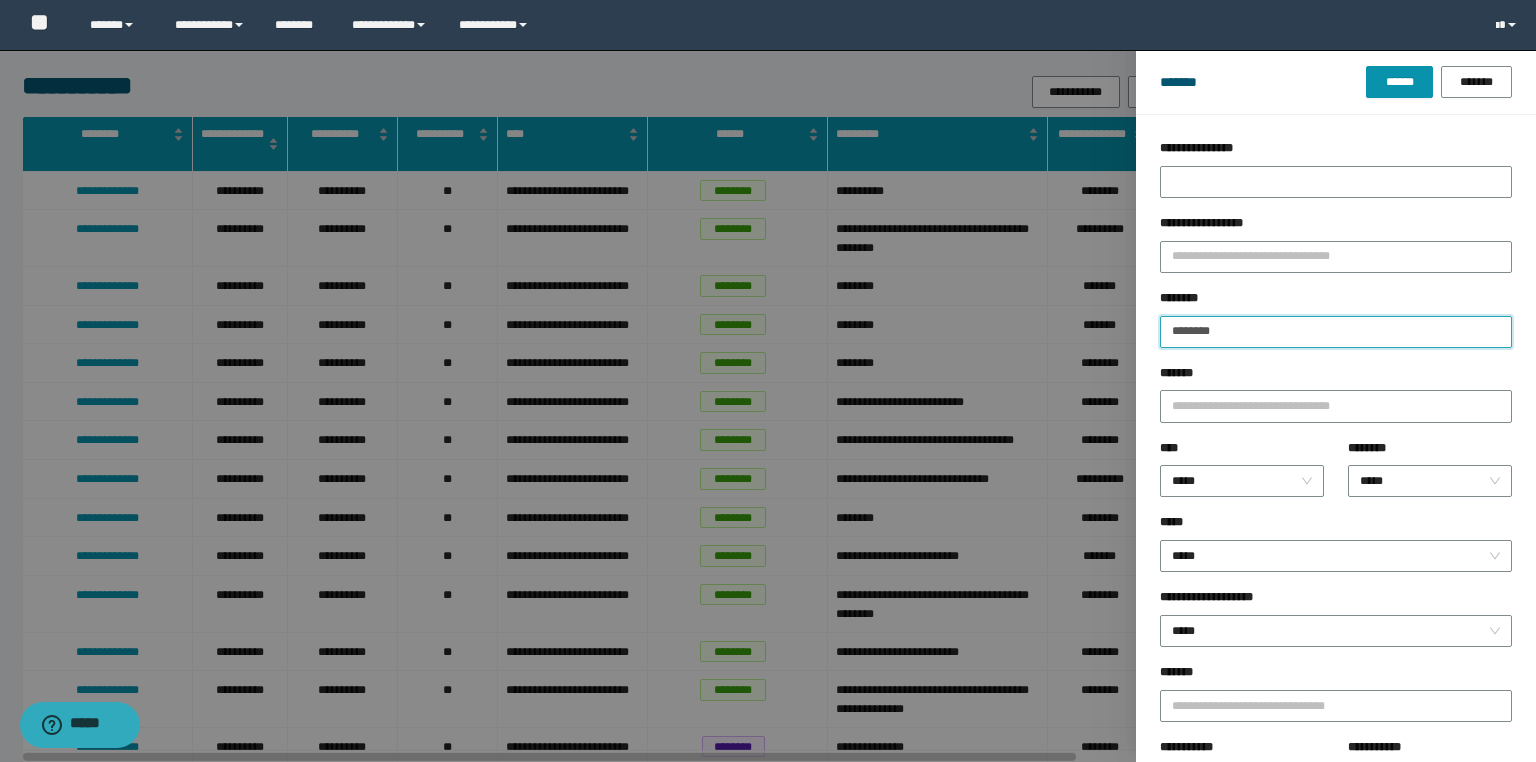 click on "******" at bounding box center [1399, 82] 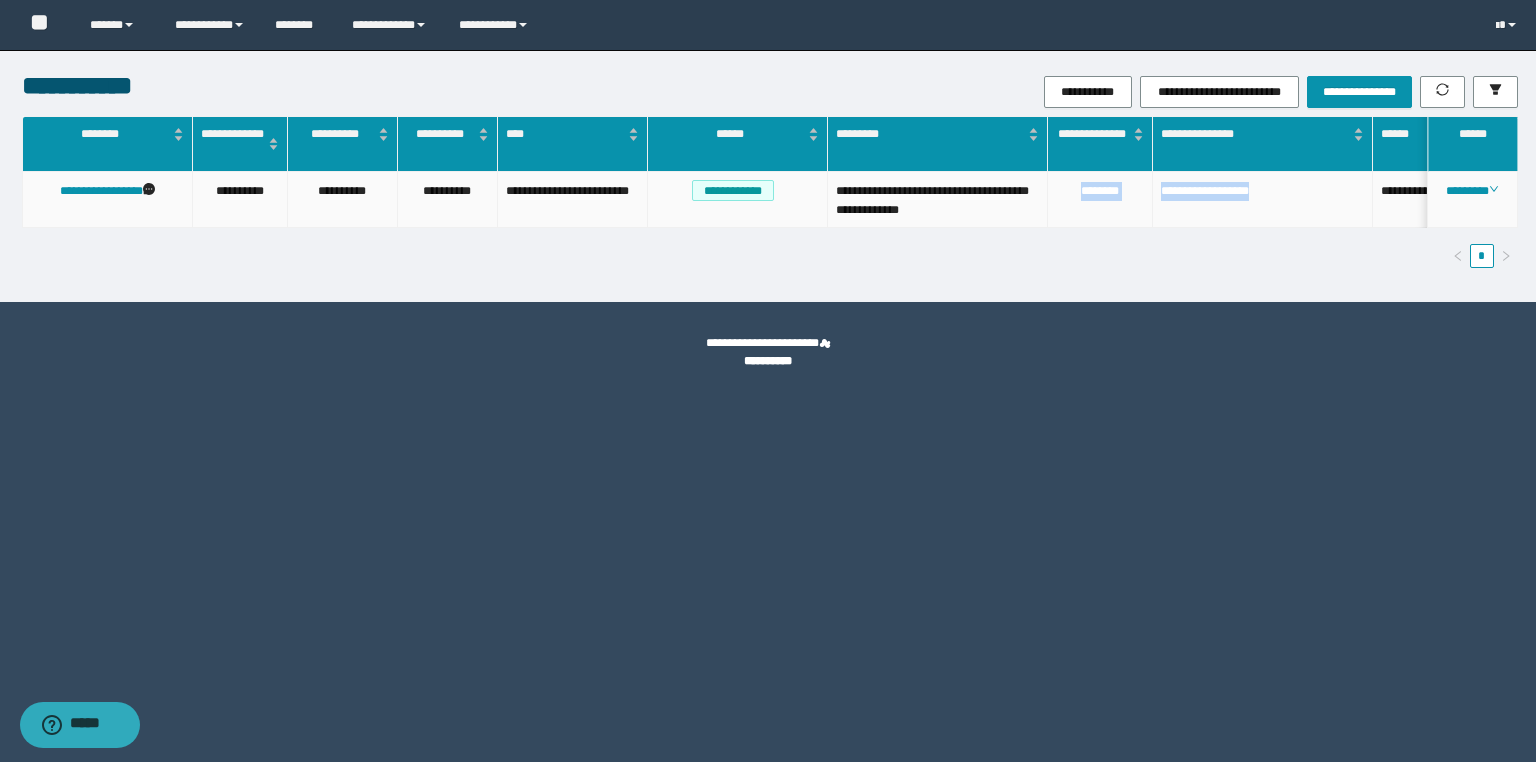 drag, startPoint x: 1321, startPoint y: 196, endPoint x: 1056, endPoint y: 188, distance: 265.12073 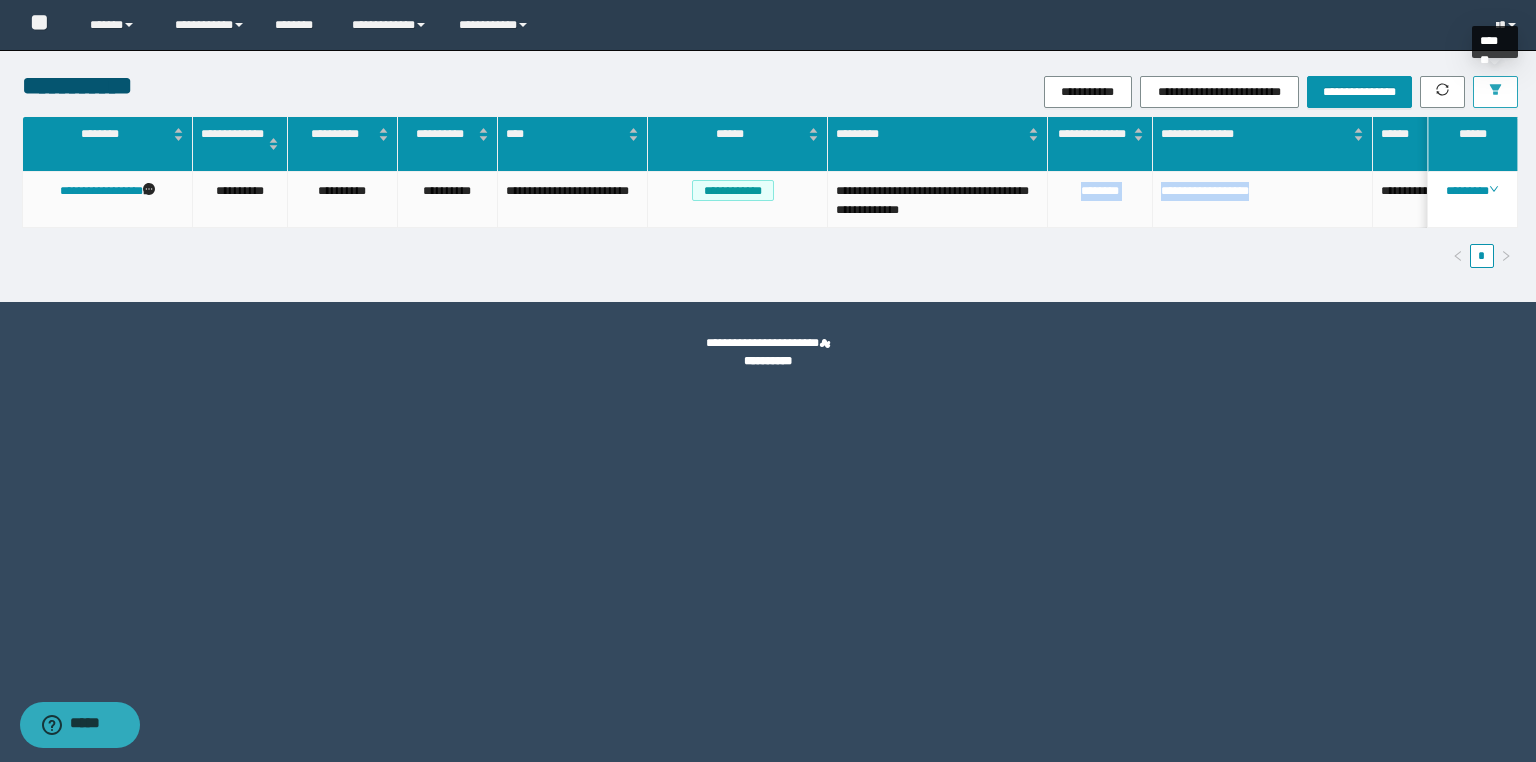 click 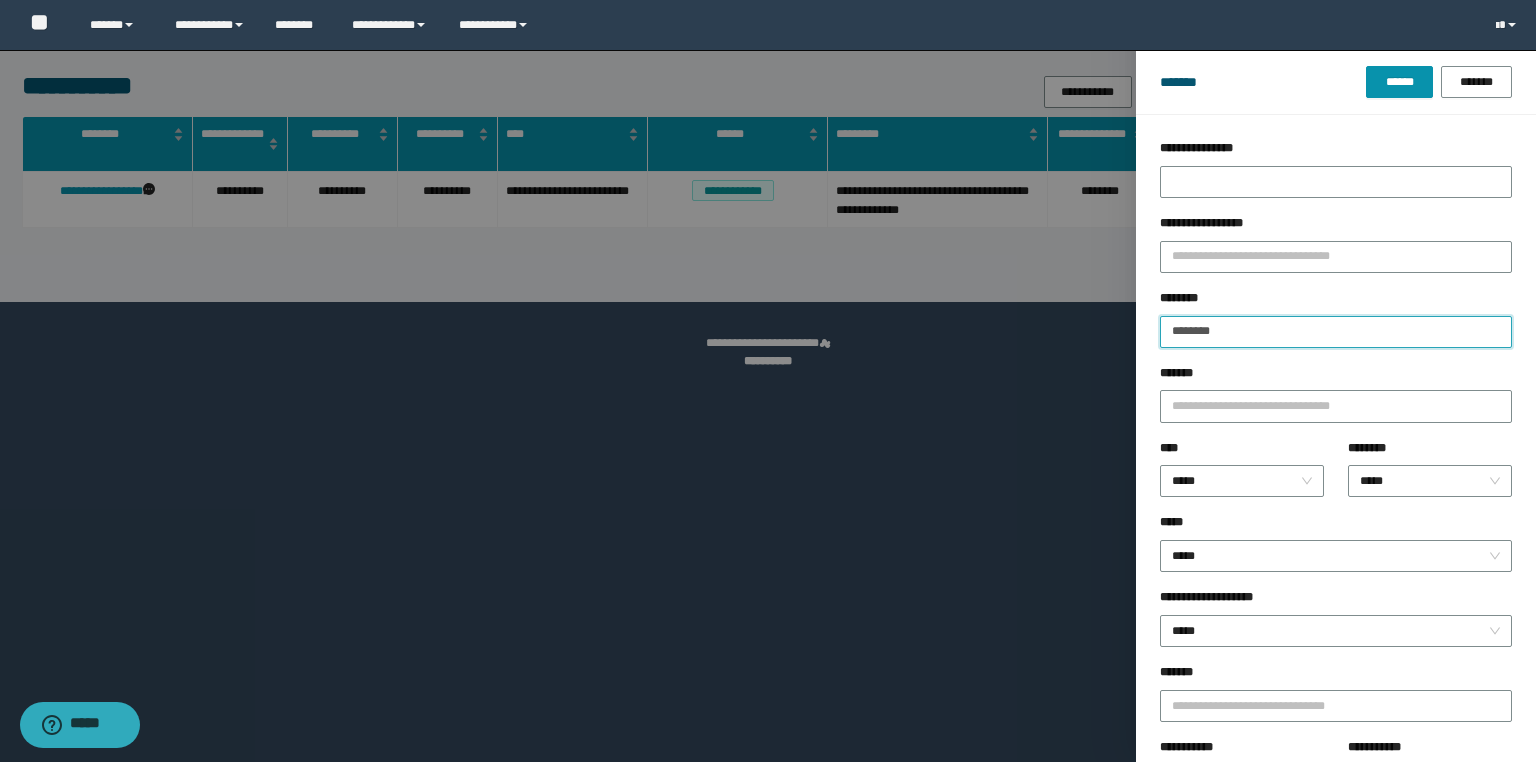 drag, startPoint x: 1244, startPoint y: 326, endPoint x: 1048, endPoint y: 323, distance: 196.02296 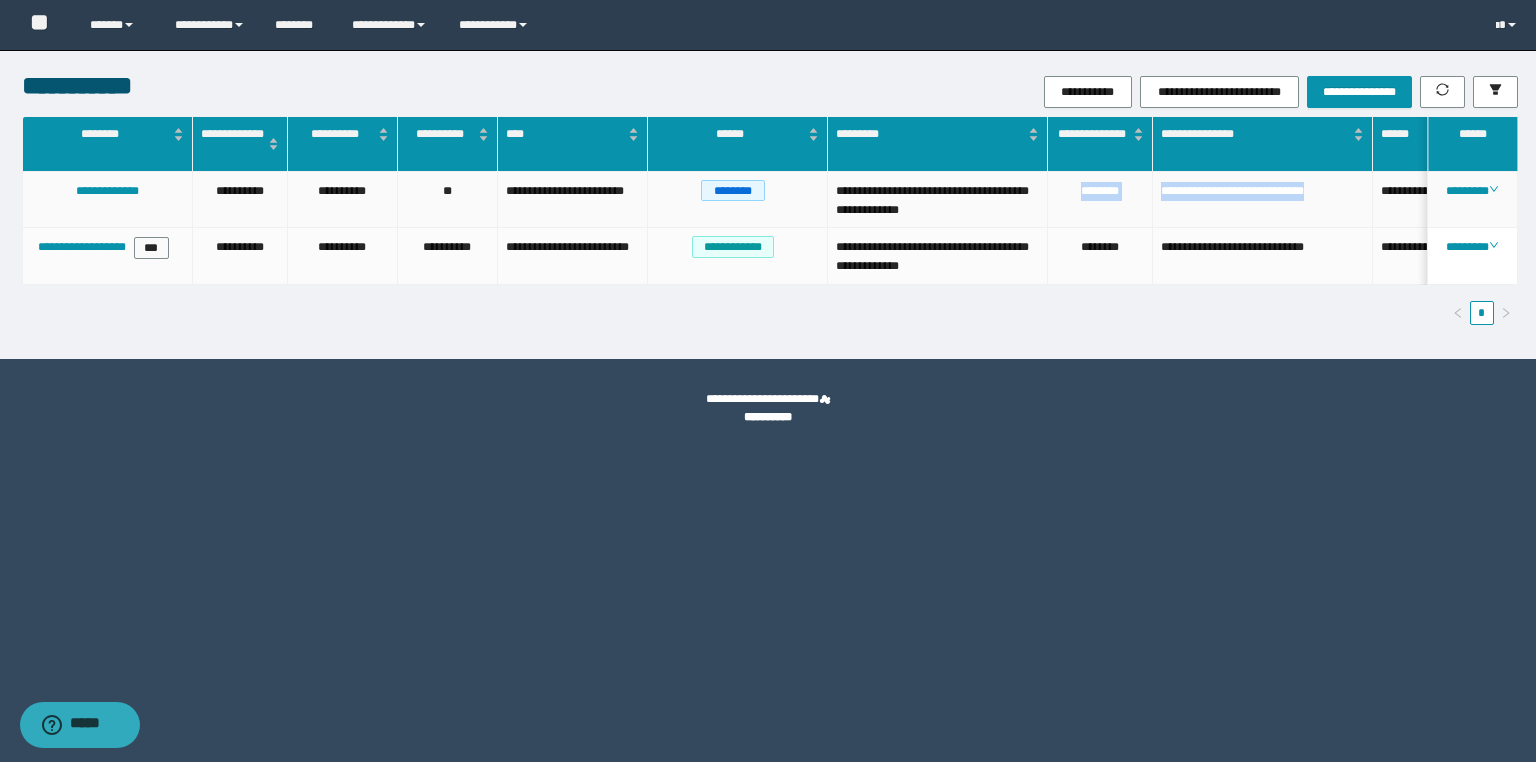 drag, startPoint x: 1349, startPoint y: 200, endPoint x: 1067, endPoint y: 186, distance: 282.3473 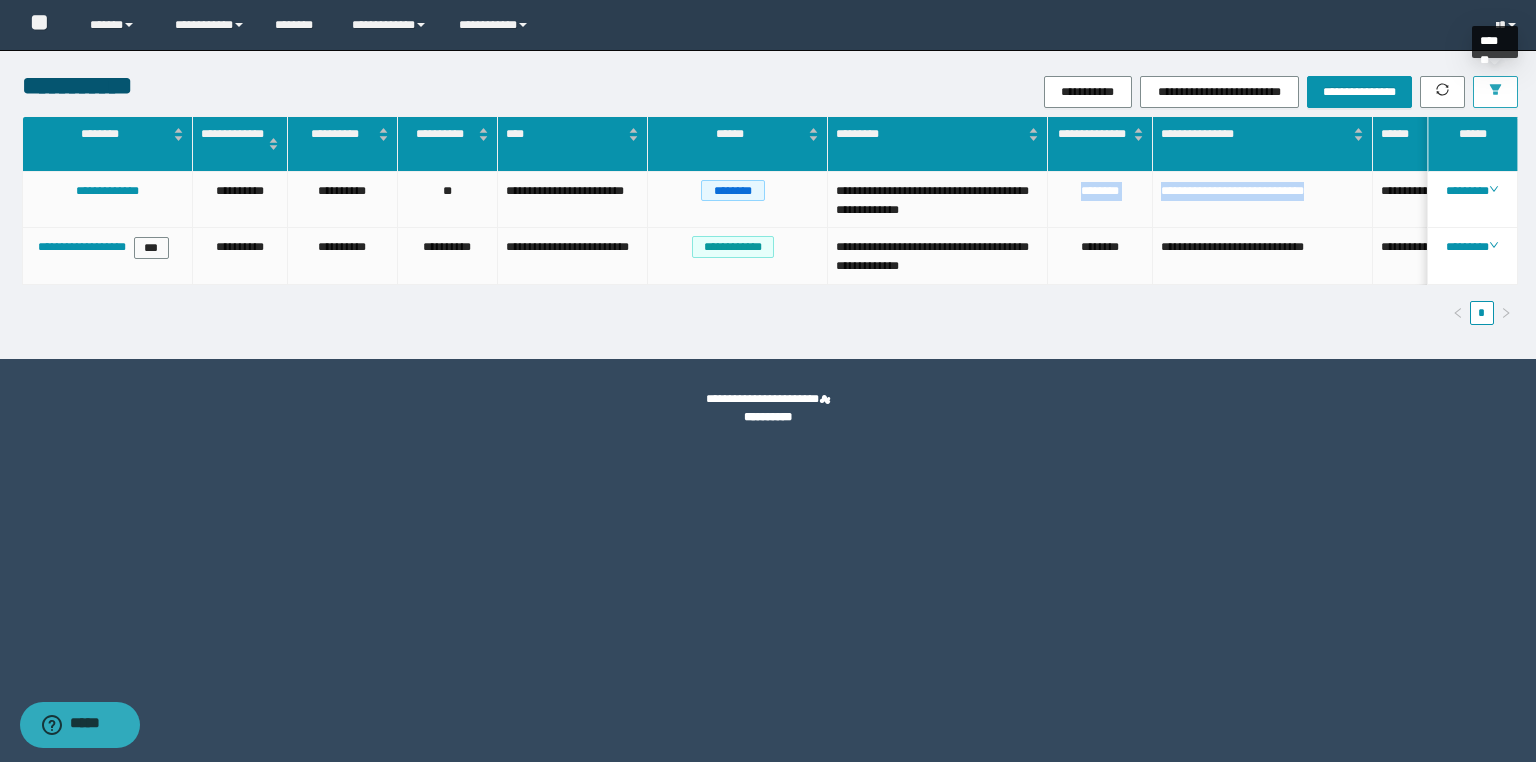click at bounding box center (1495, 92) 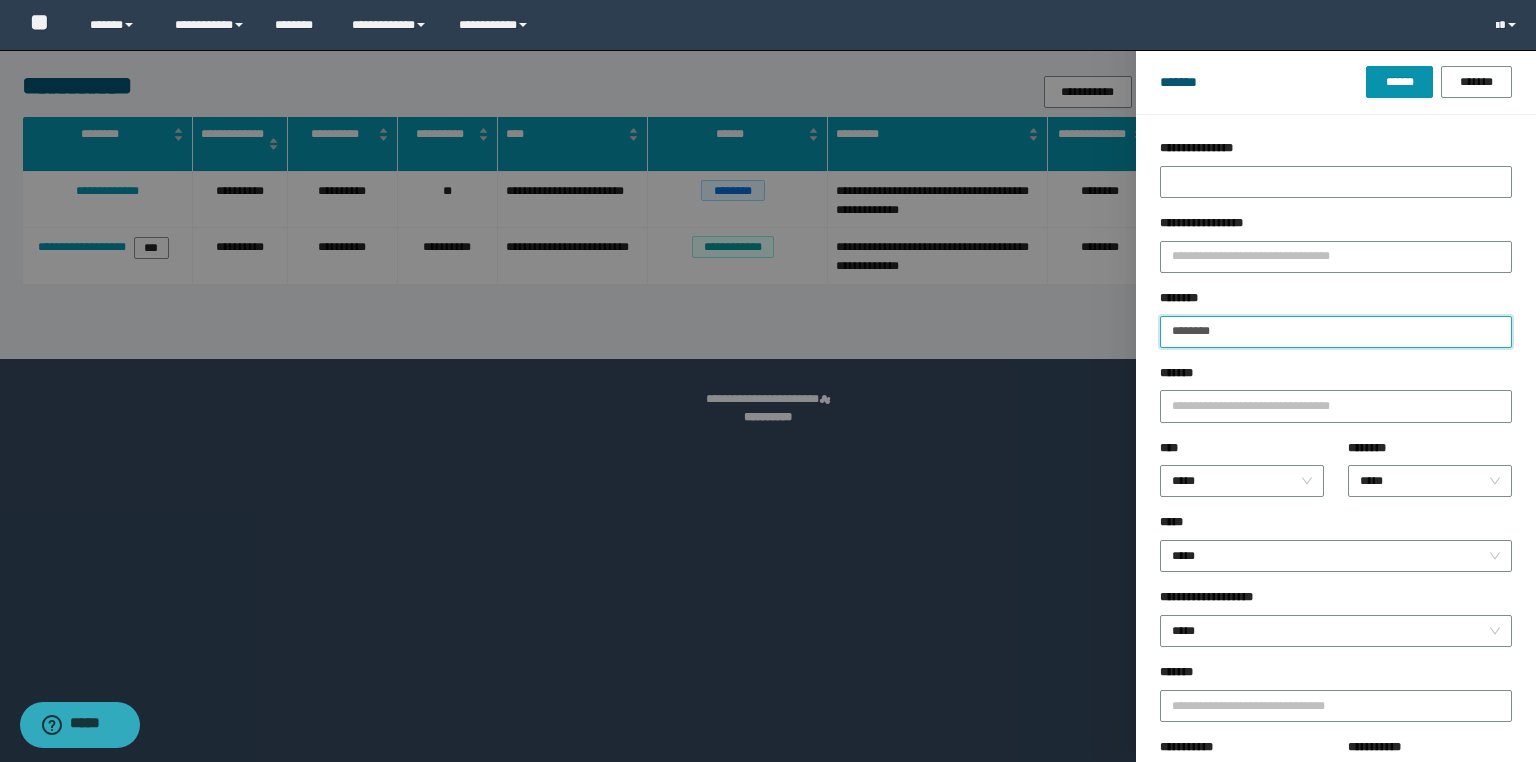 drag, startPoint x: 1271, startPoint y: 329, endPoint x: 1061, endPoint y: 324, distance: 210.05951 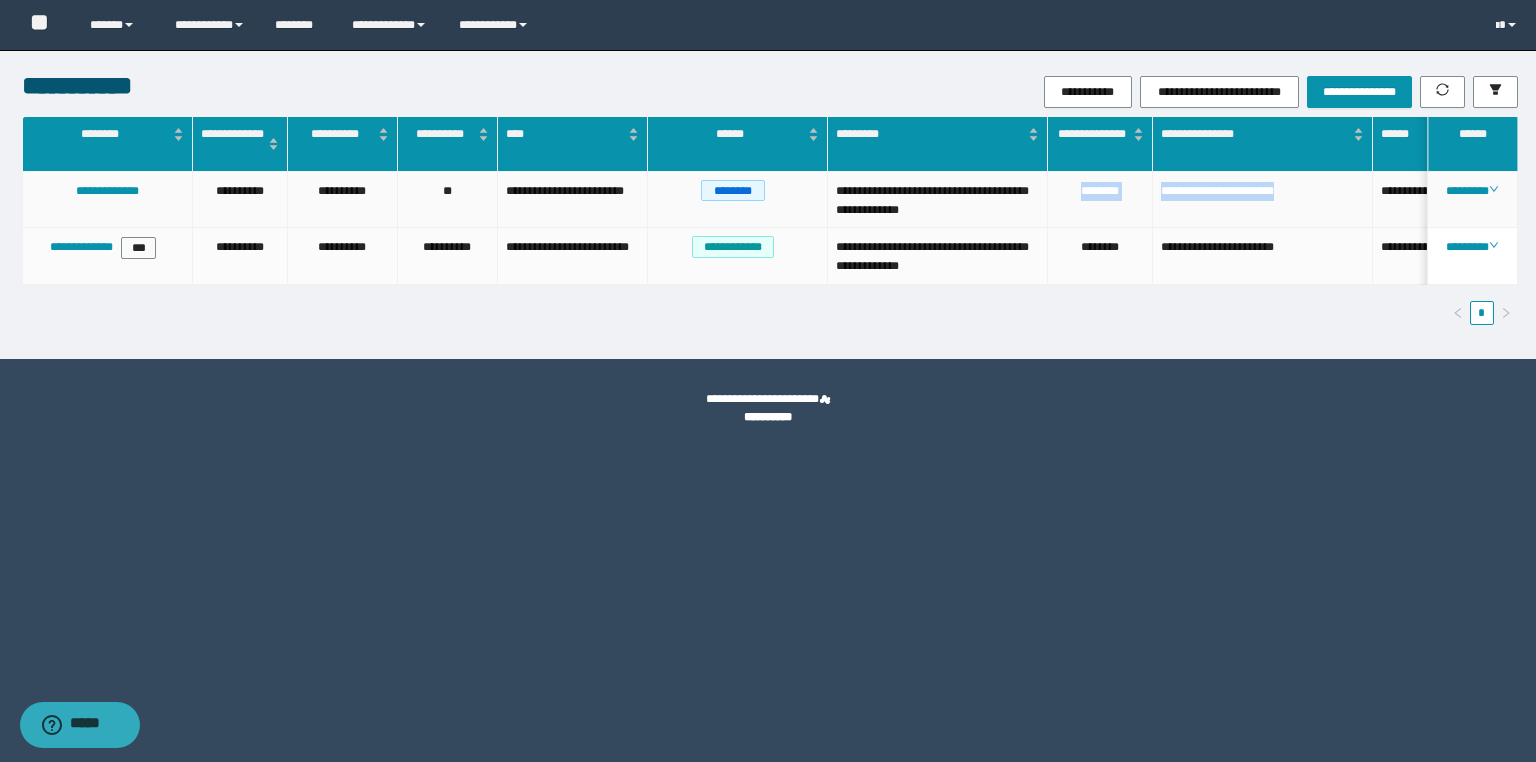 drag, startPoint x: 1307, startPoint y: 194, endPoint x: 1056, endPoint y: 193, distance: 251.002 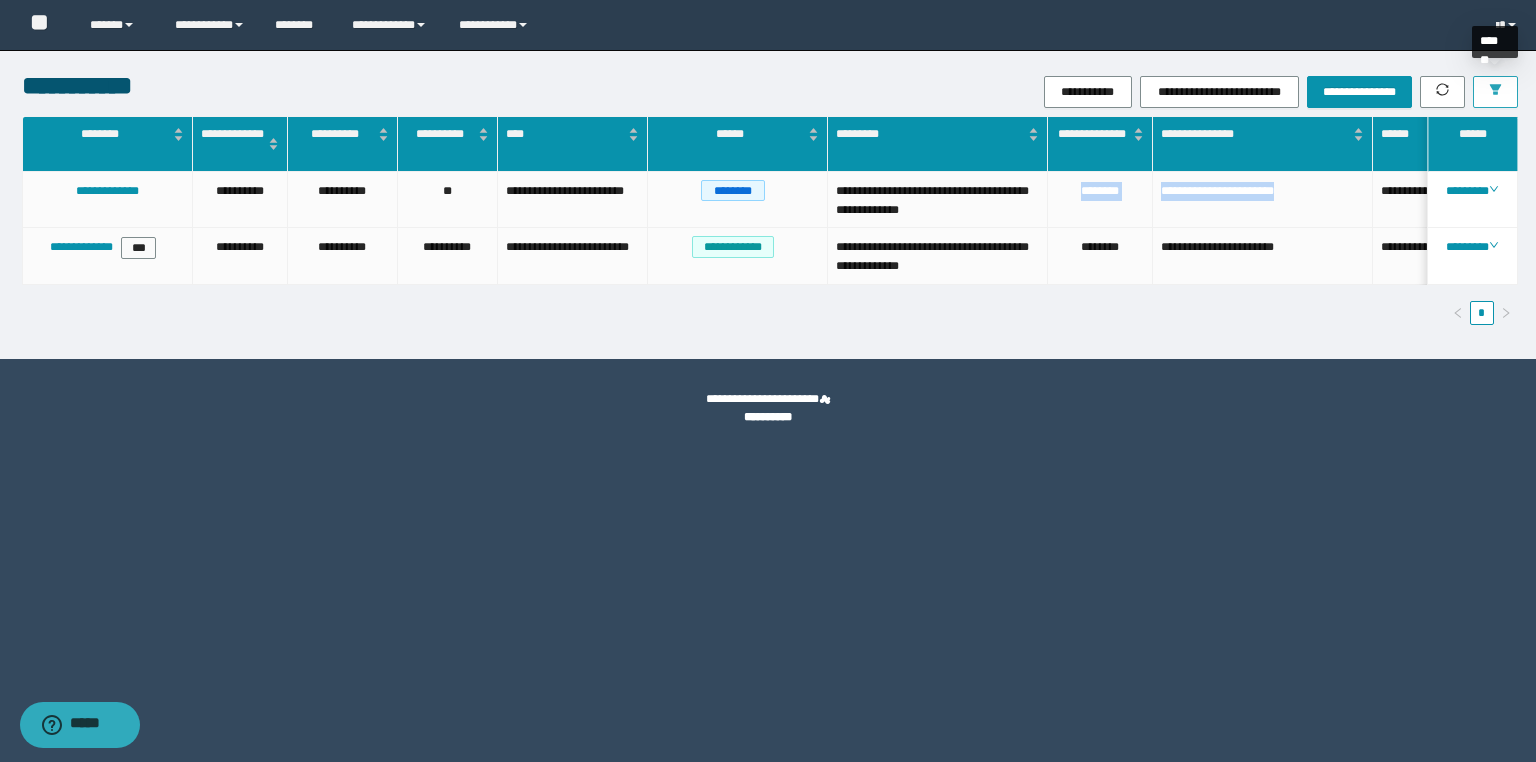 click 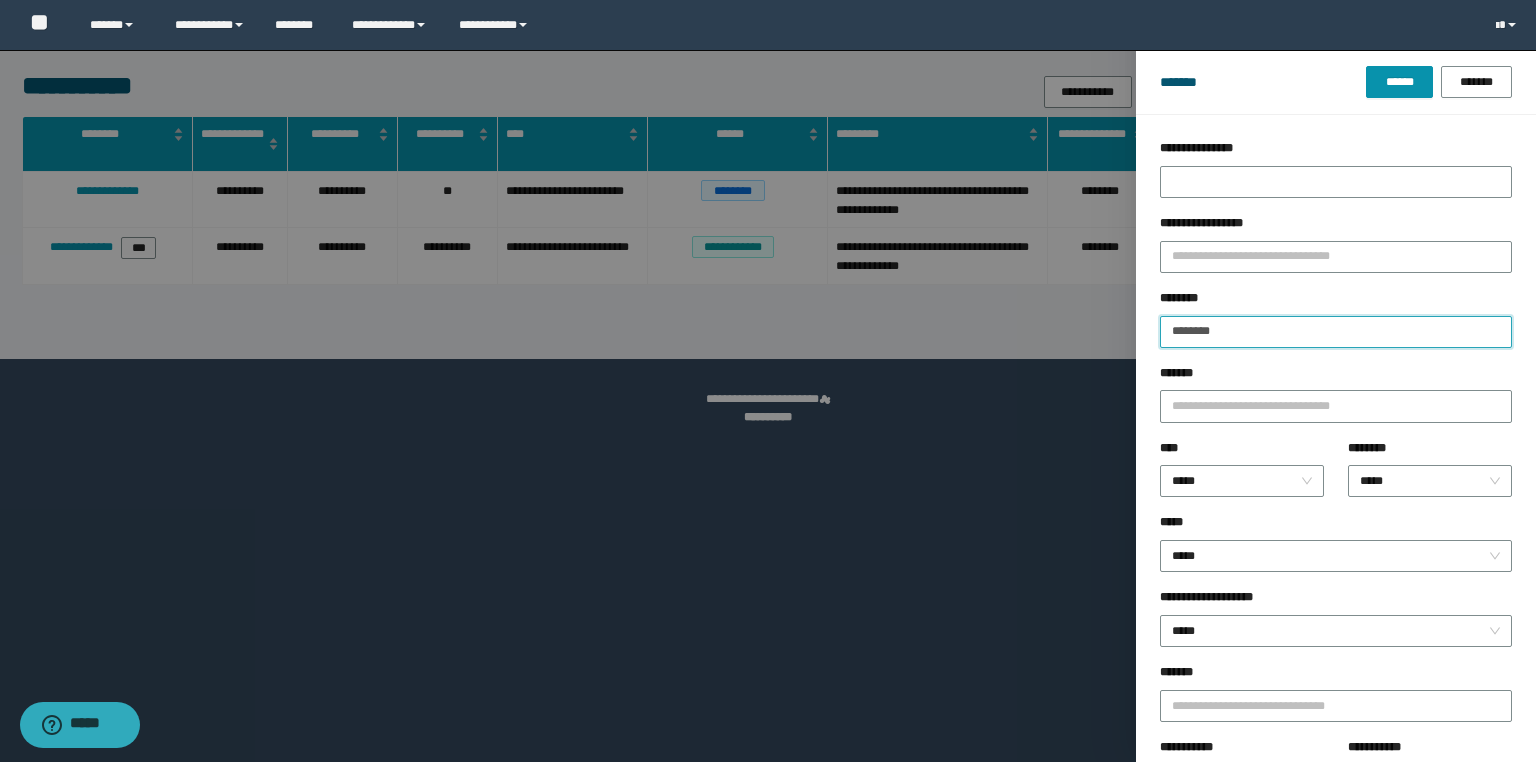 drag, startPoint x: 1289, startPoint y: 320, endPoint x: 1042, endPoint y: 326, distance: 247.07286 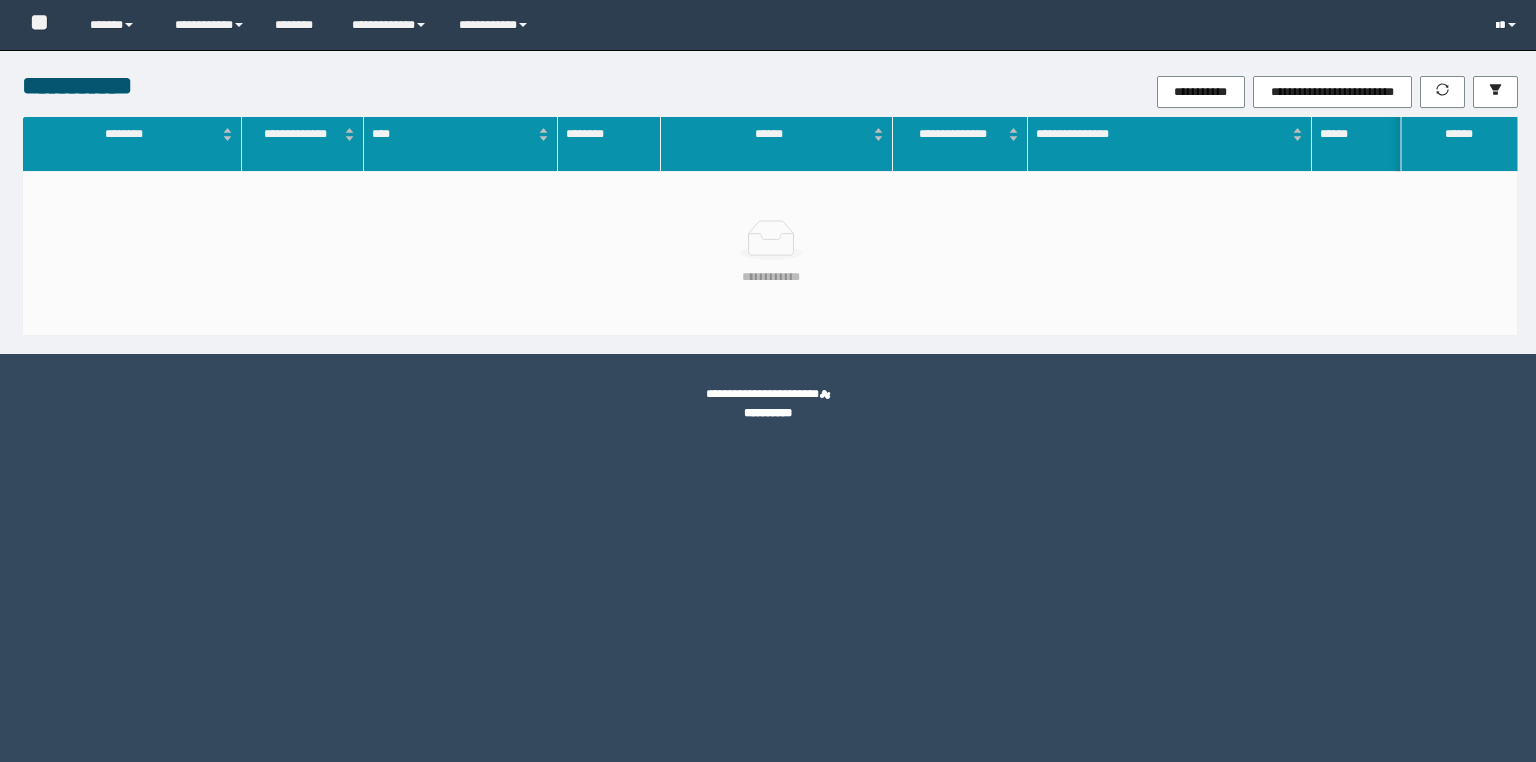 scroll, scrollTop: 0, scrollLeft: 0, axis: both 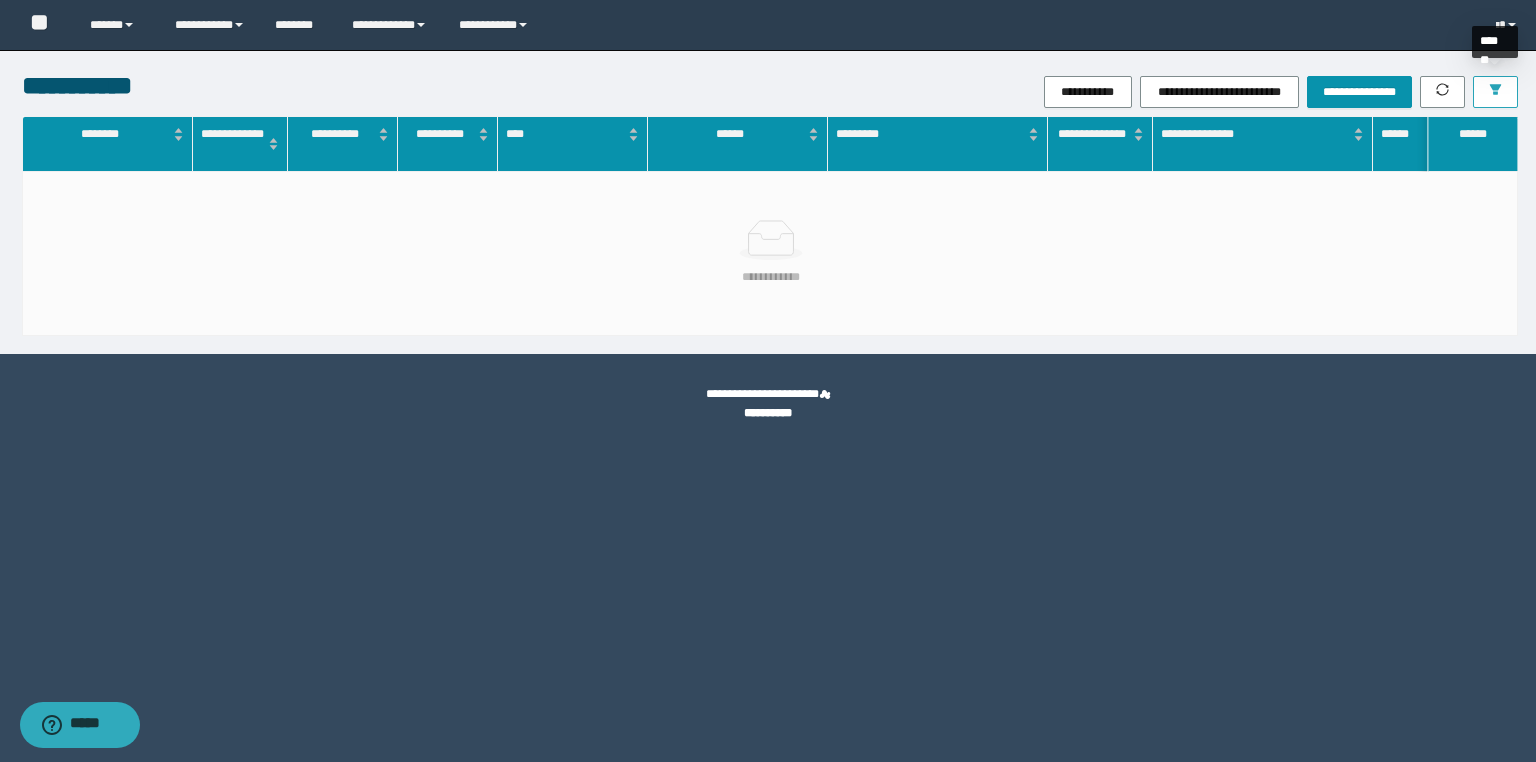 click 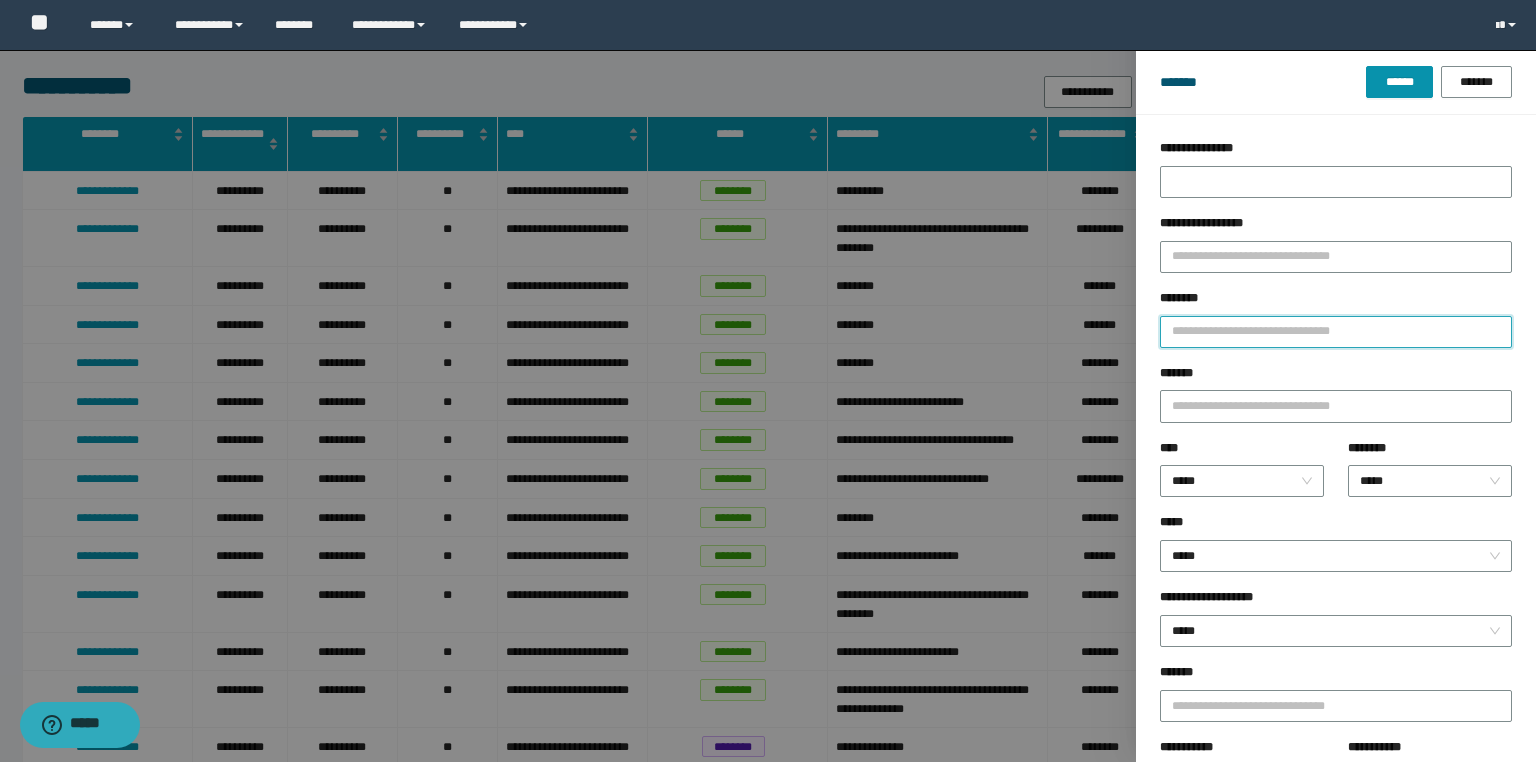 click on "********" at bounding box center (1336, 332) 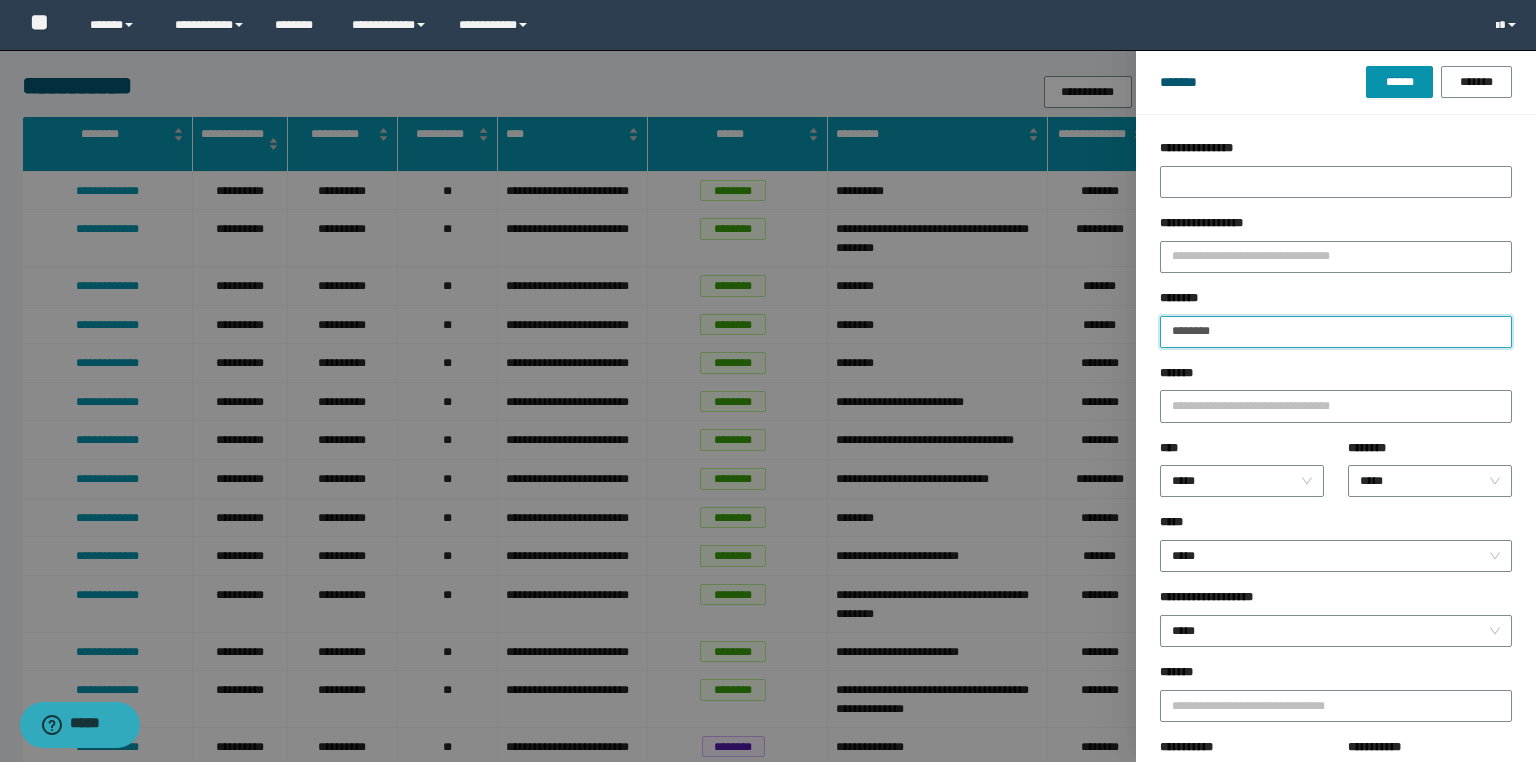 click on "******" at bounding box center (1399, 82) 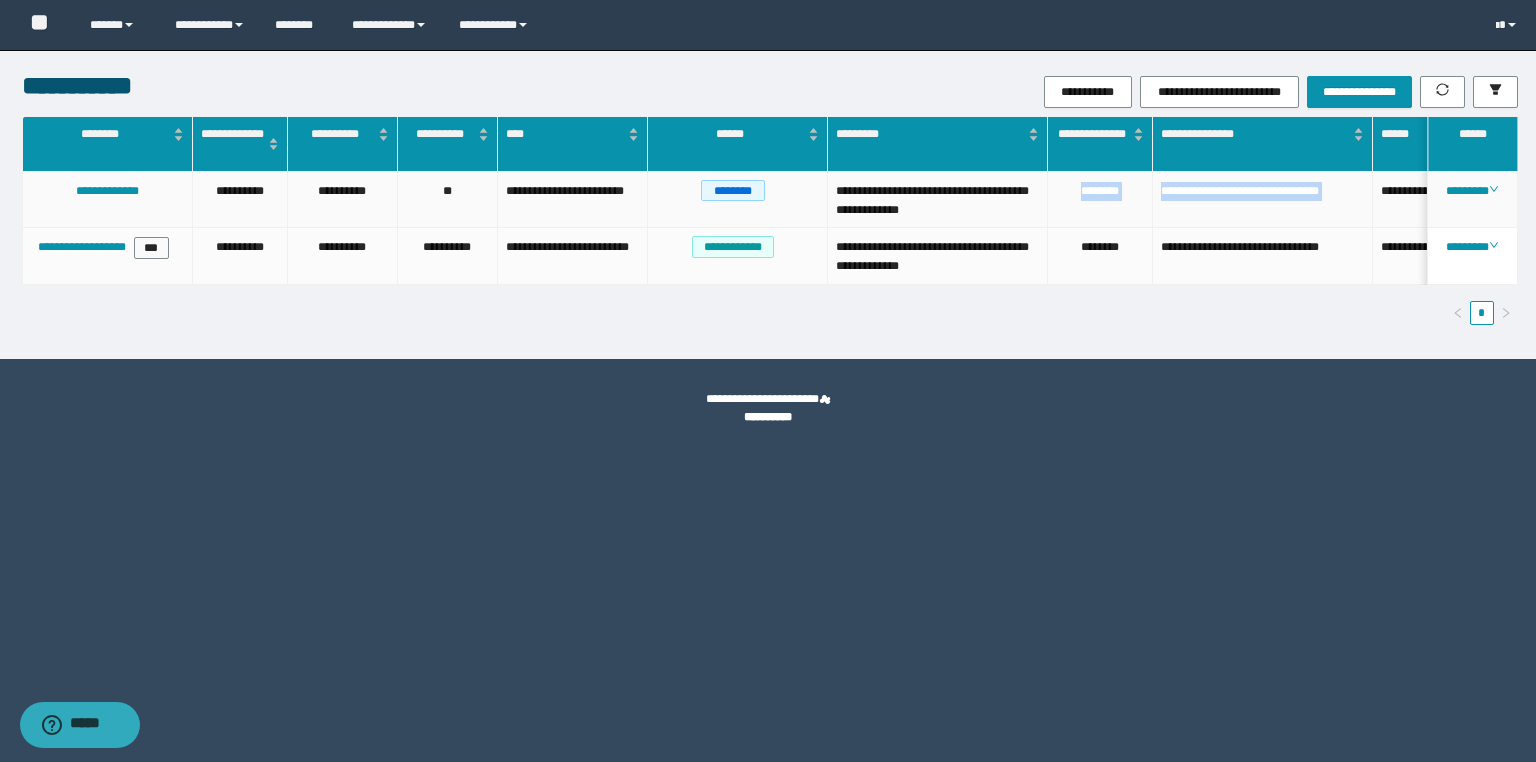 drag, startPoint x: 1372, startPoint y: 190, endPoint x: 1068, endPoint y: 185, distance: 304.0411 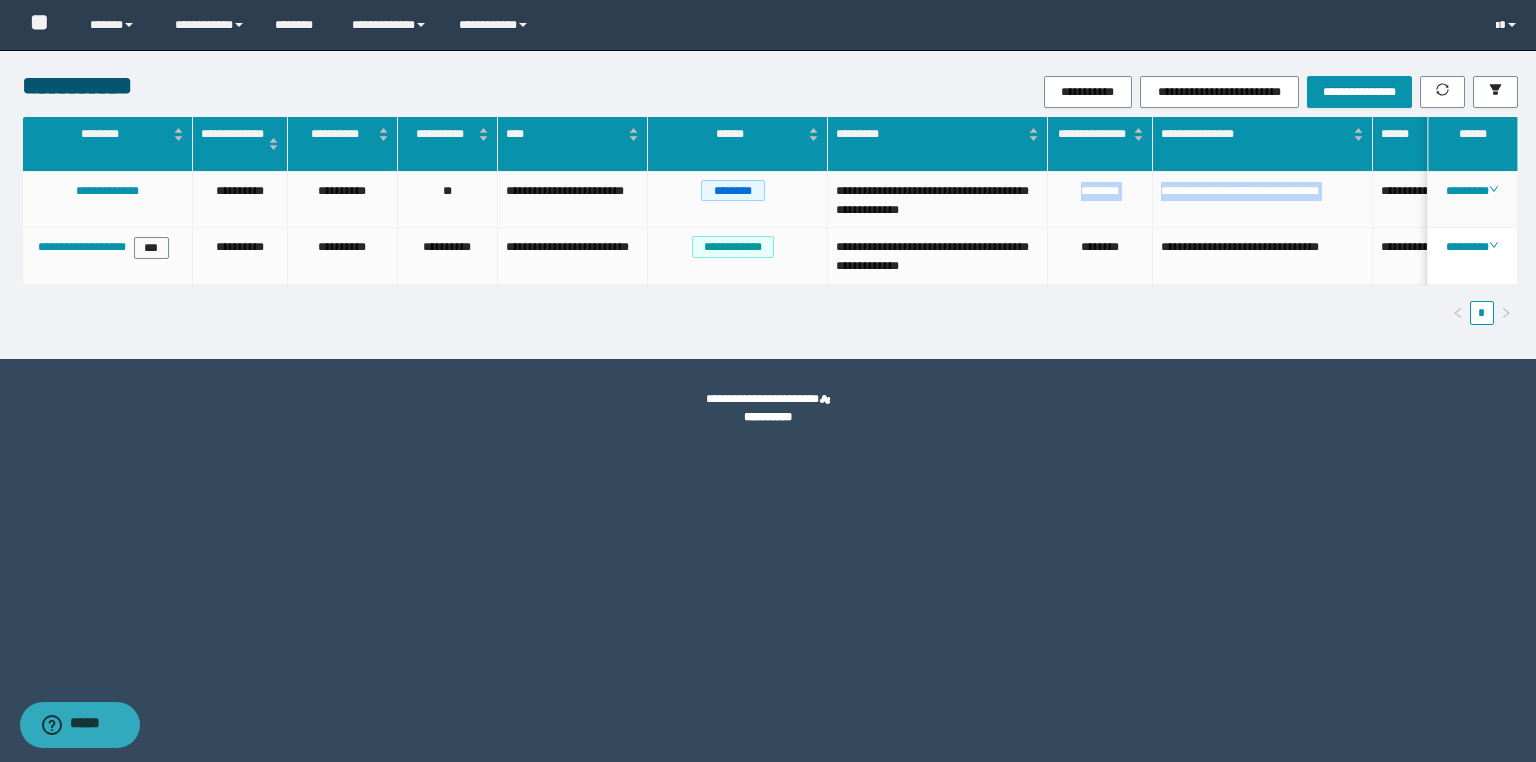 copy on "**********" 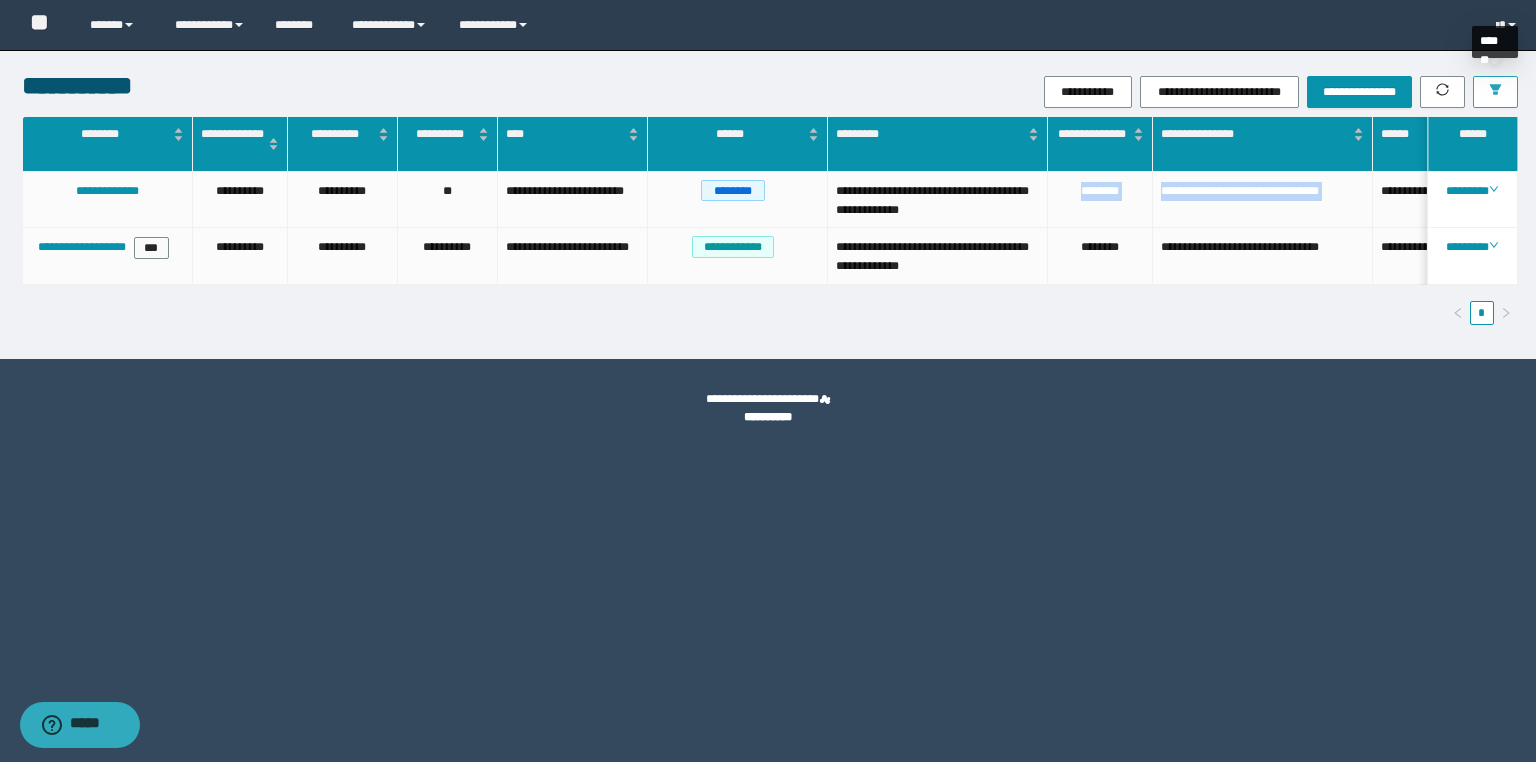 click 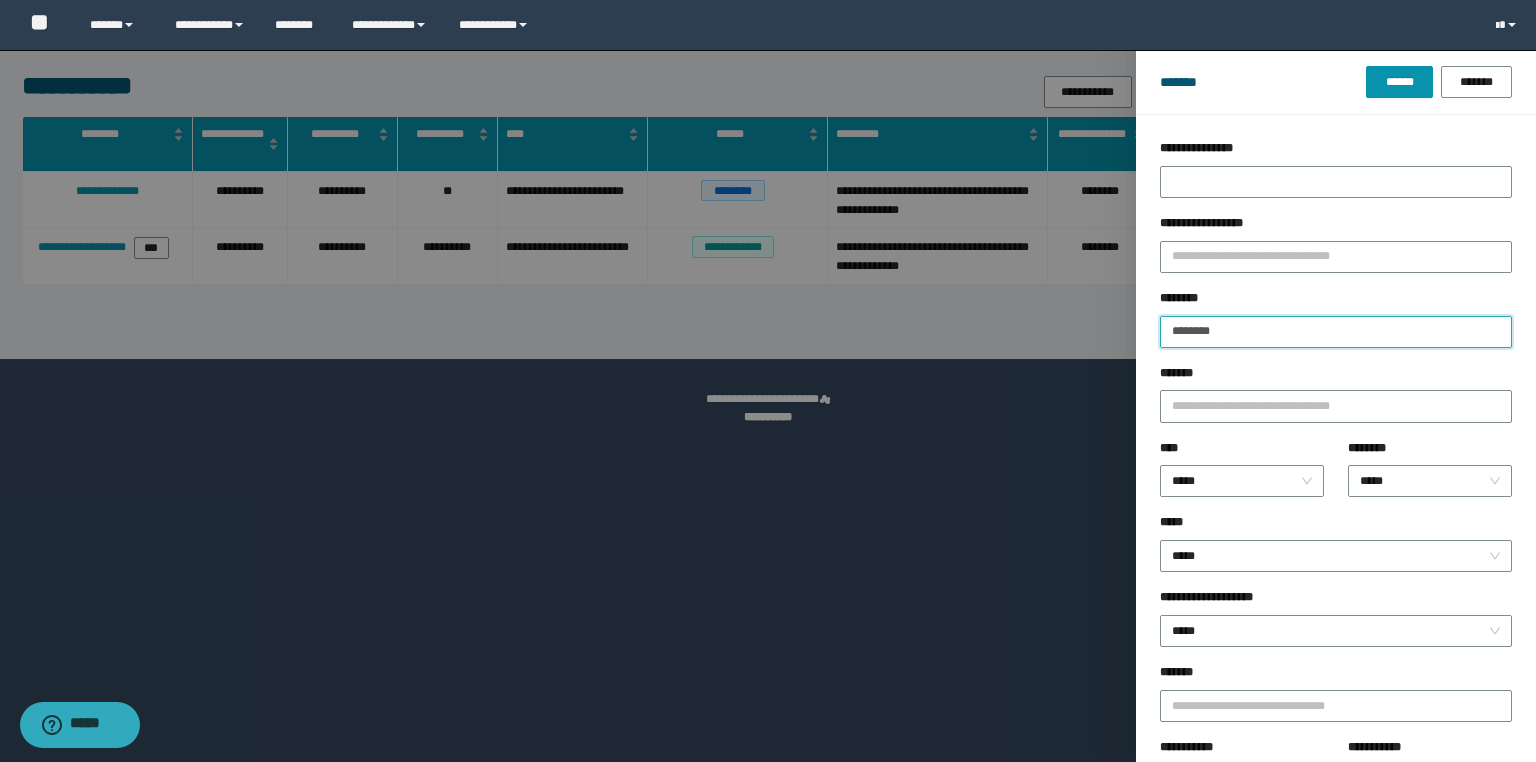 drag, startPoint x: 1282, startPoint y: 331, endPoint x: 956, endPoint y: 357, distance: 327.03516 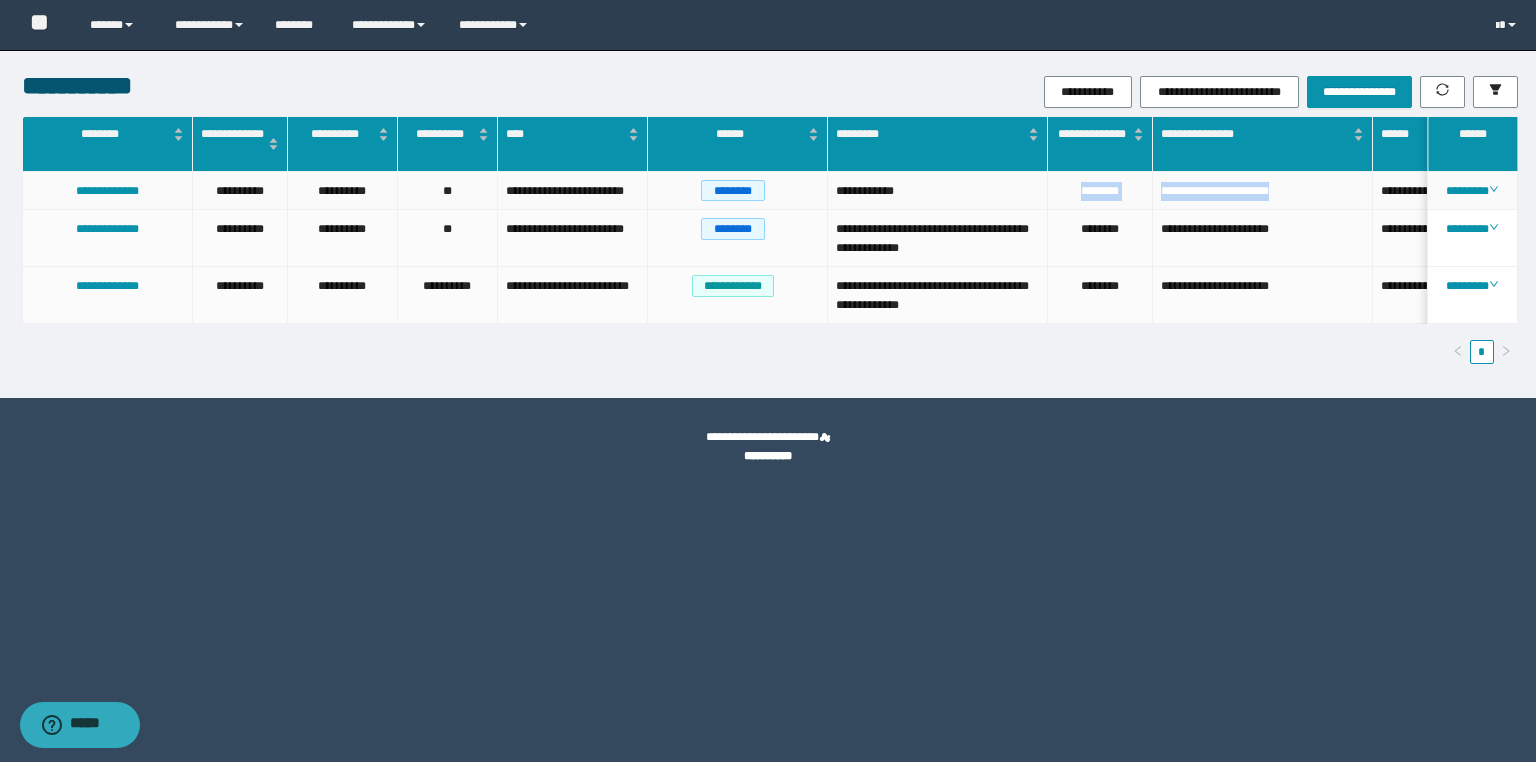 drag, startPoint x: 1298, startPoint y: 196, endPoint x: 1072, endPoint y: 195, distance: 226.00221 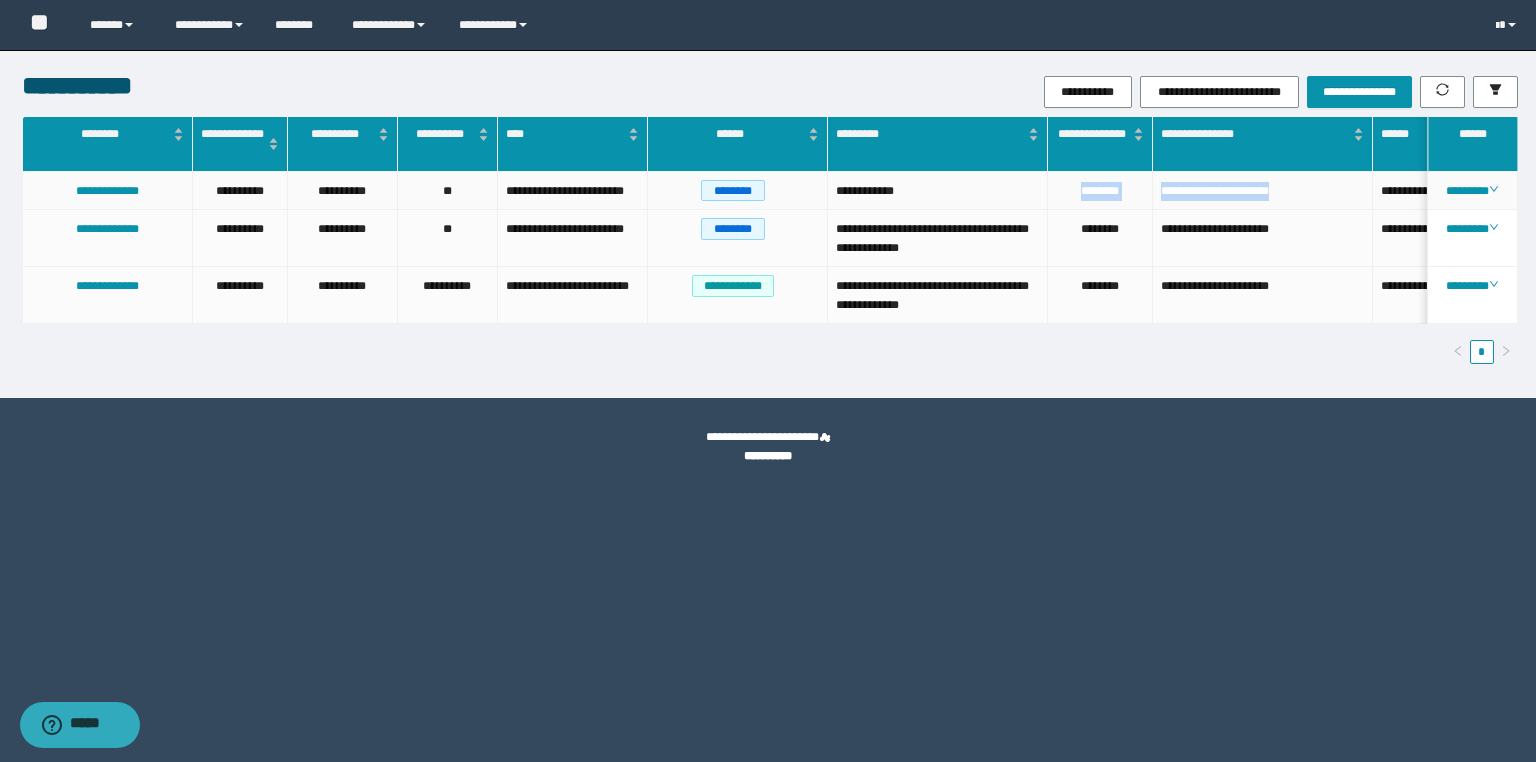 copy on "**********" 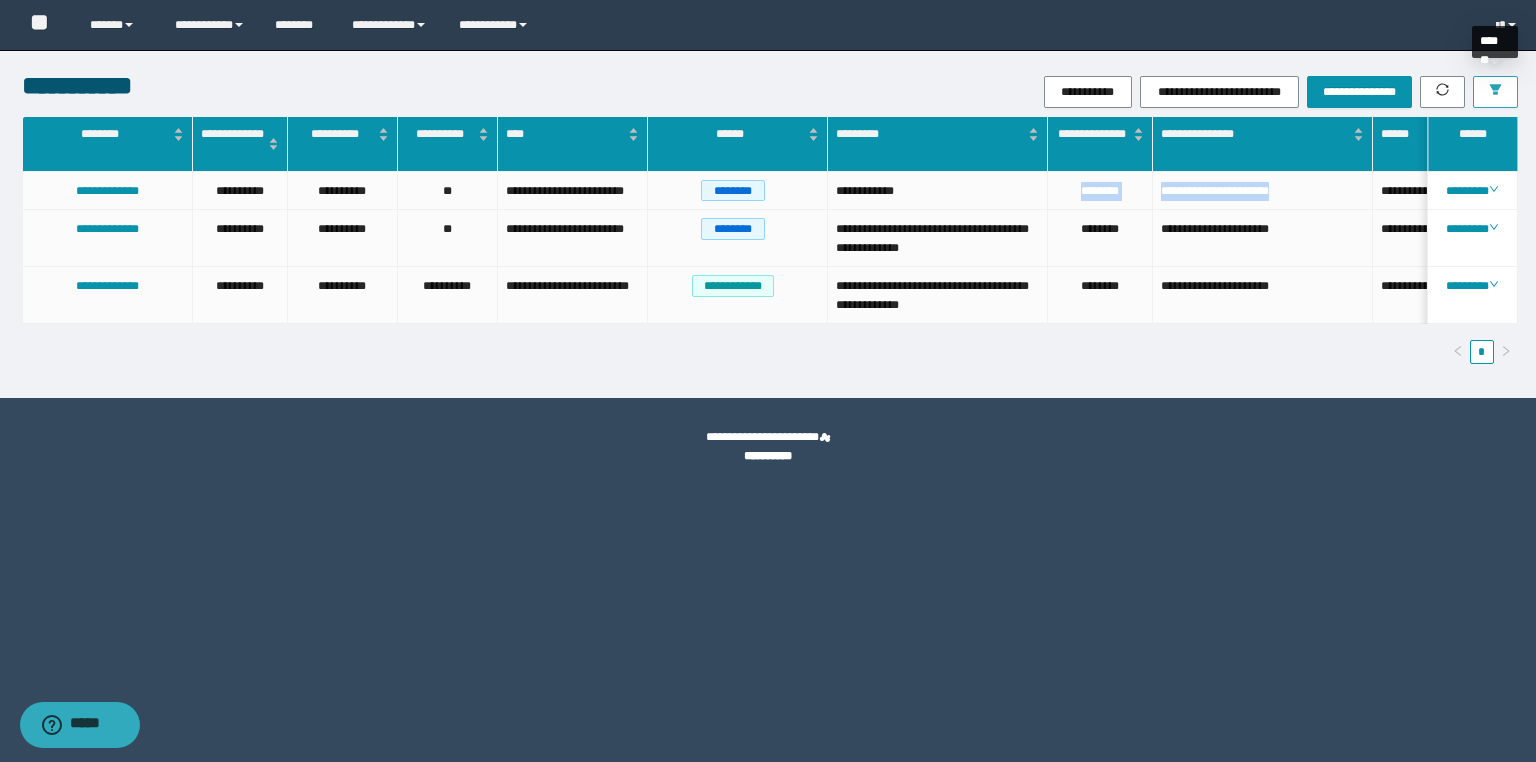 click 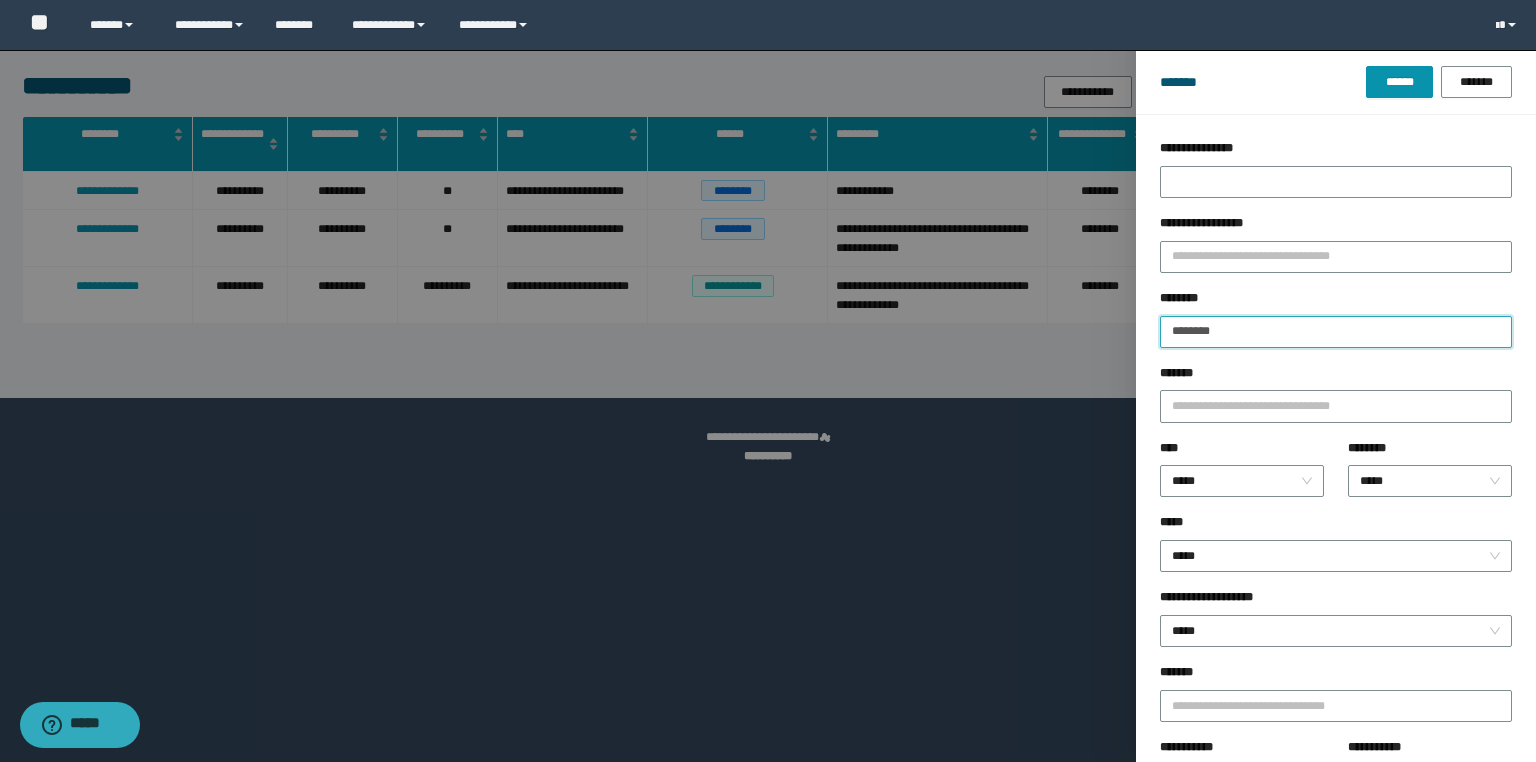 drag, startPoint x: 1250, startPoint y: 336, endPoint x: 1100, endPoint y: 359, distance: 151.75308 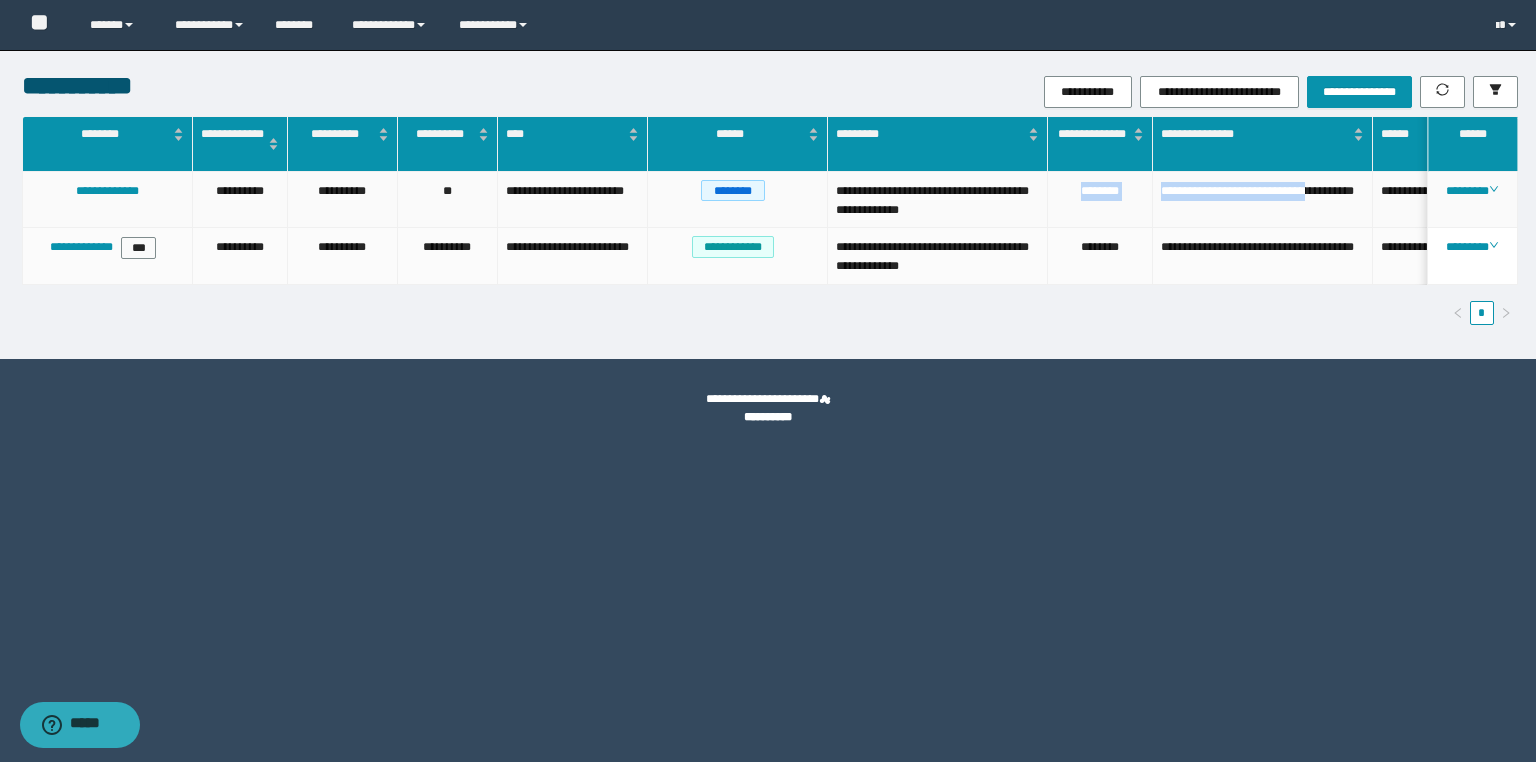 drag, startPoint x: 1361, startPoint y: 192, endPoint x: 1052, endPoint y: 212, distance: 309.64658 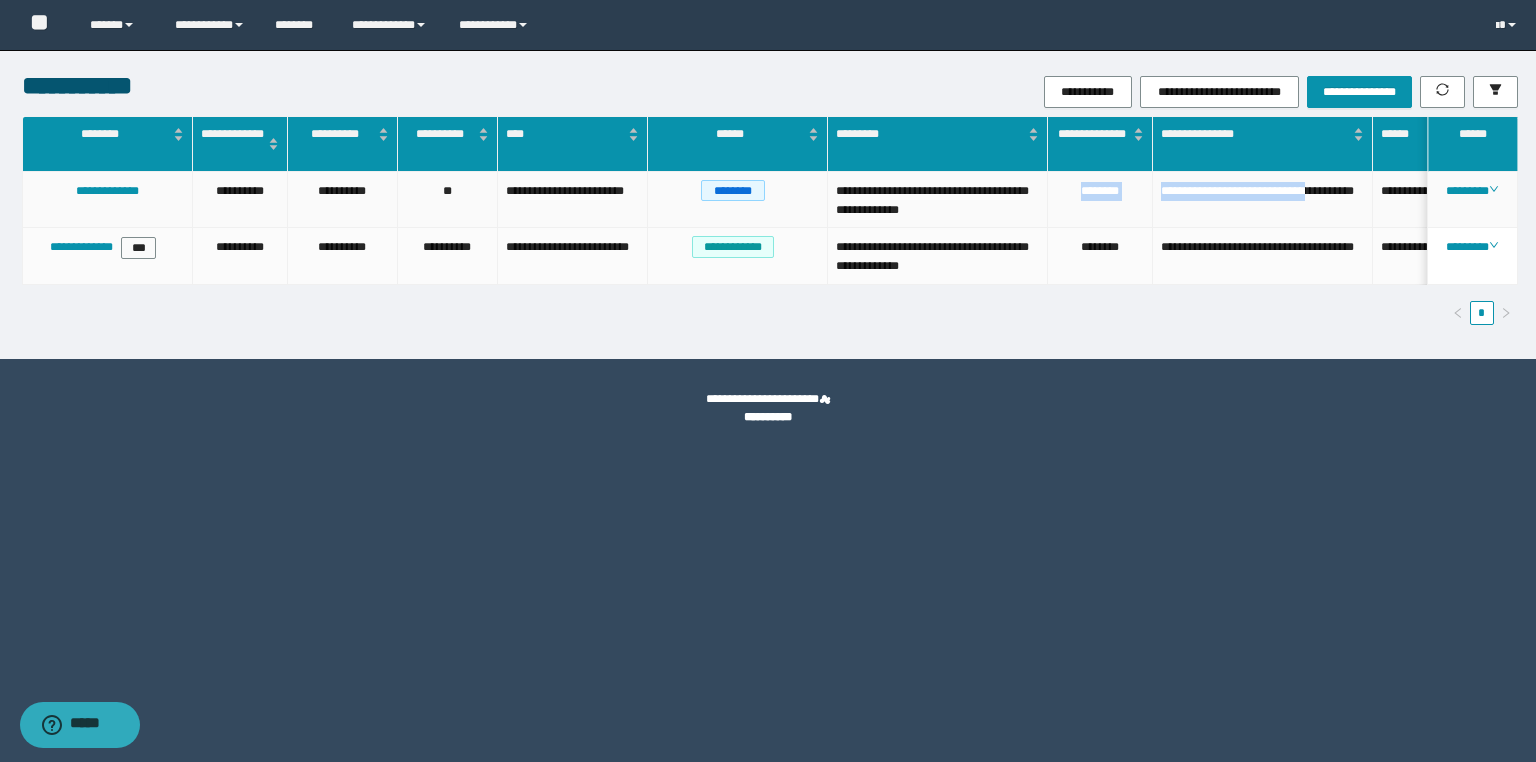 copy on "**********" 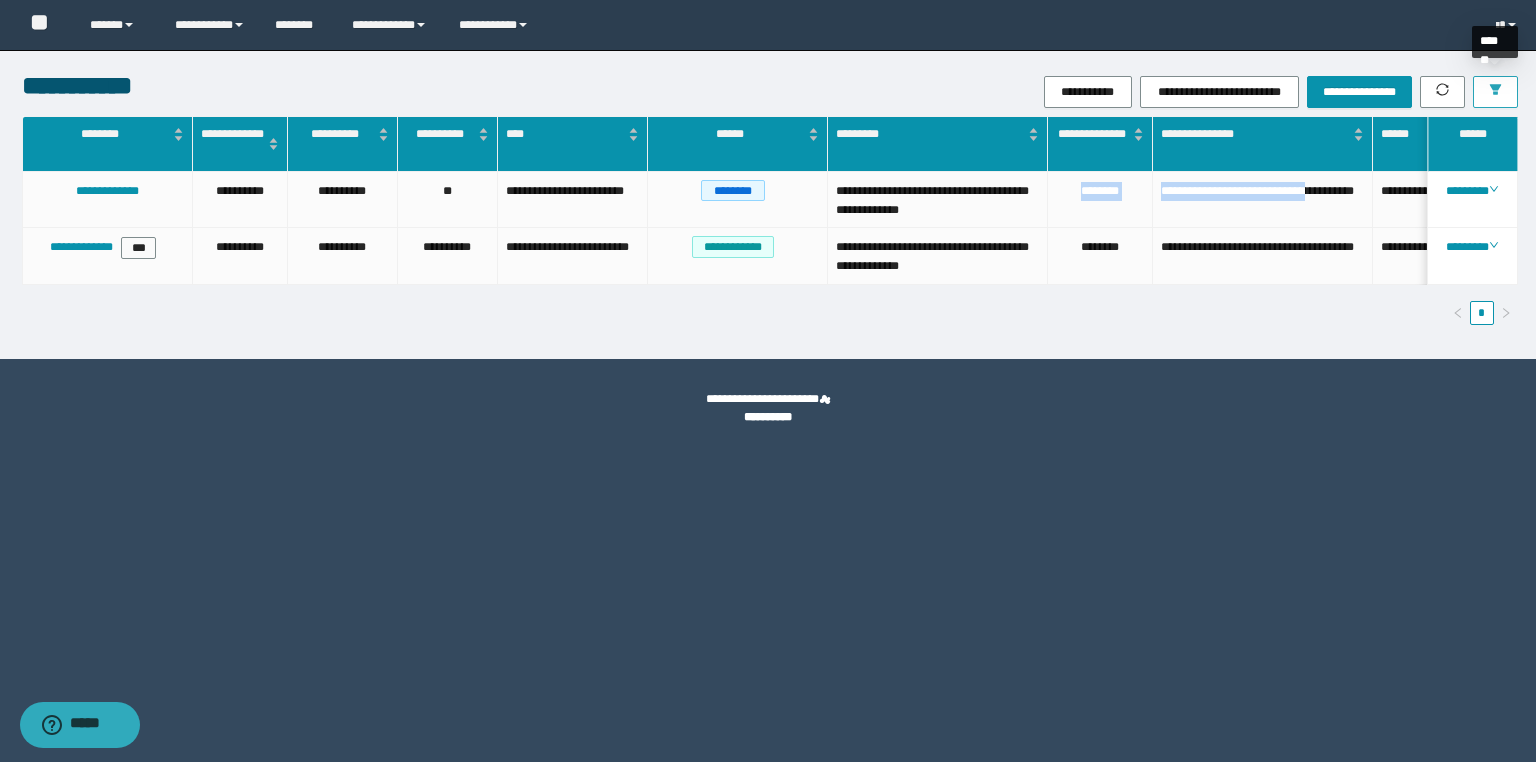click 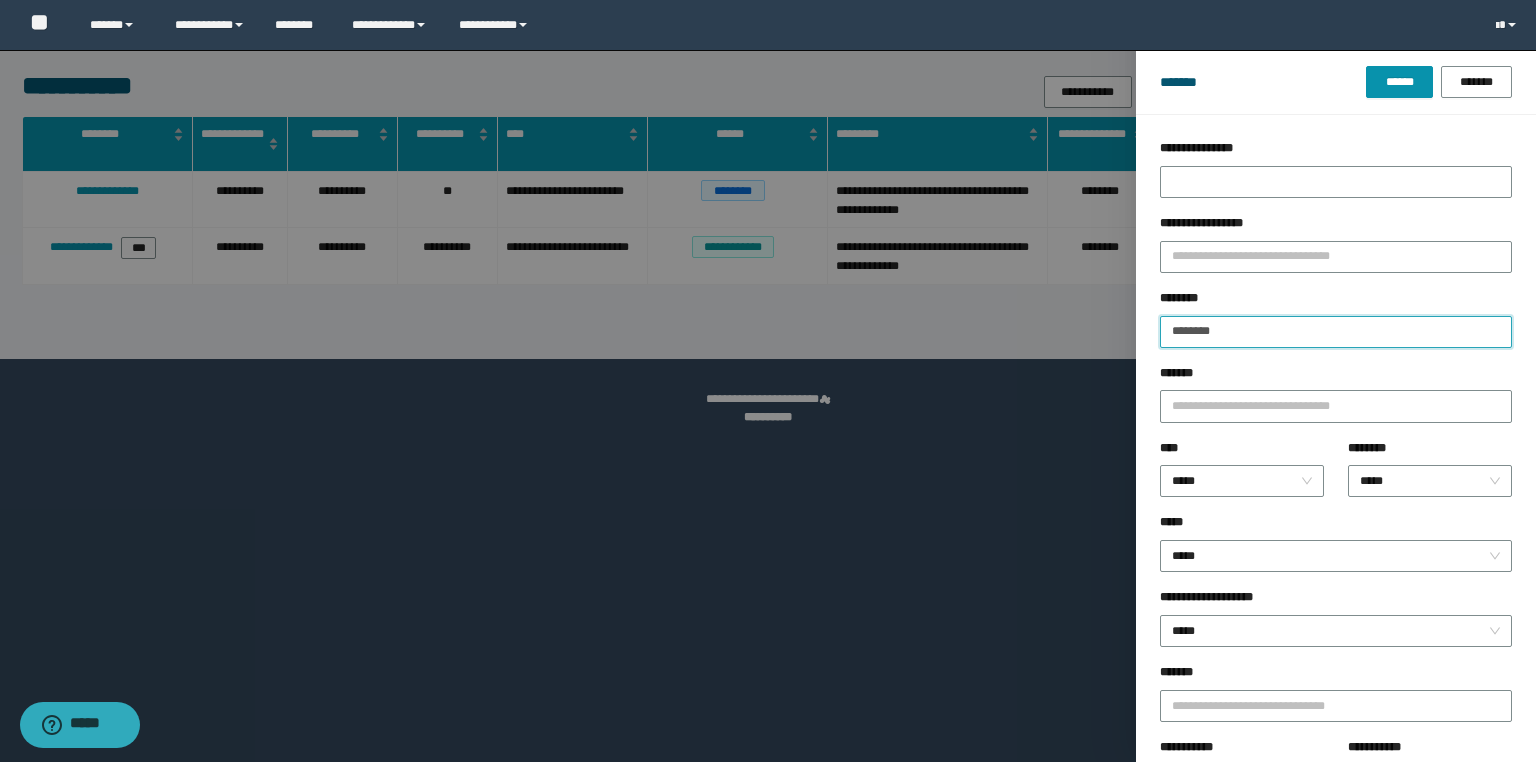 drag, startPoint x: 1313, startPoint y: 325, endPoint x: 1076, endPoint y: 326, distance: 237.0021 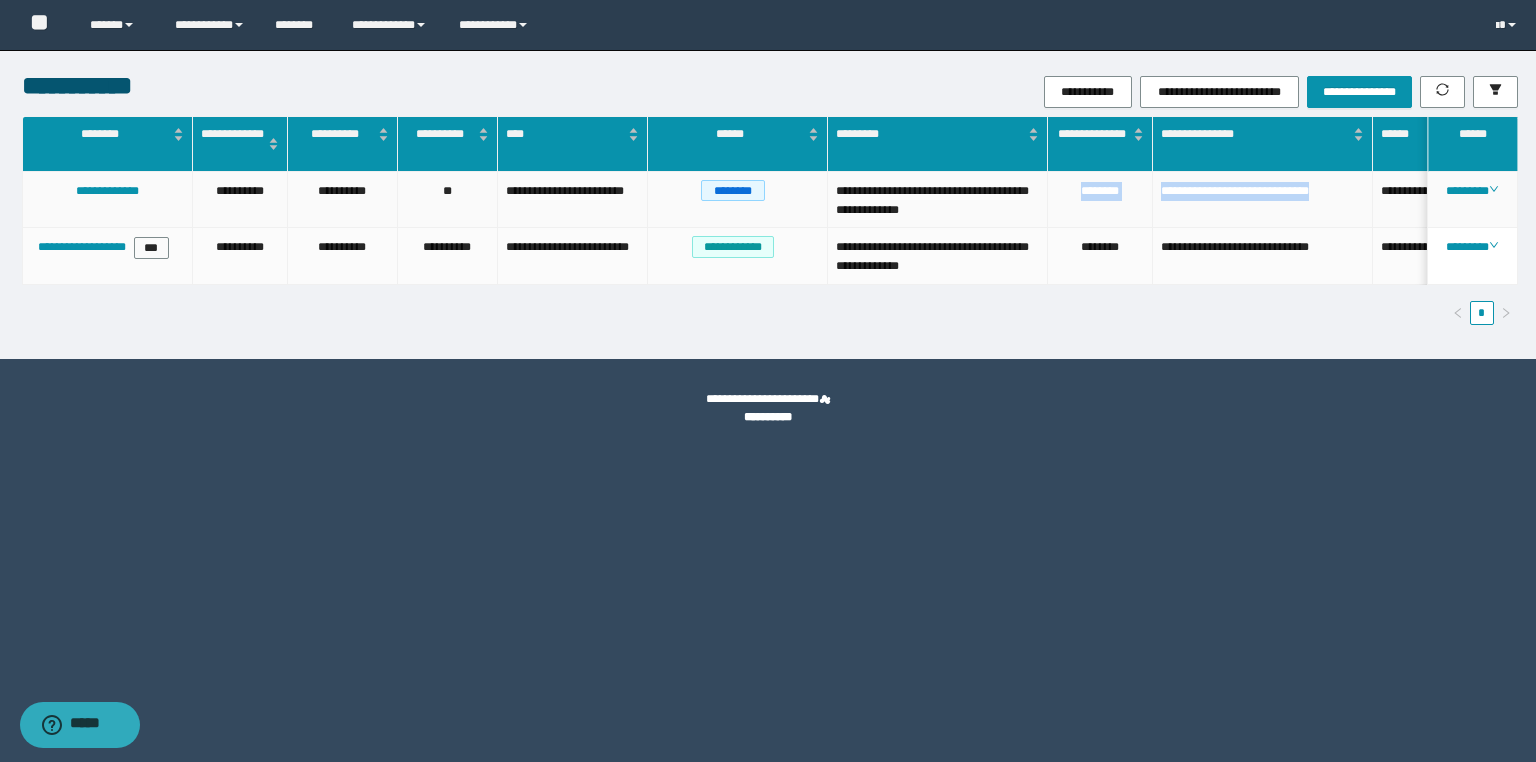 drag, startPoint x: 1356, startPoint y: 195, endPoint x: 1065, endPoint y: 194, distance: 291.0017 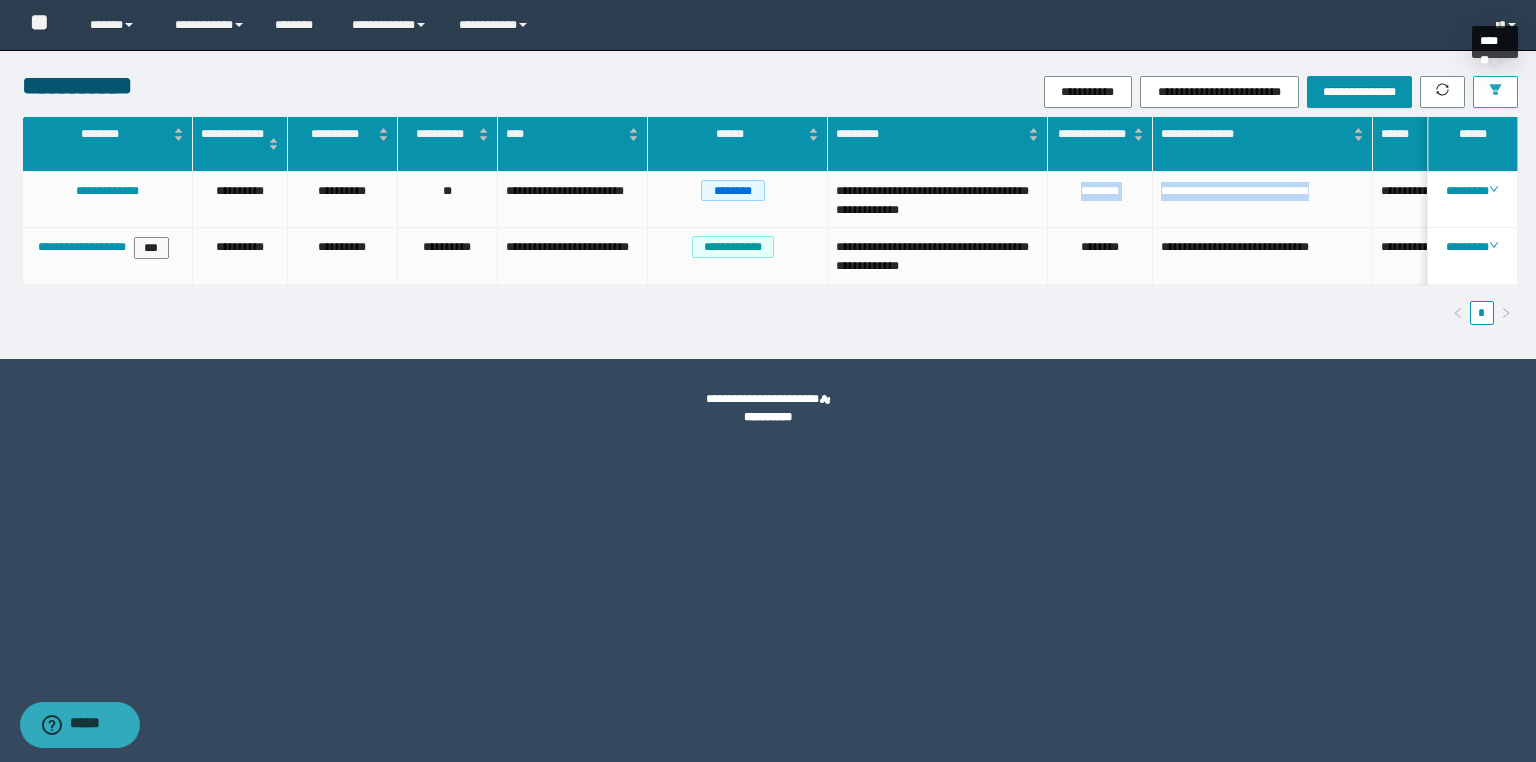click 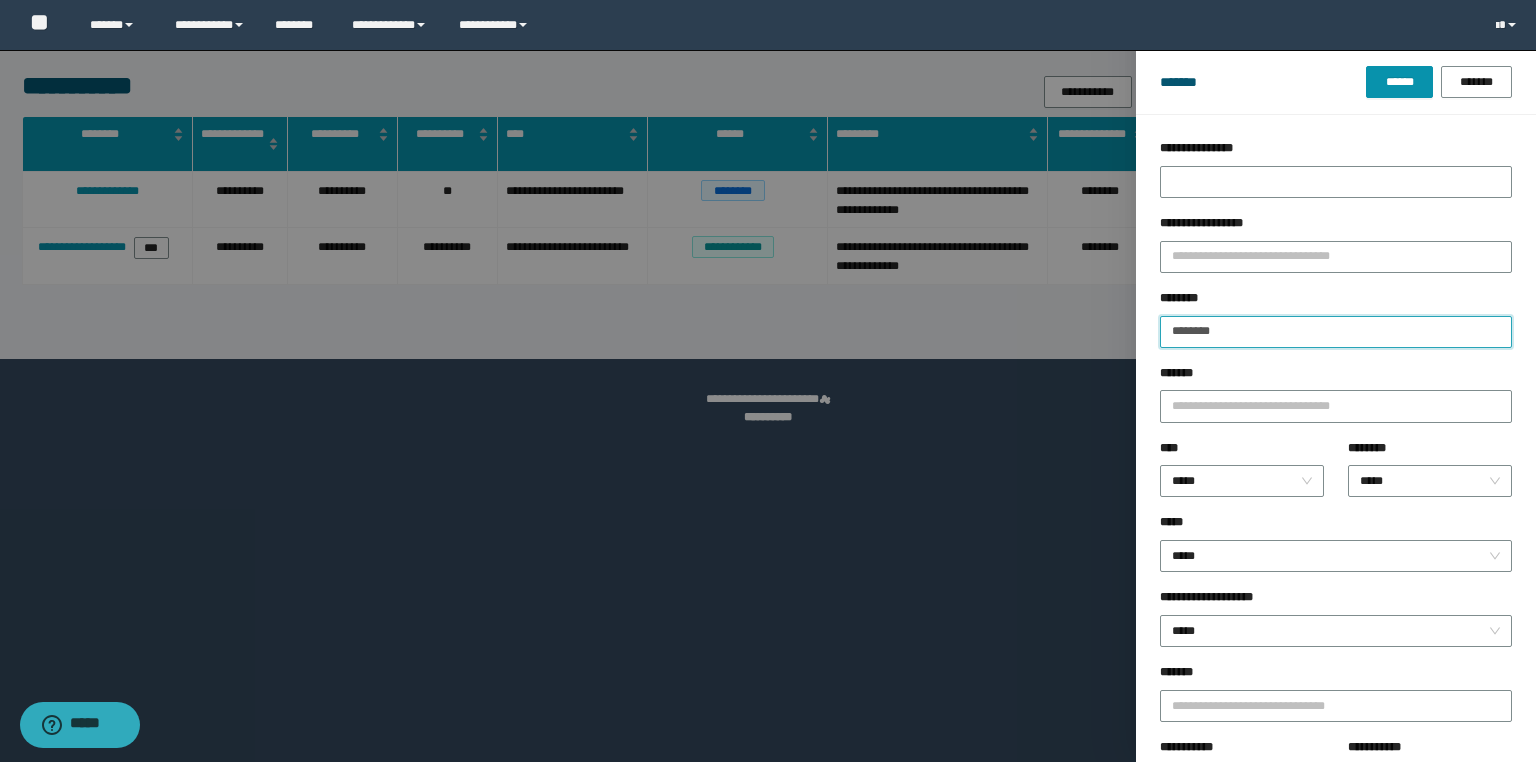 drag, startPoint x: 1272, startPoint y: 337, endPoint x: 1082, endPoint y: 330, distance: 190.1289 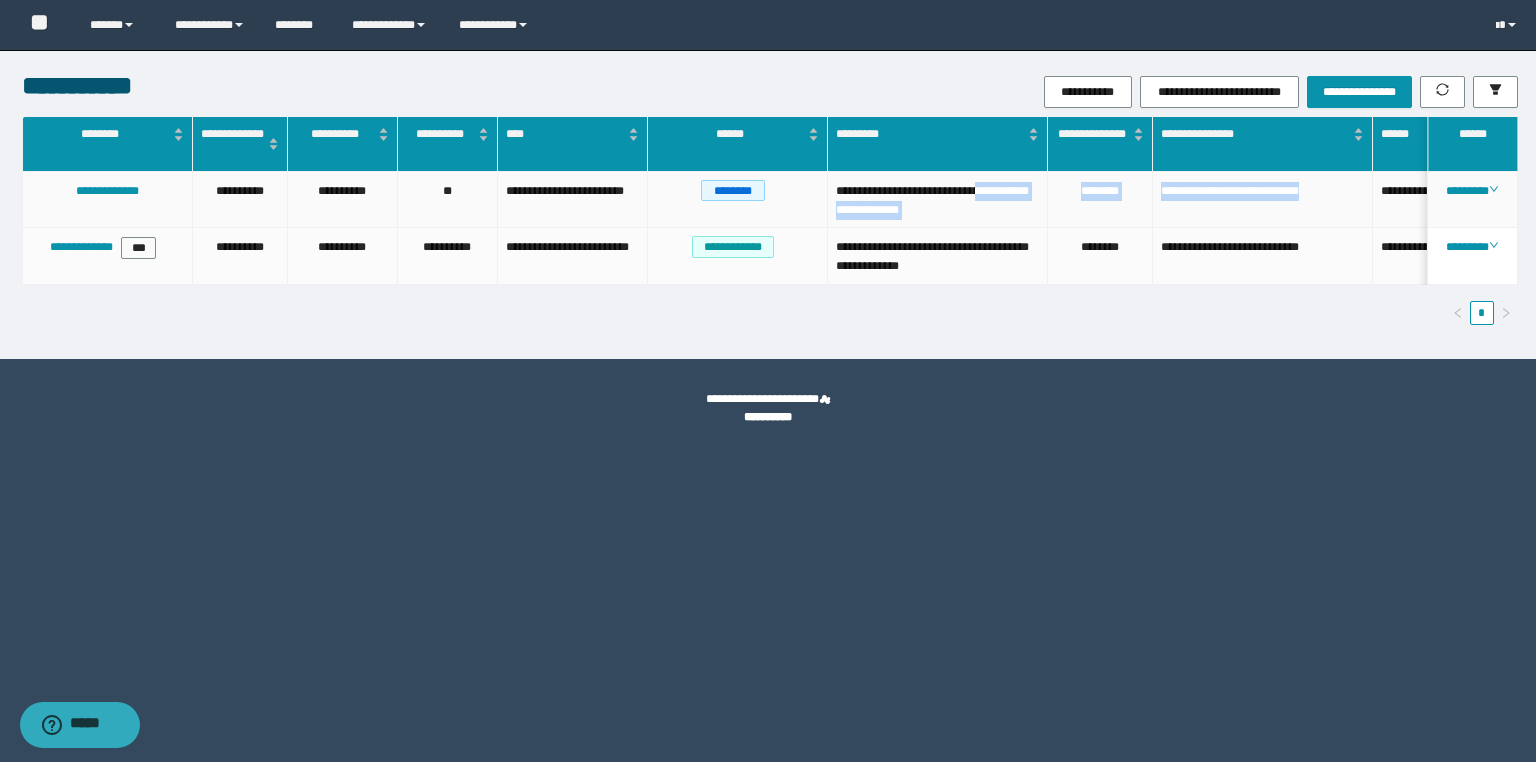 drag, startPoint x: 1352, startPoint y: 191, endPoint x: 1040, endPoint y: 192, distance: 312.00162 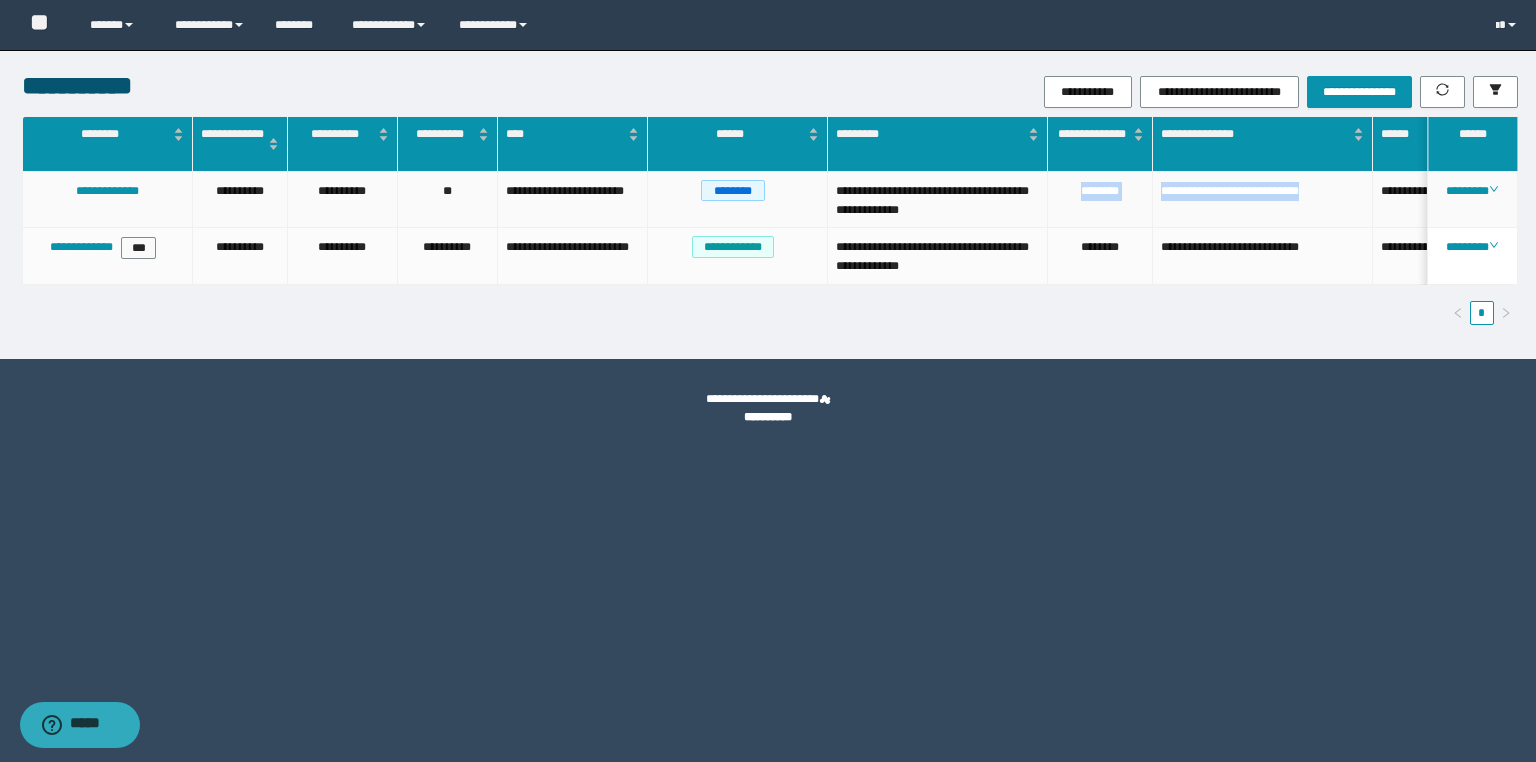 drag, startPoint x: 1356, startPoint y: 193, endPoint x: 1060, endPoint y: 198, distance: 296.04224 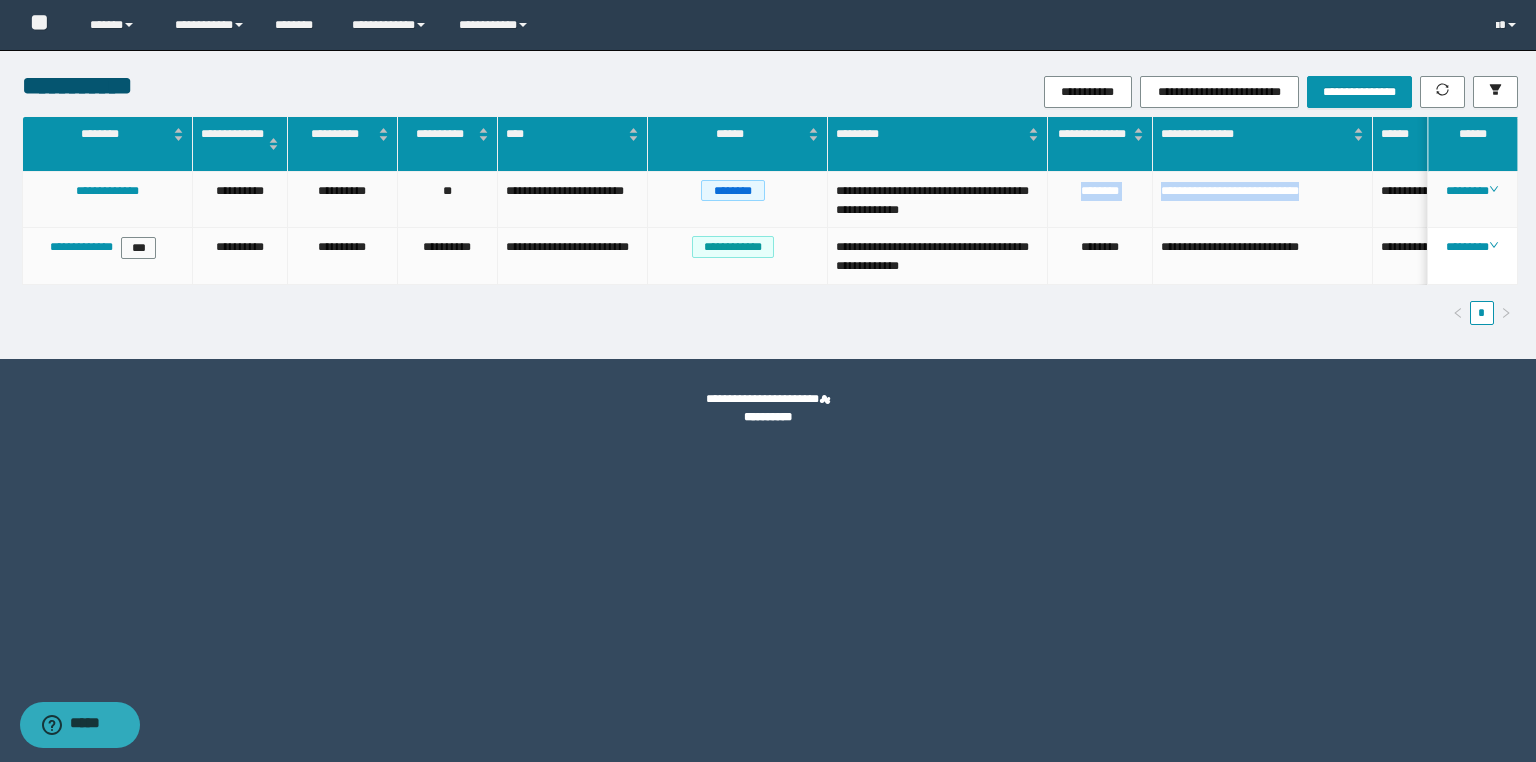 copy on "**********" 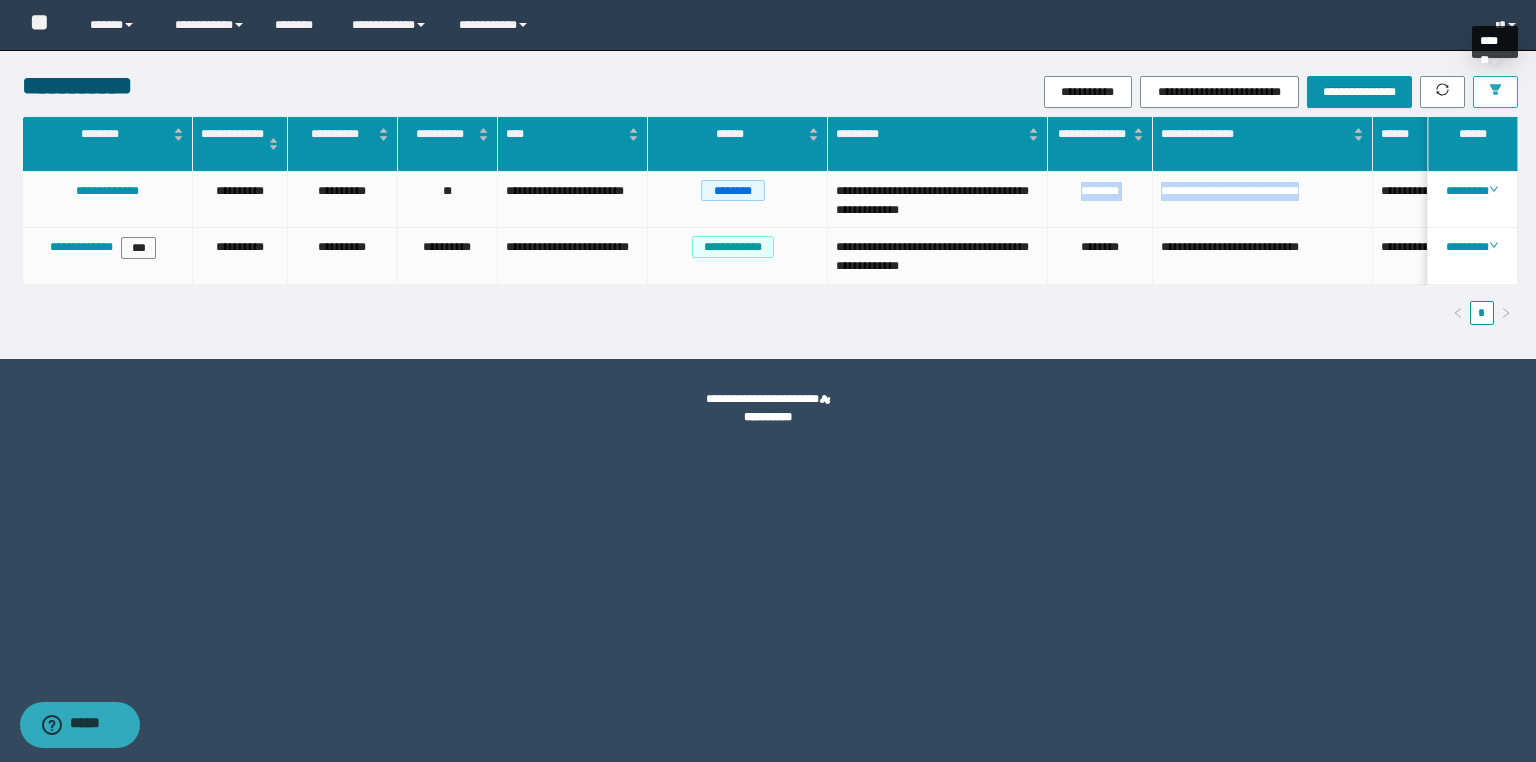 click 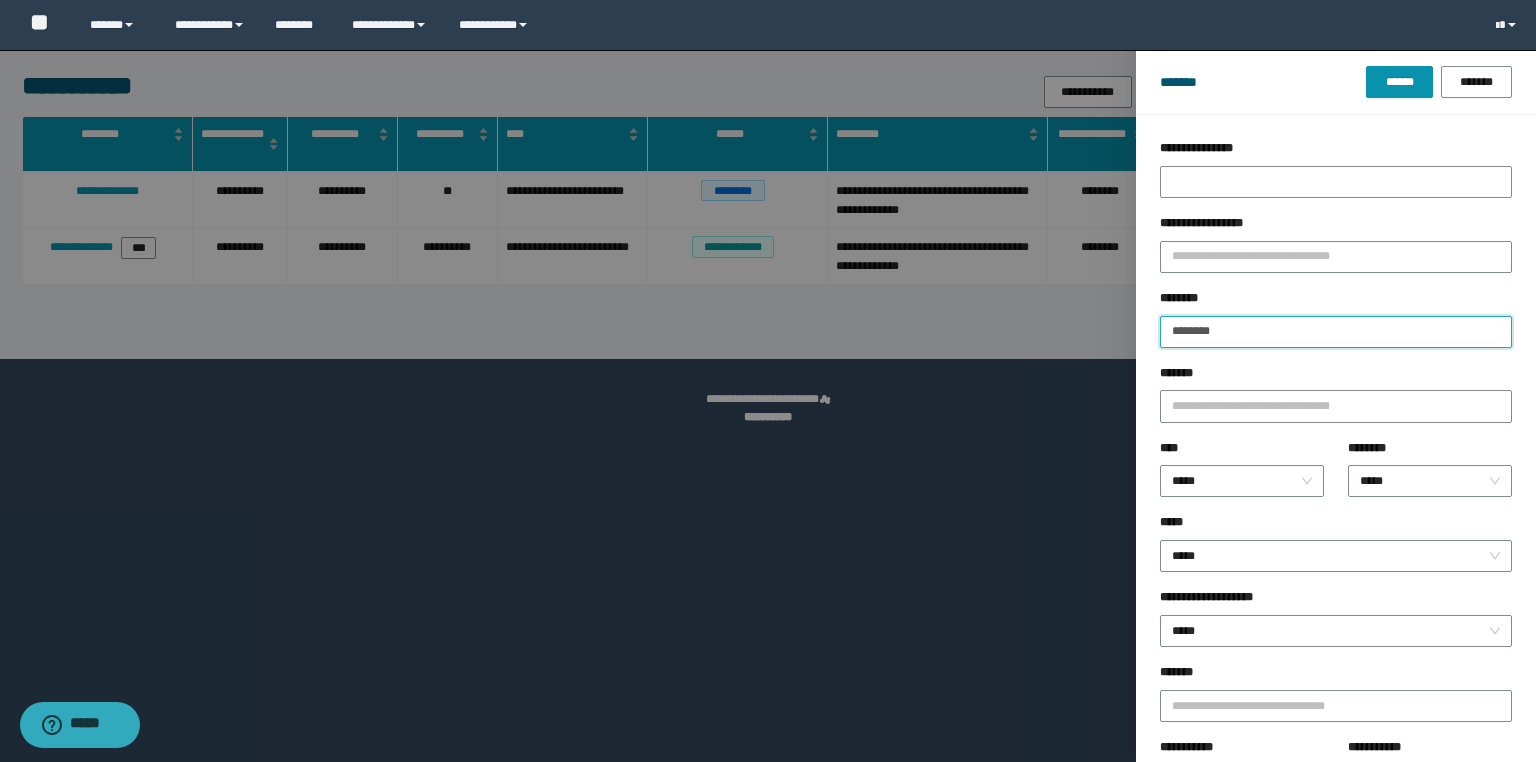 drag, startPoint x: 1274, startPoint y: 336, endPoint x: 1029, endPoint y: 328, distance: 245.13058 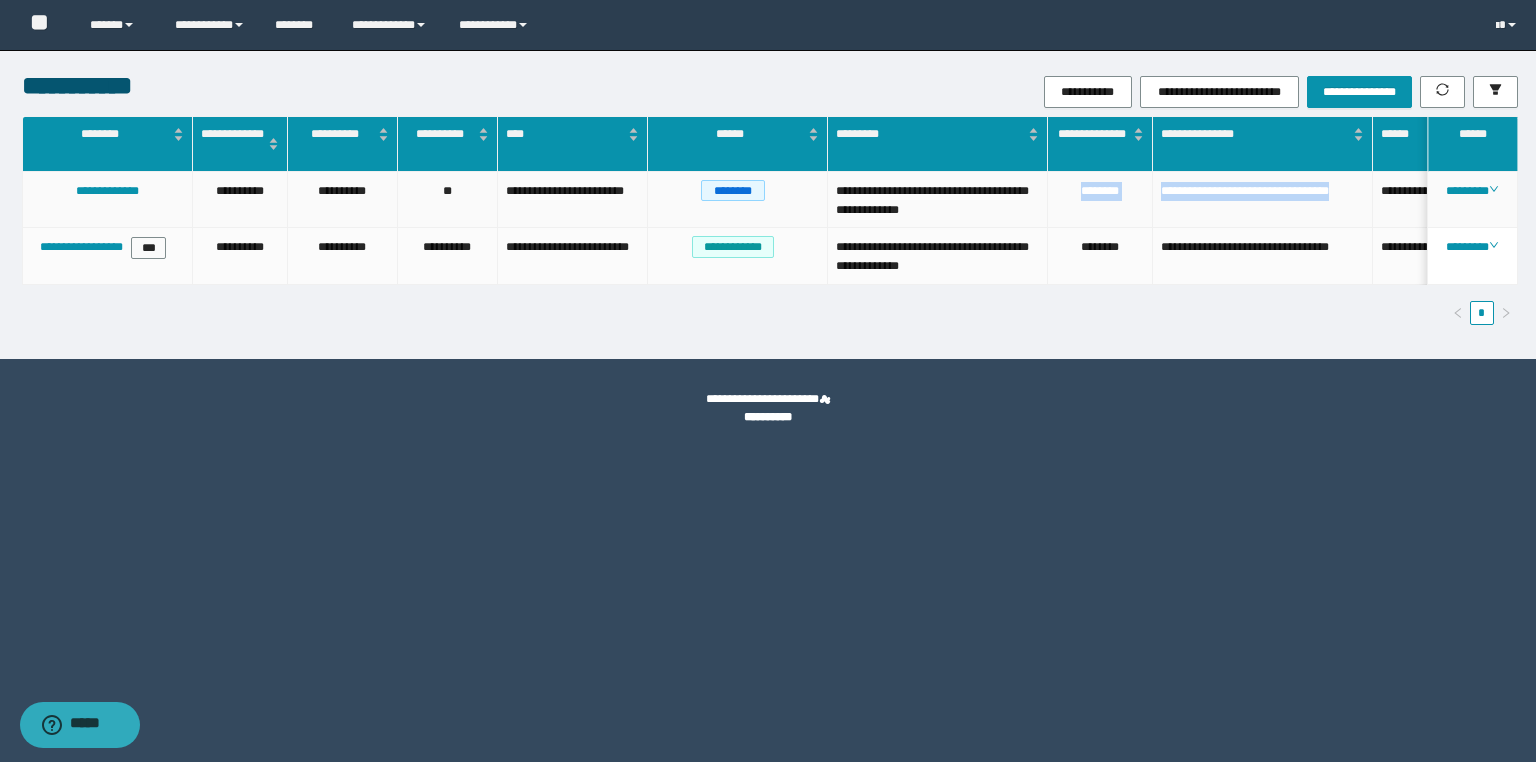 drag, startPoint x: 1358, startPoint y: 196, endPoint x: 1043, endPoint y: 203, distance: 315.07776 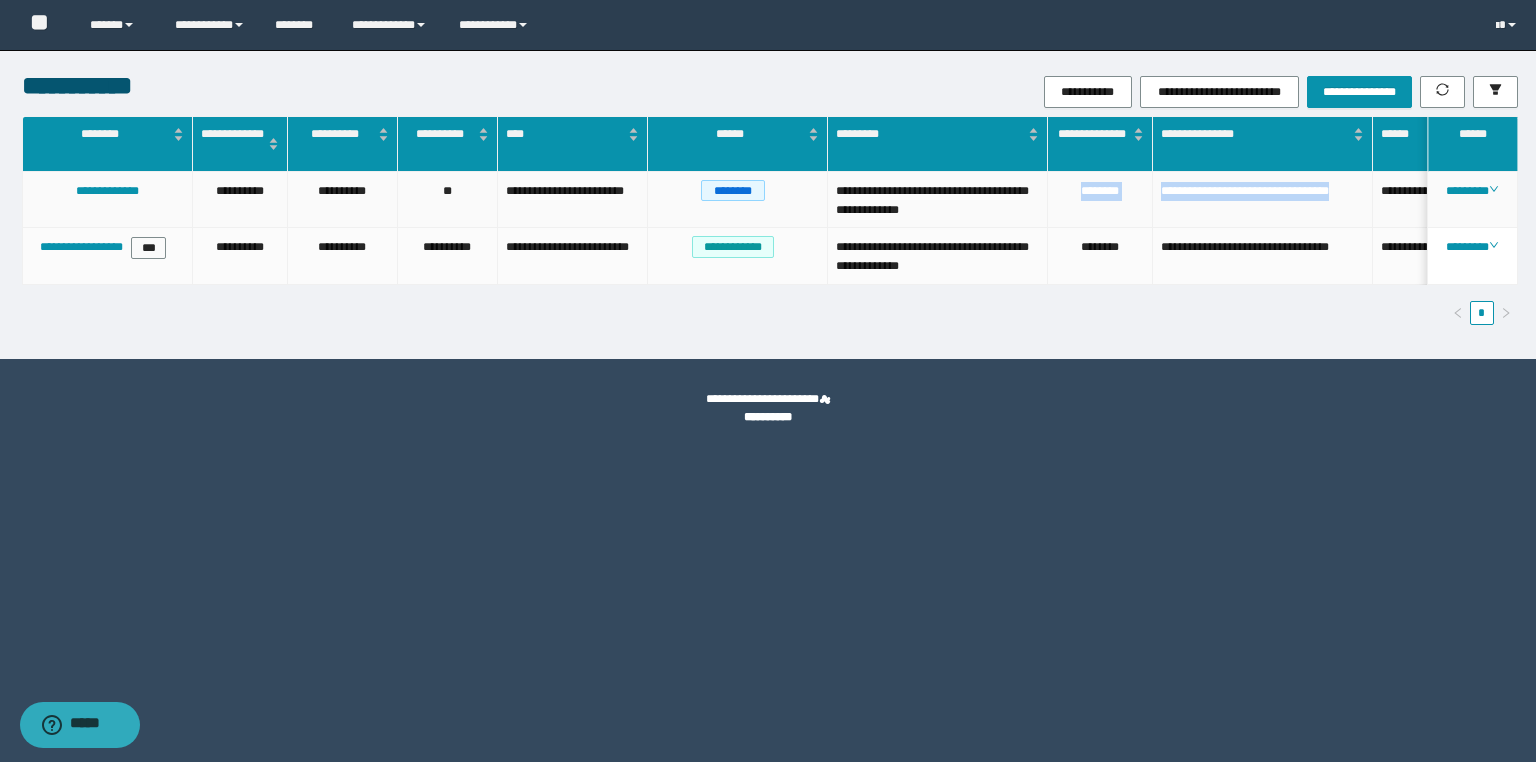 copy on "**********" 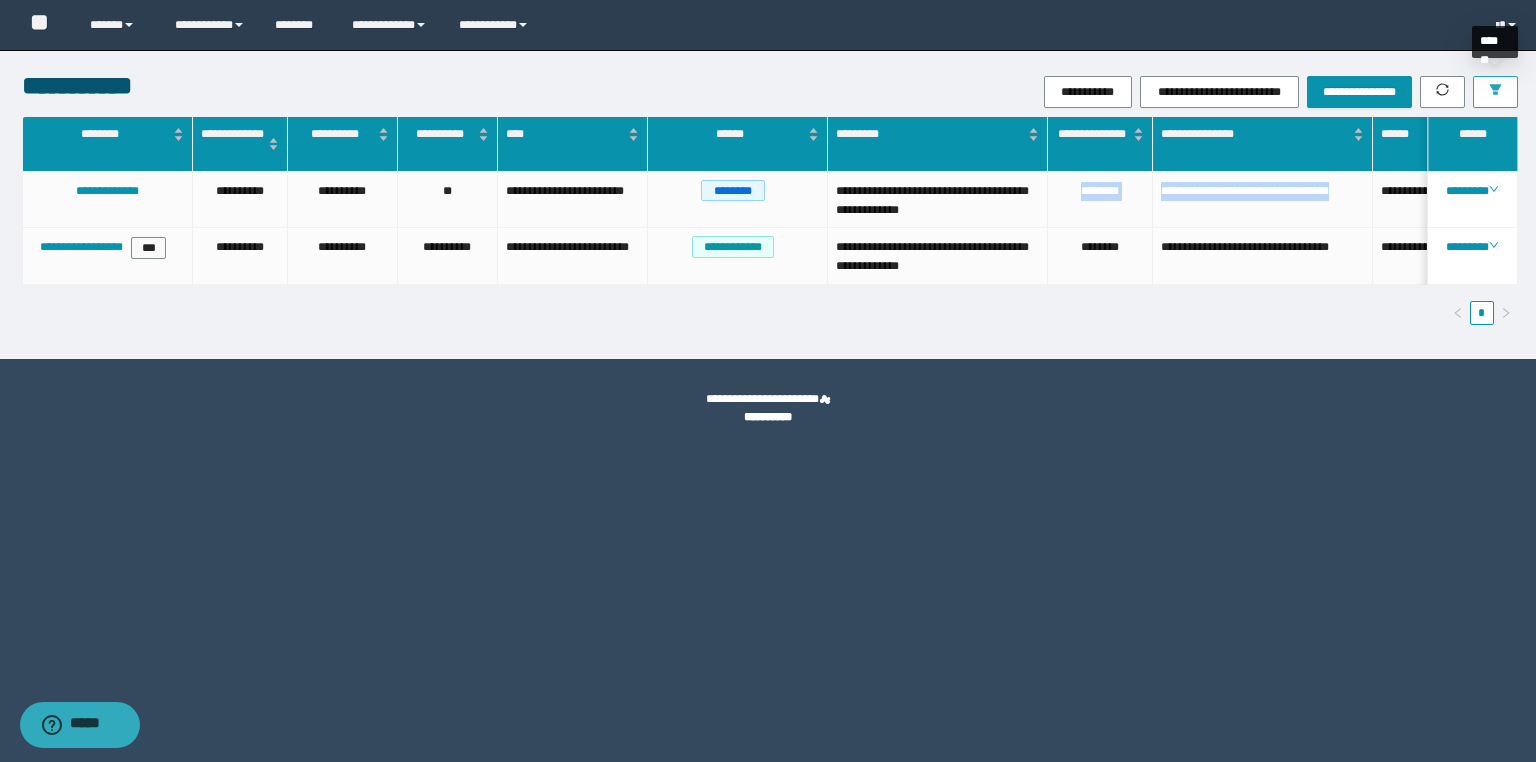 click 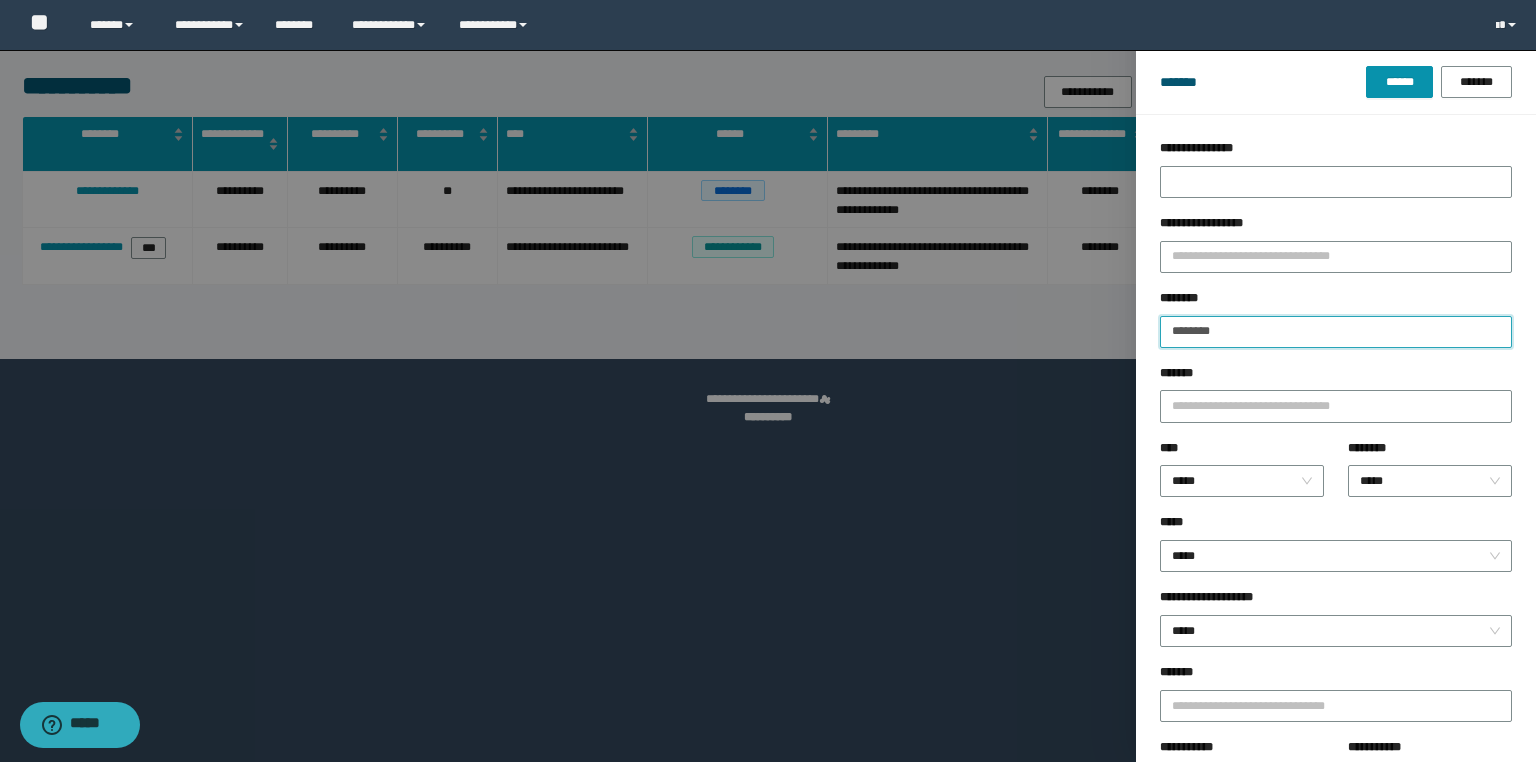 click on "********" at bounding box center (1336, 332) 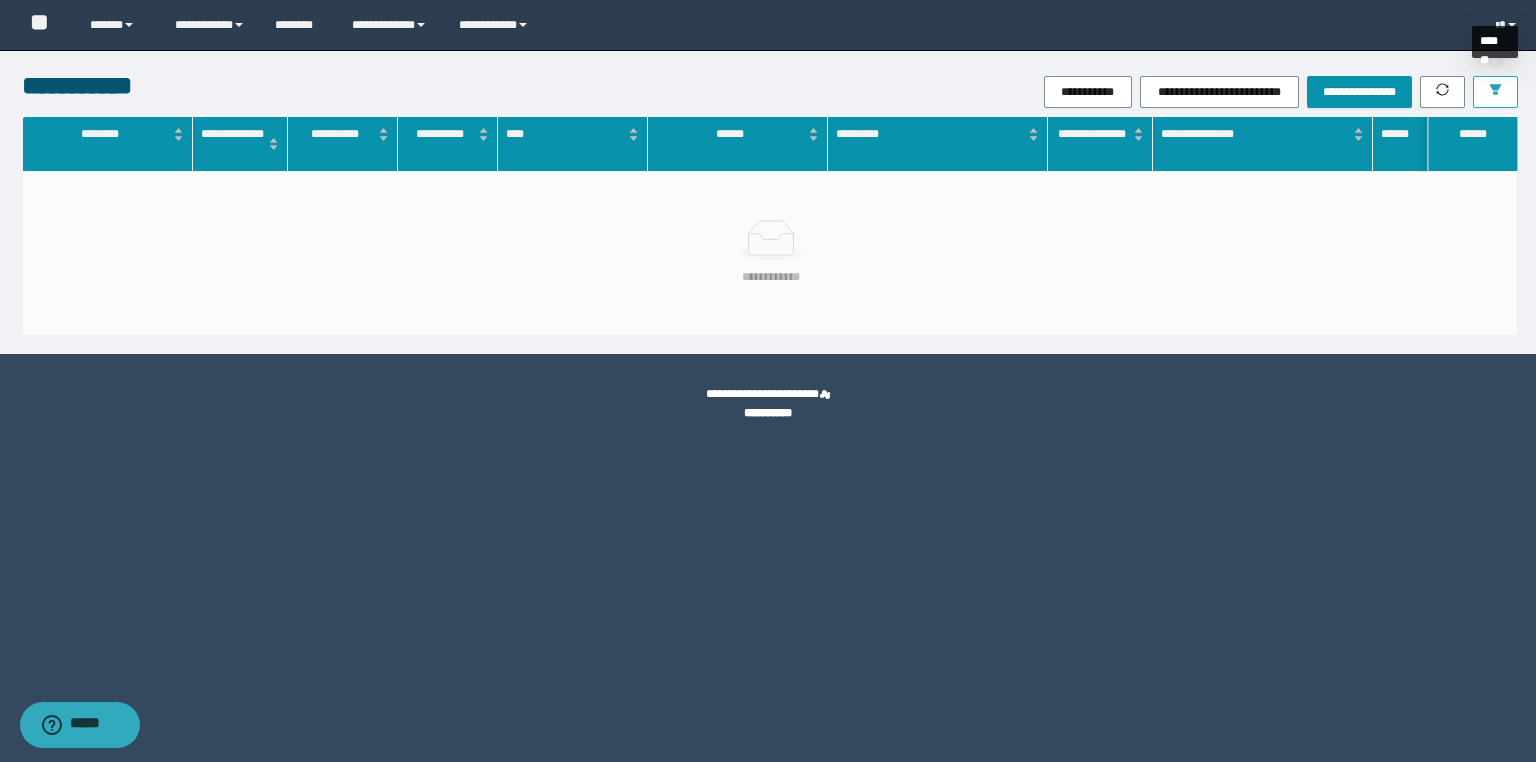 click 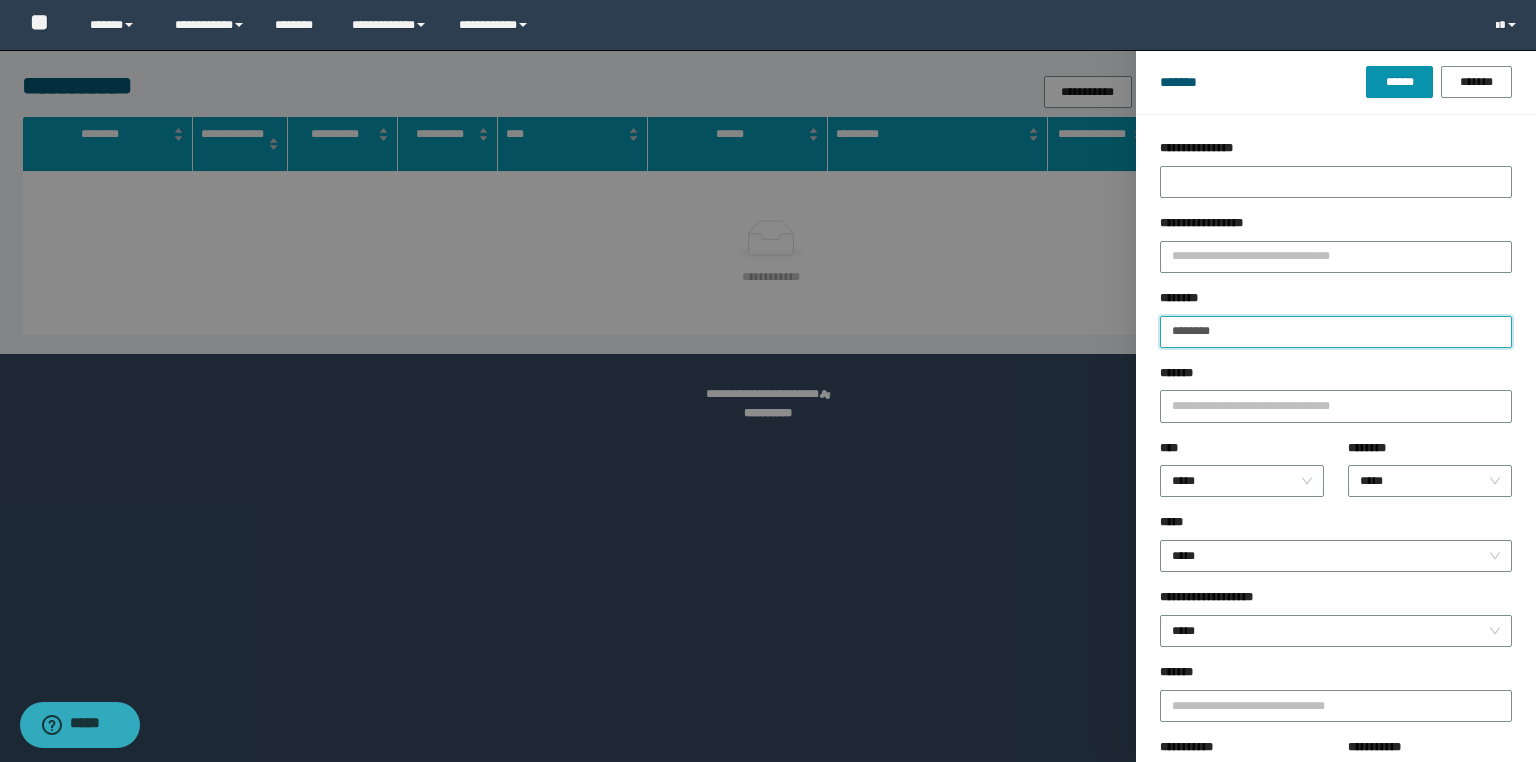 drag, startPoint x: 1272, startPoint y: 332, endPoint x: 1043, endPoint y: 326, distance: 229.07858 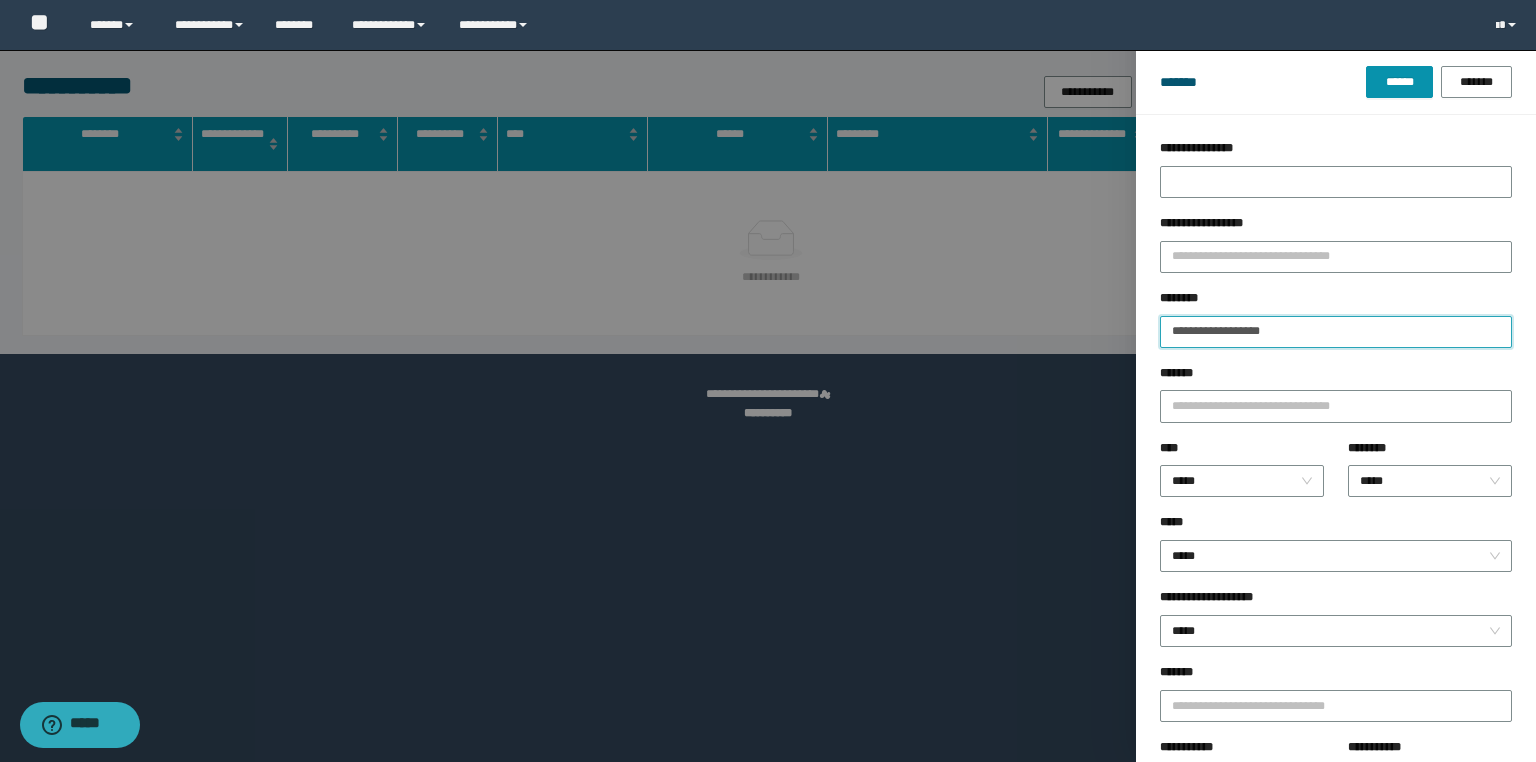 click on "******" at bounding box center (1399, 82) 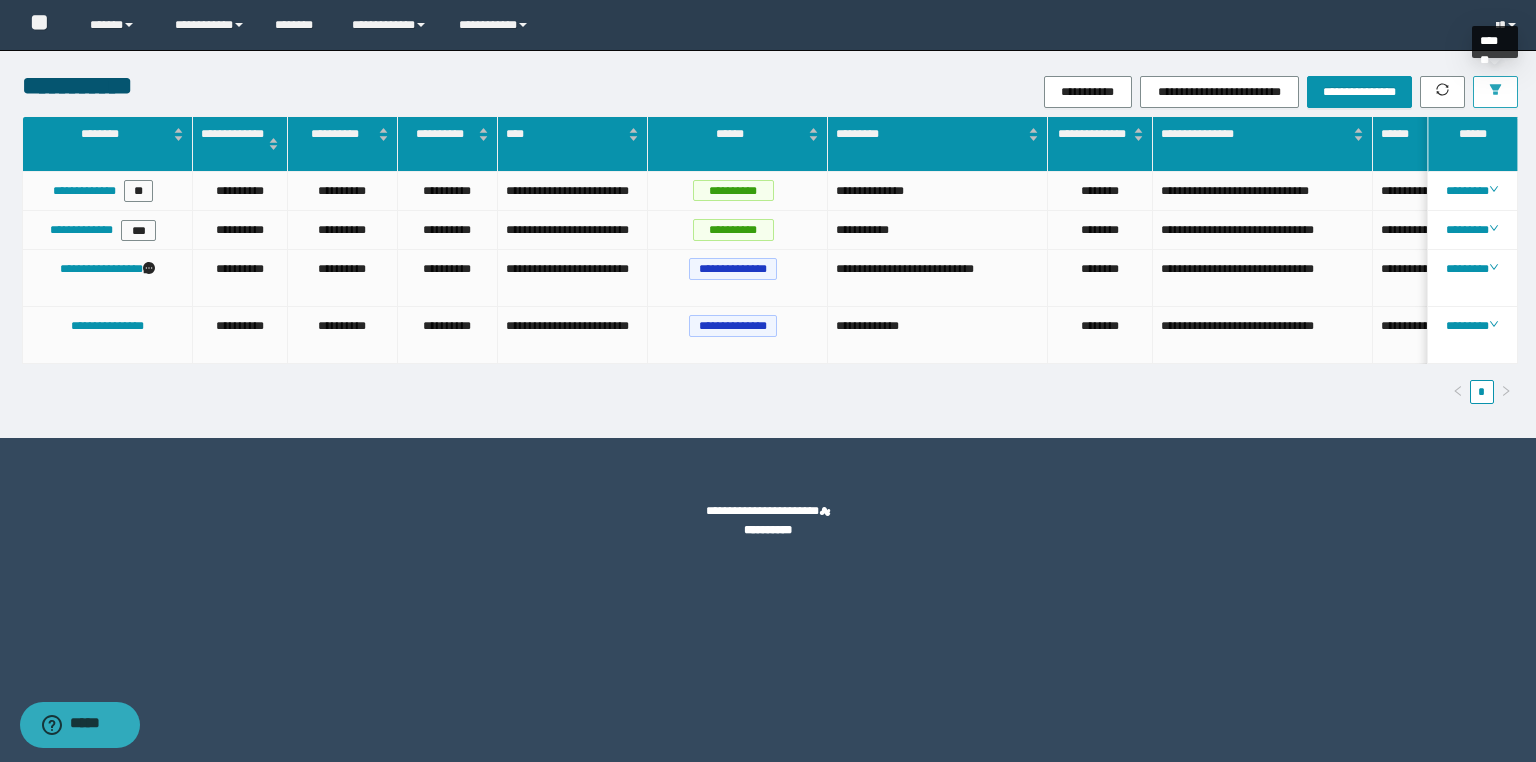 click 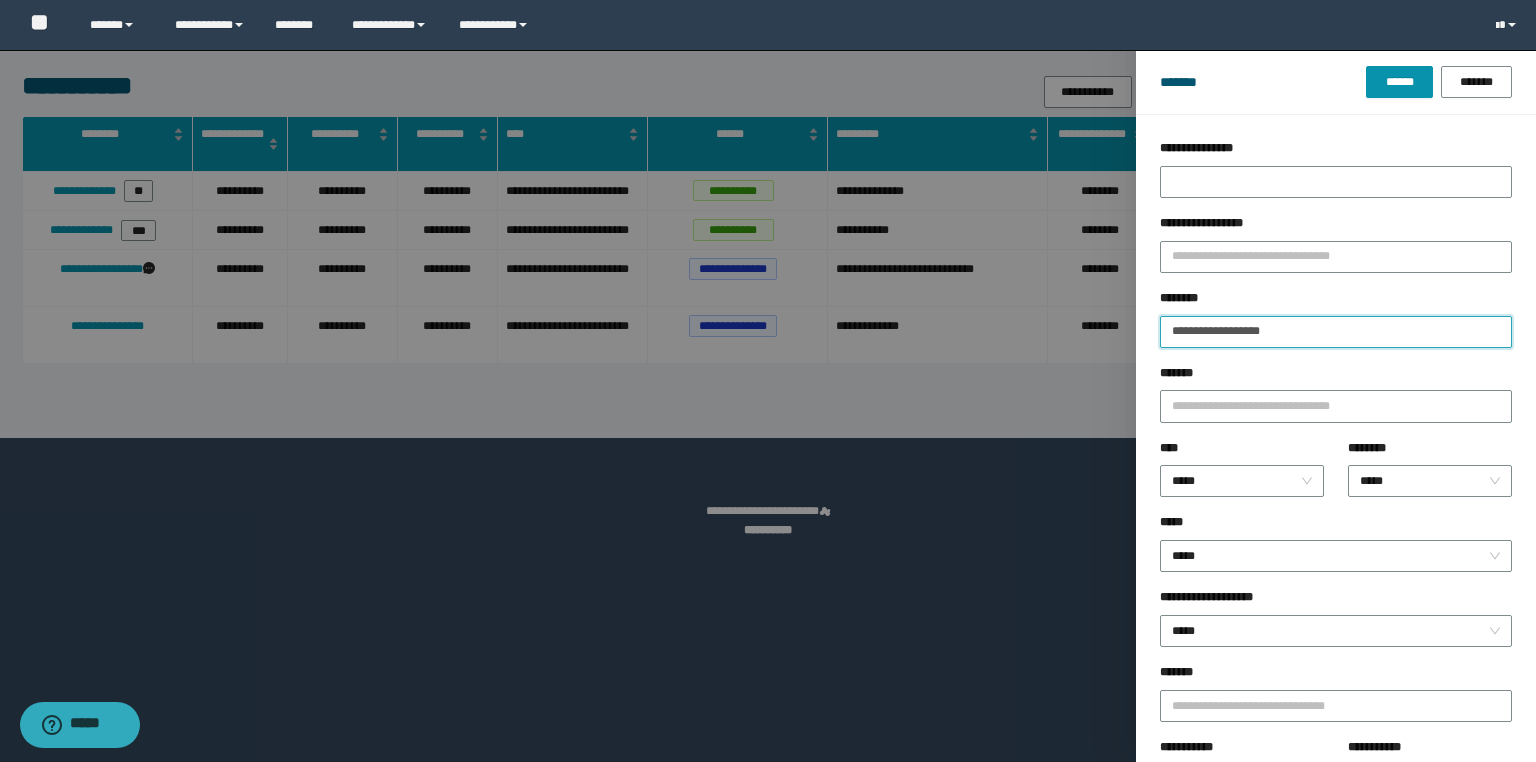 drag, startPoint x: 1320, startPoint y: 332, endPoint x: 1099, endPoint y: 343, distance: 221.27359 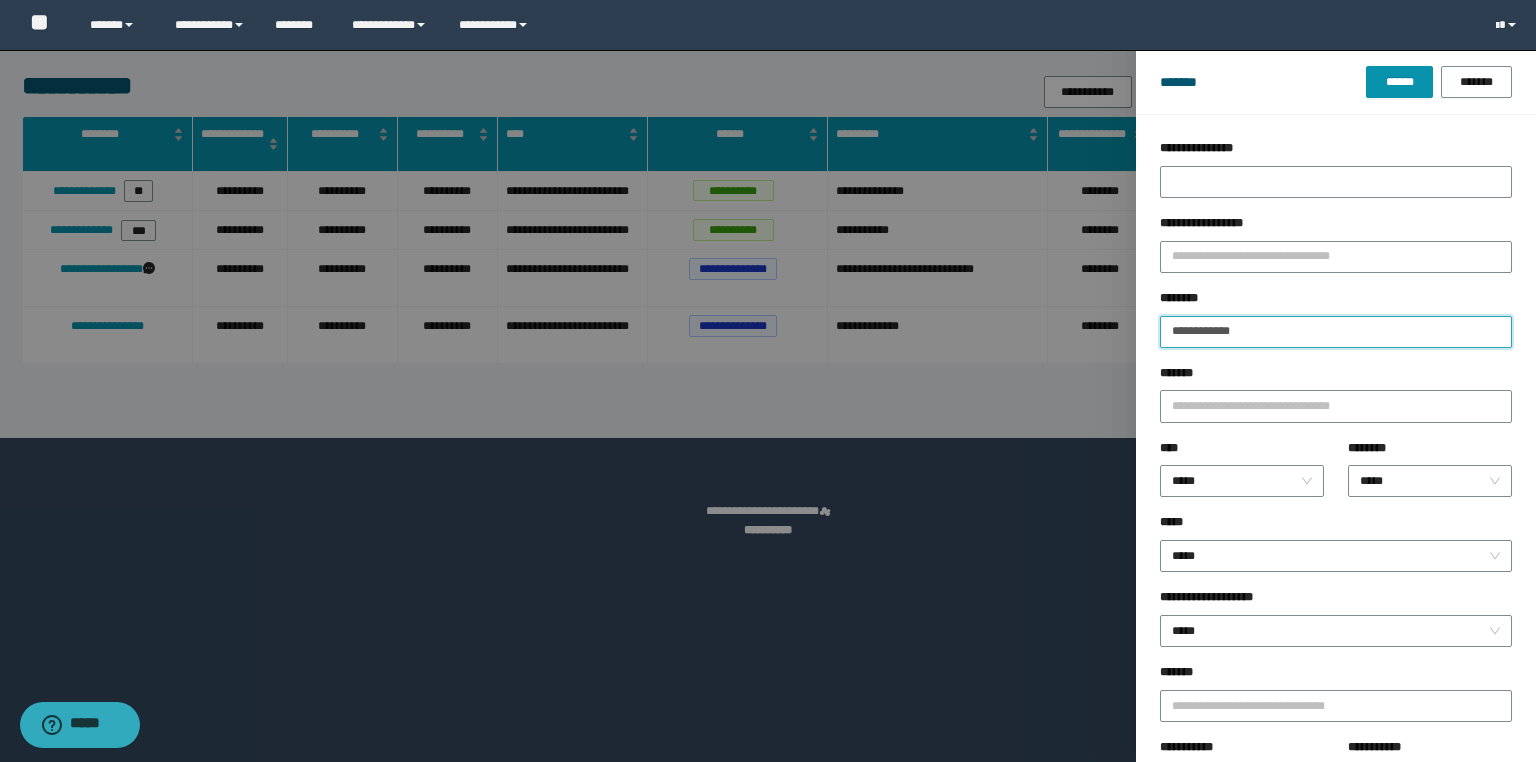 click on "******" at bounding box center [1399, 82] 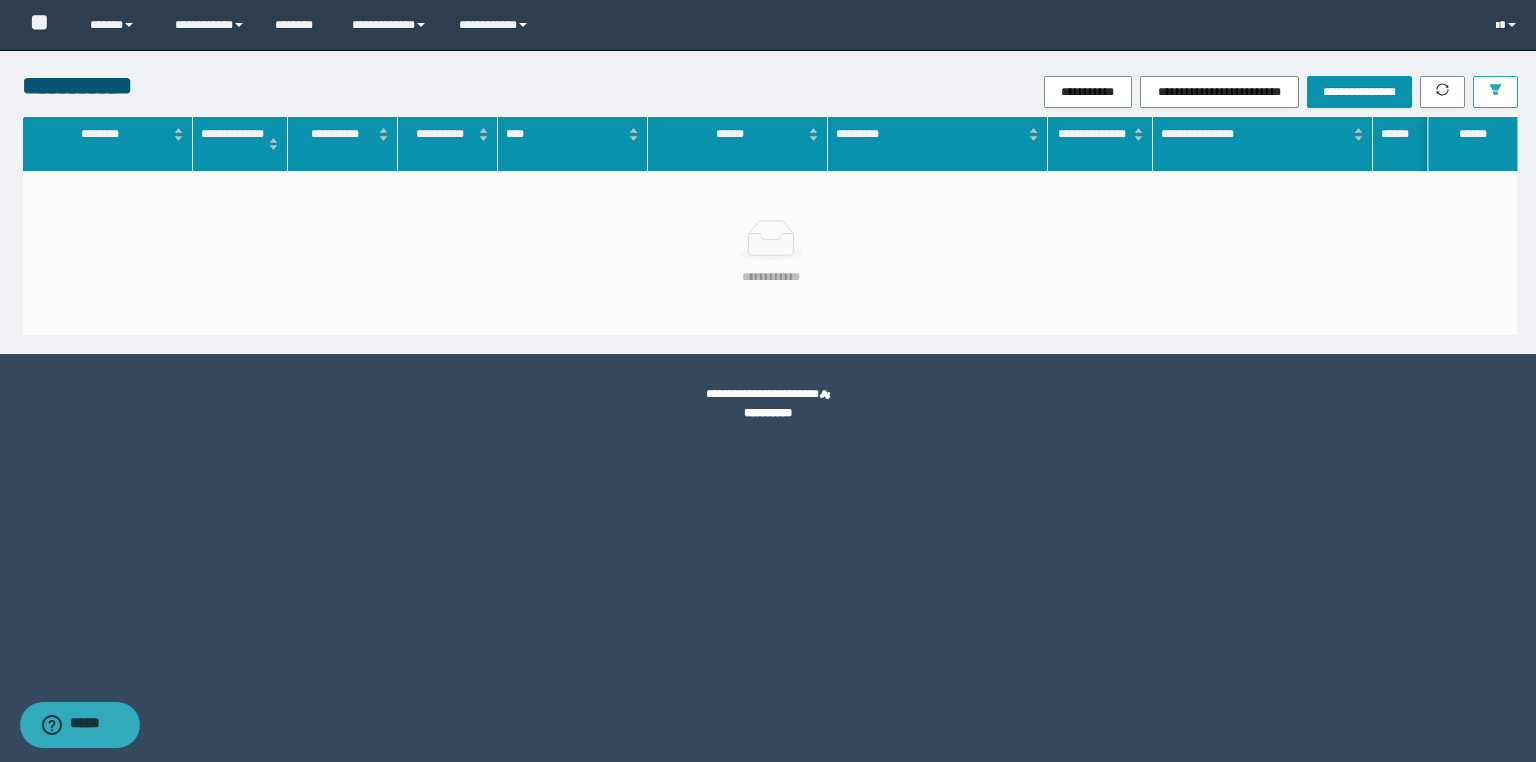 click at bounding box center [1495, 92] 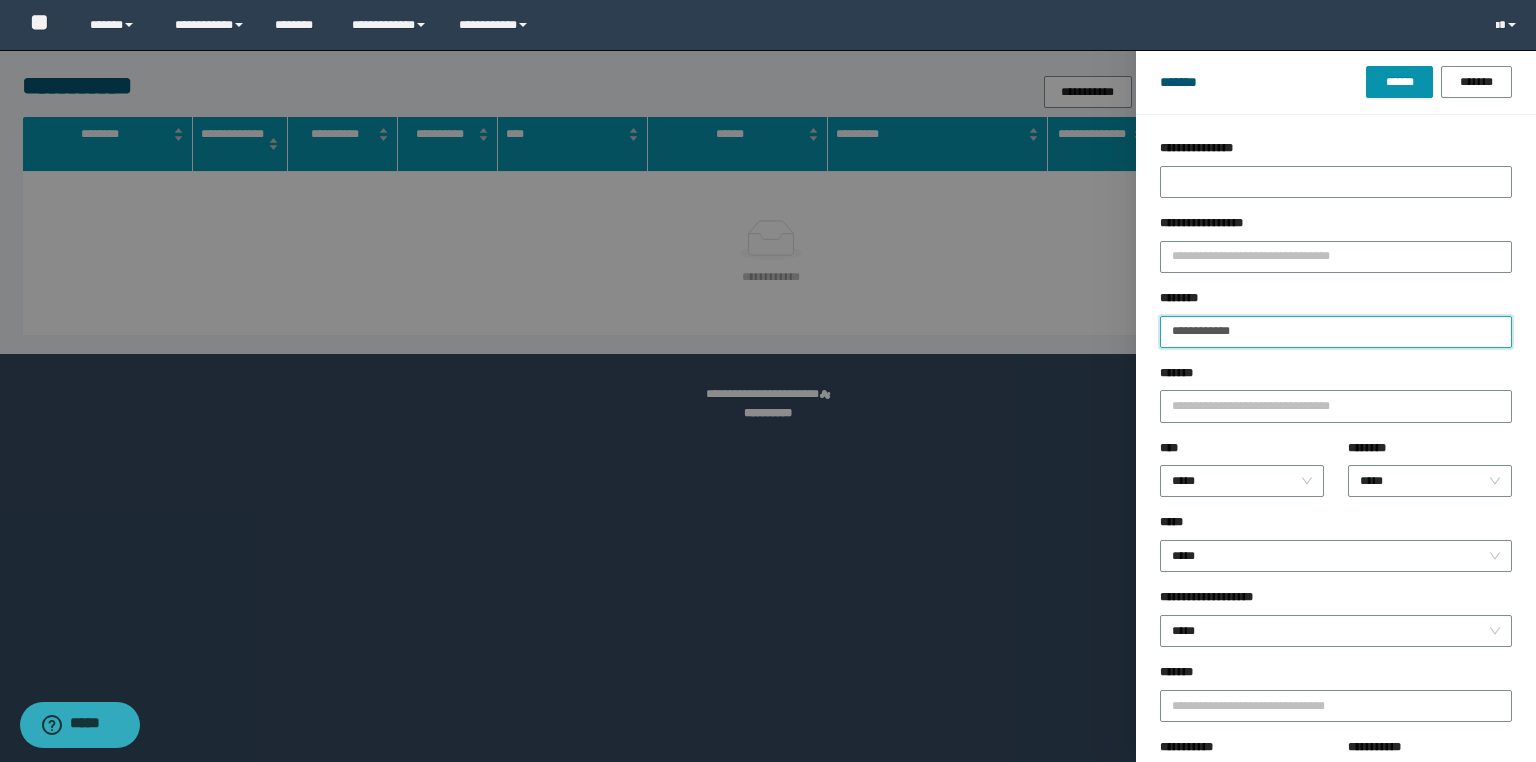 drag, startPoint x: 1269, startPoint y: 327, endPoint x: 1126, endPoint y: 322, distance: 143.08739 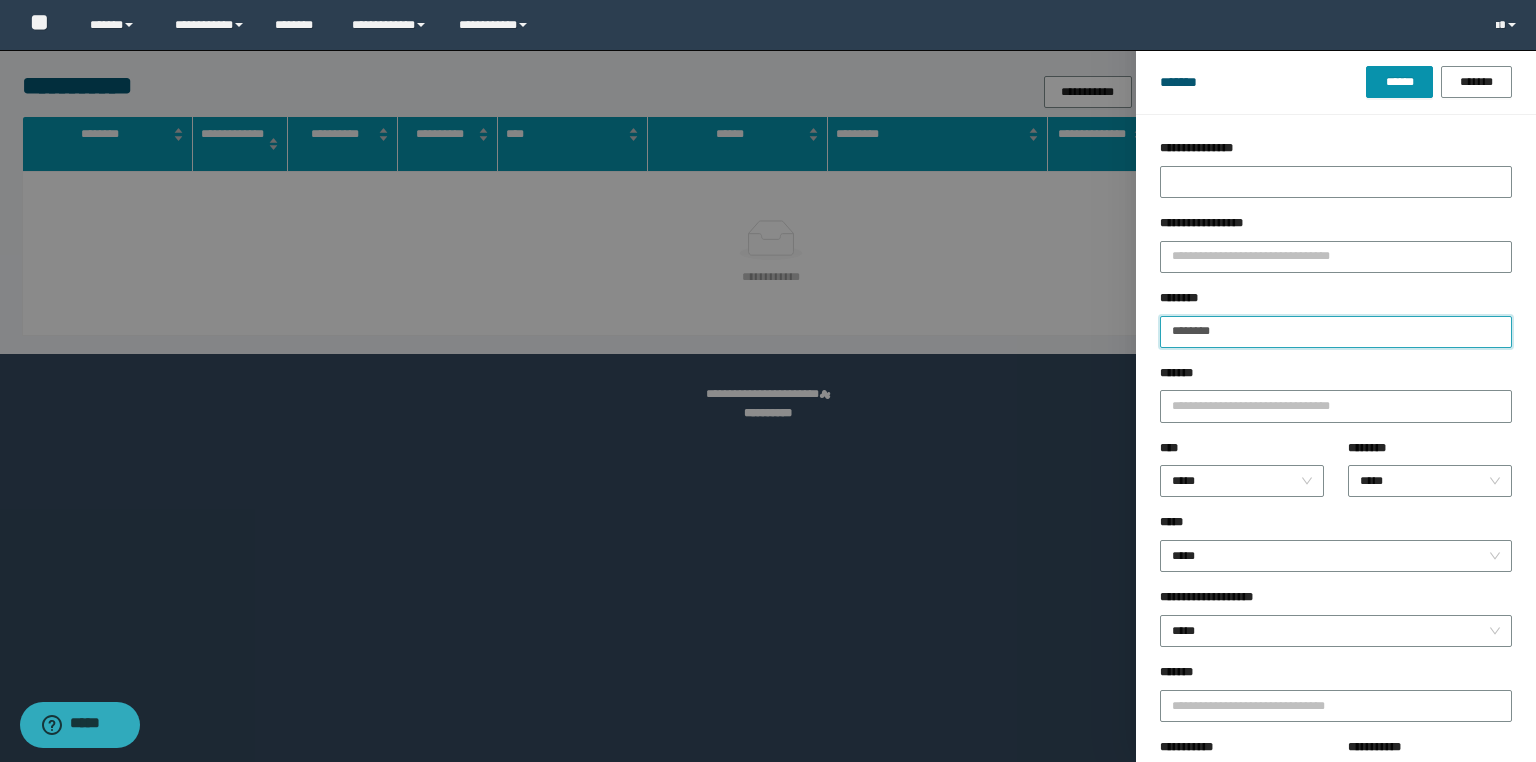 type on "********" 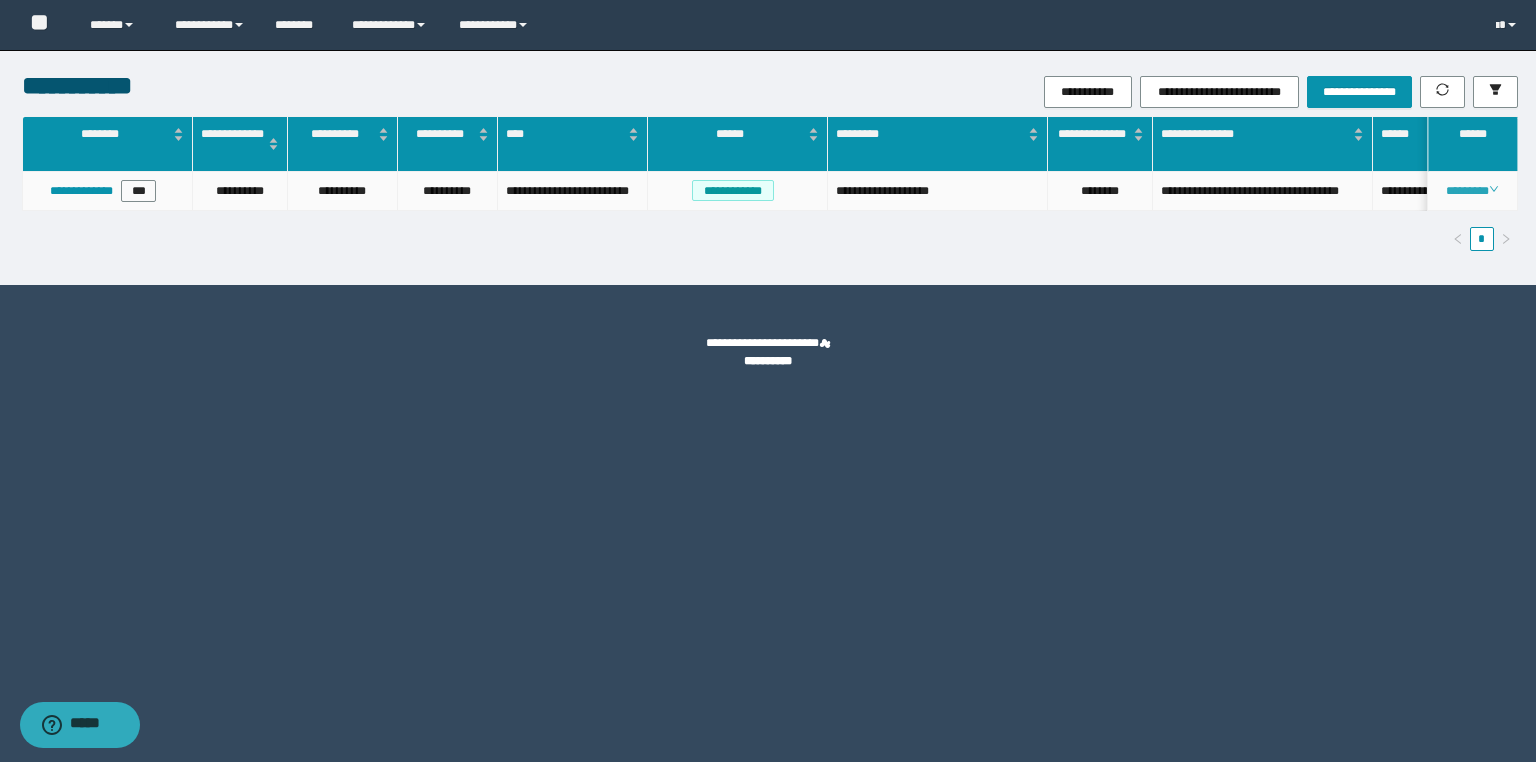 click 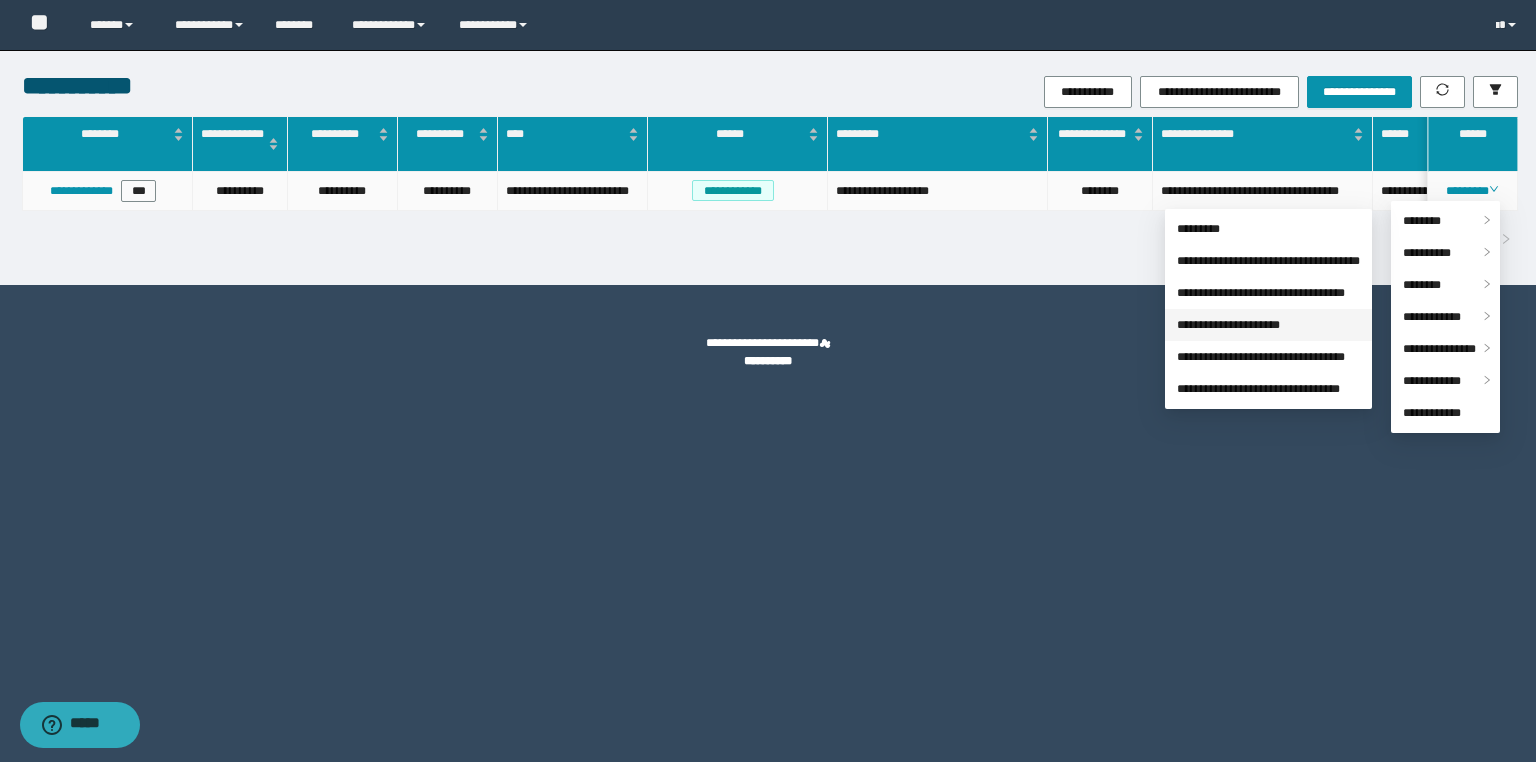 click on "**********" at bounding box center [1228, 325] 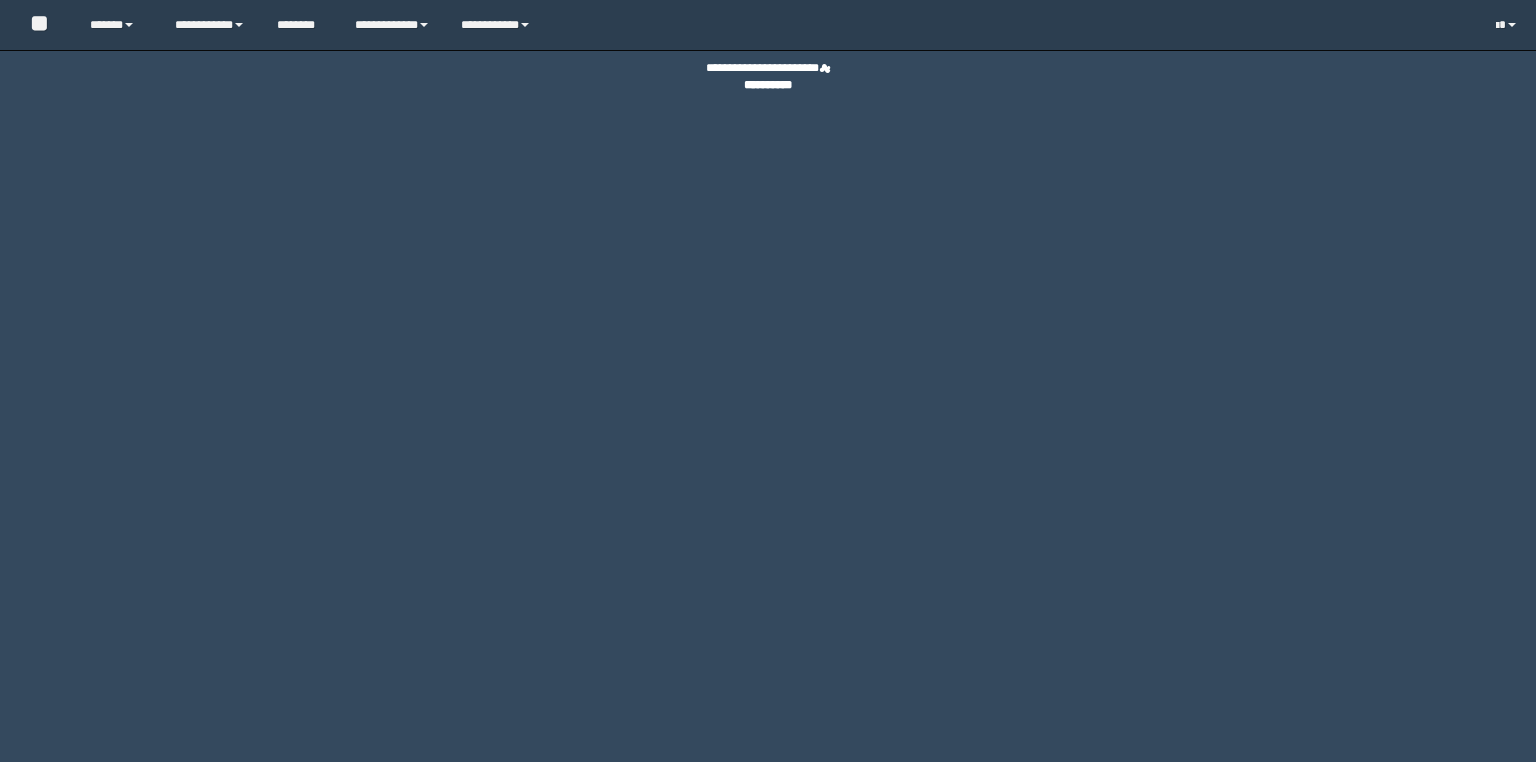 scroll, scrollTop: 0, scrollLeft: 0, axis: both 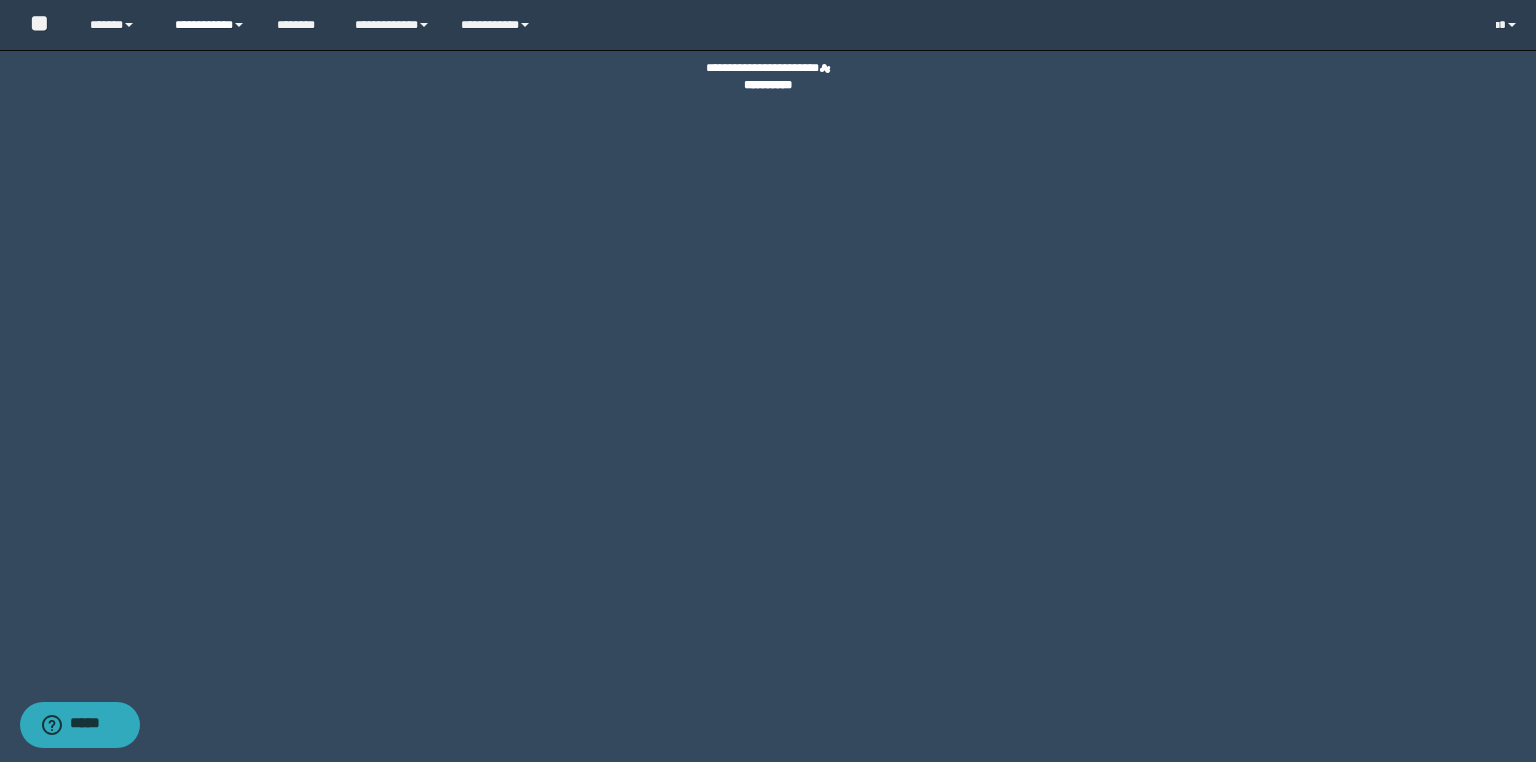 click on "**********" at bounding box center (210, 25) 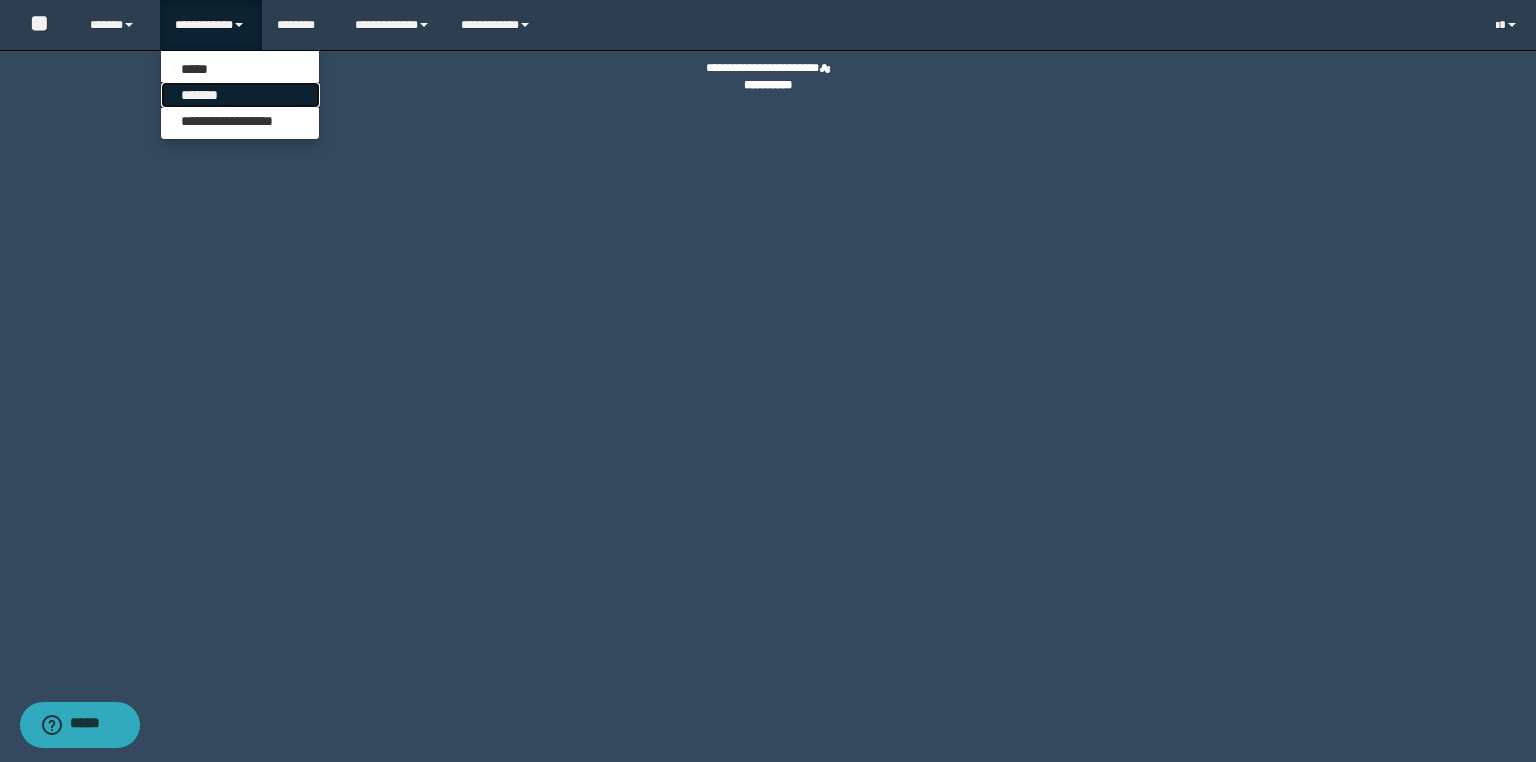 click on "*******" at bounding box center [240, 95] 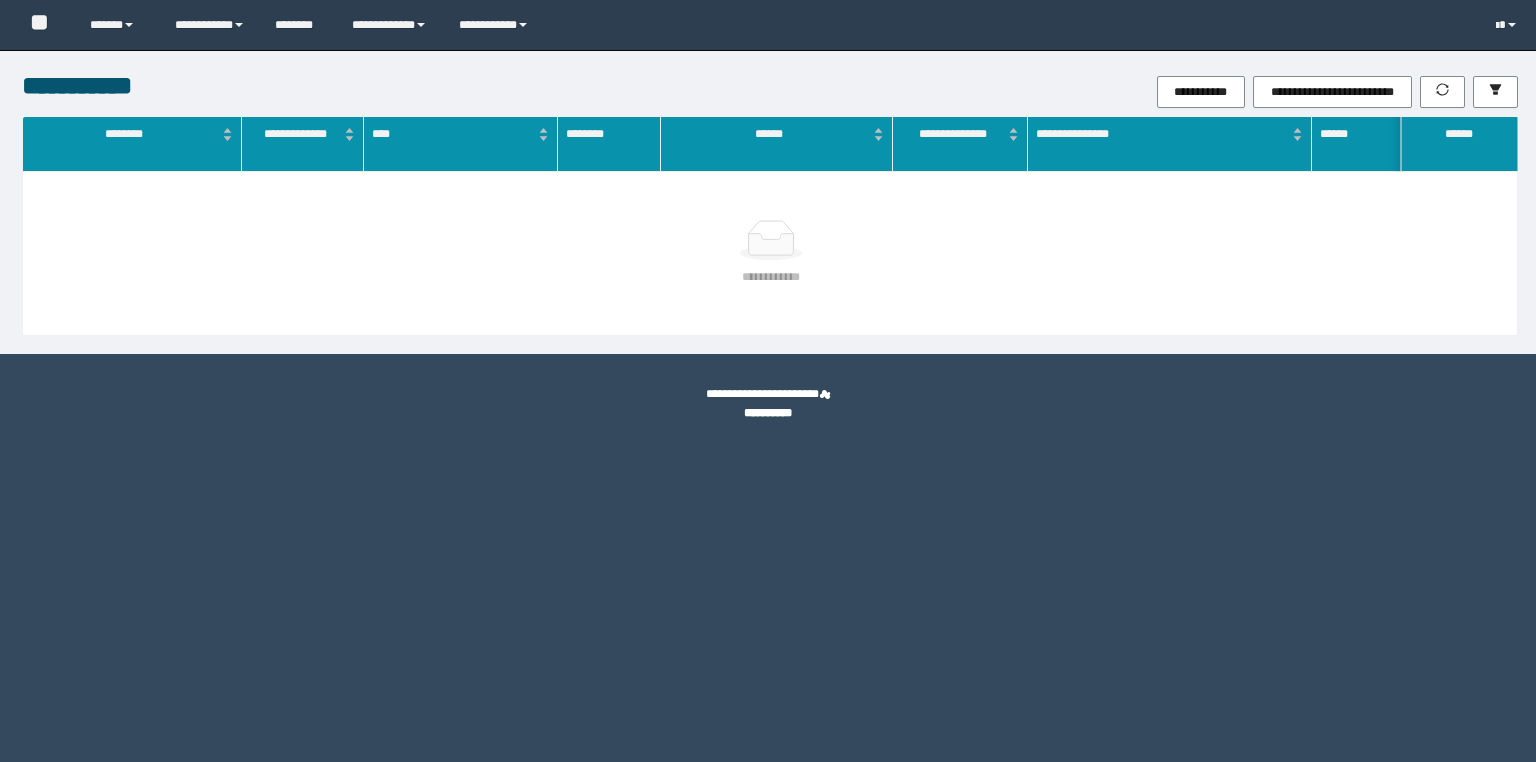 scroll, scrollTop: 0, scrollLeft: 0, axis: both 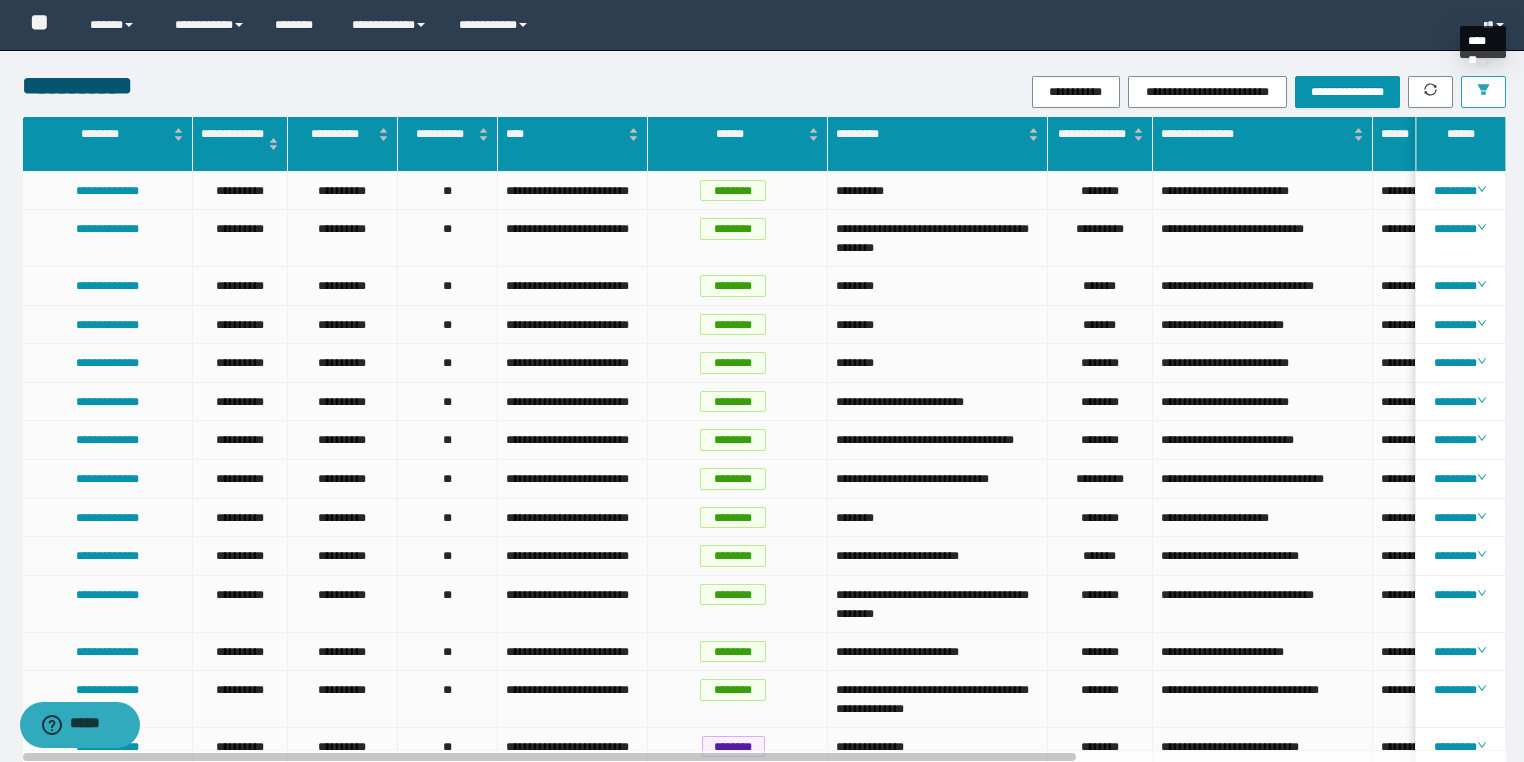 click 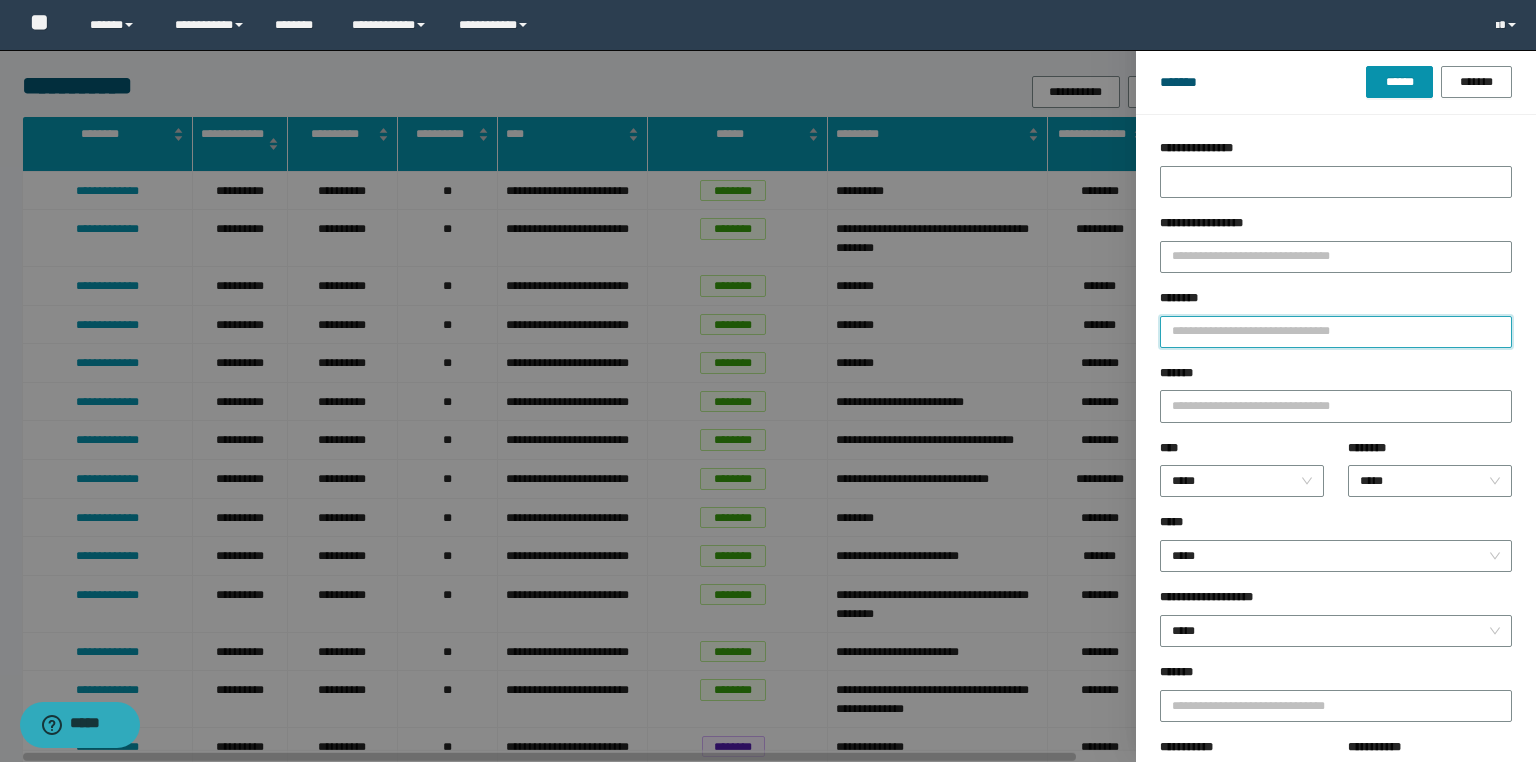 click on "********" at bounding box center [1336, 332] 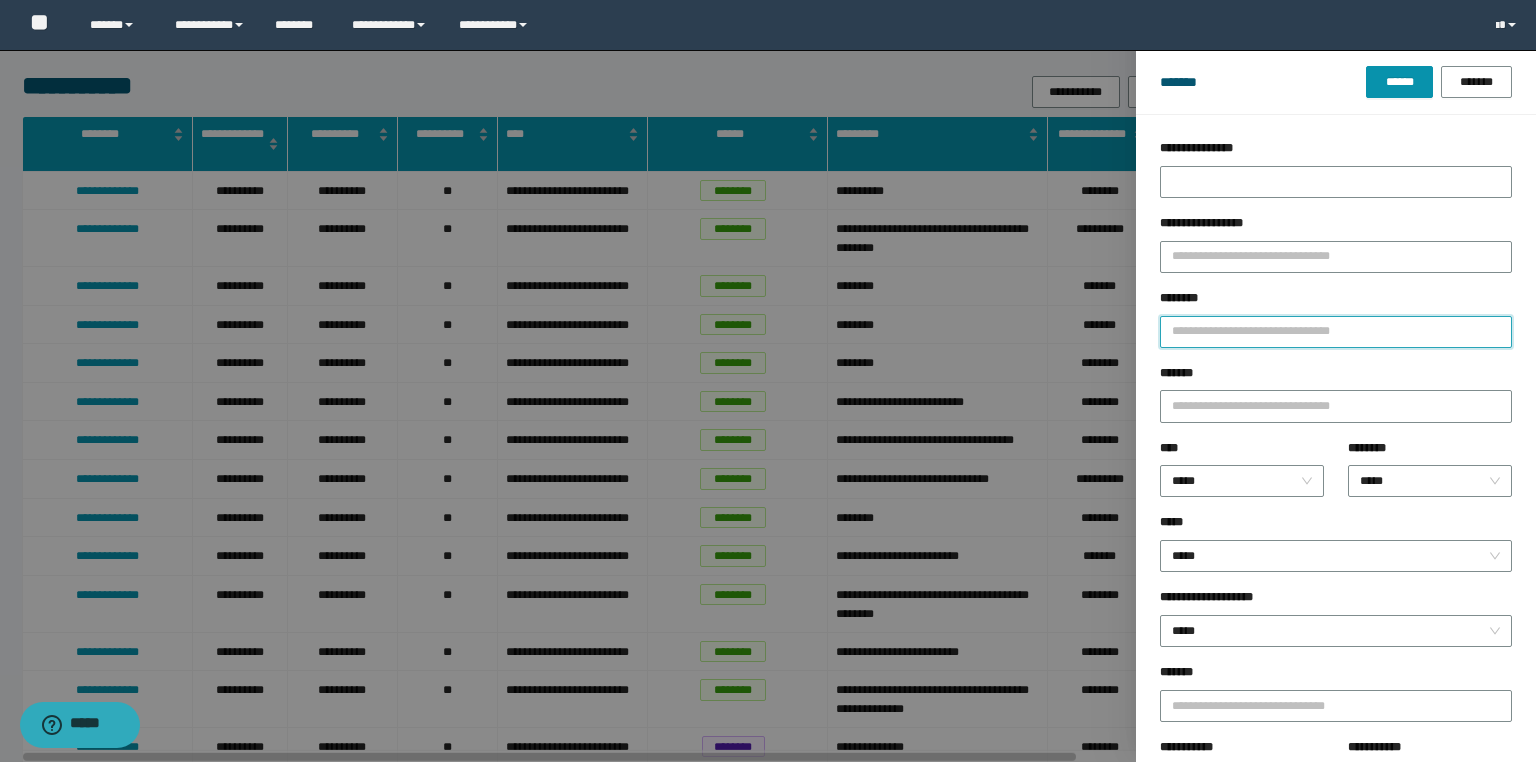 type on "*" 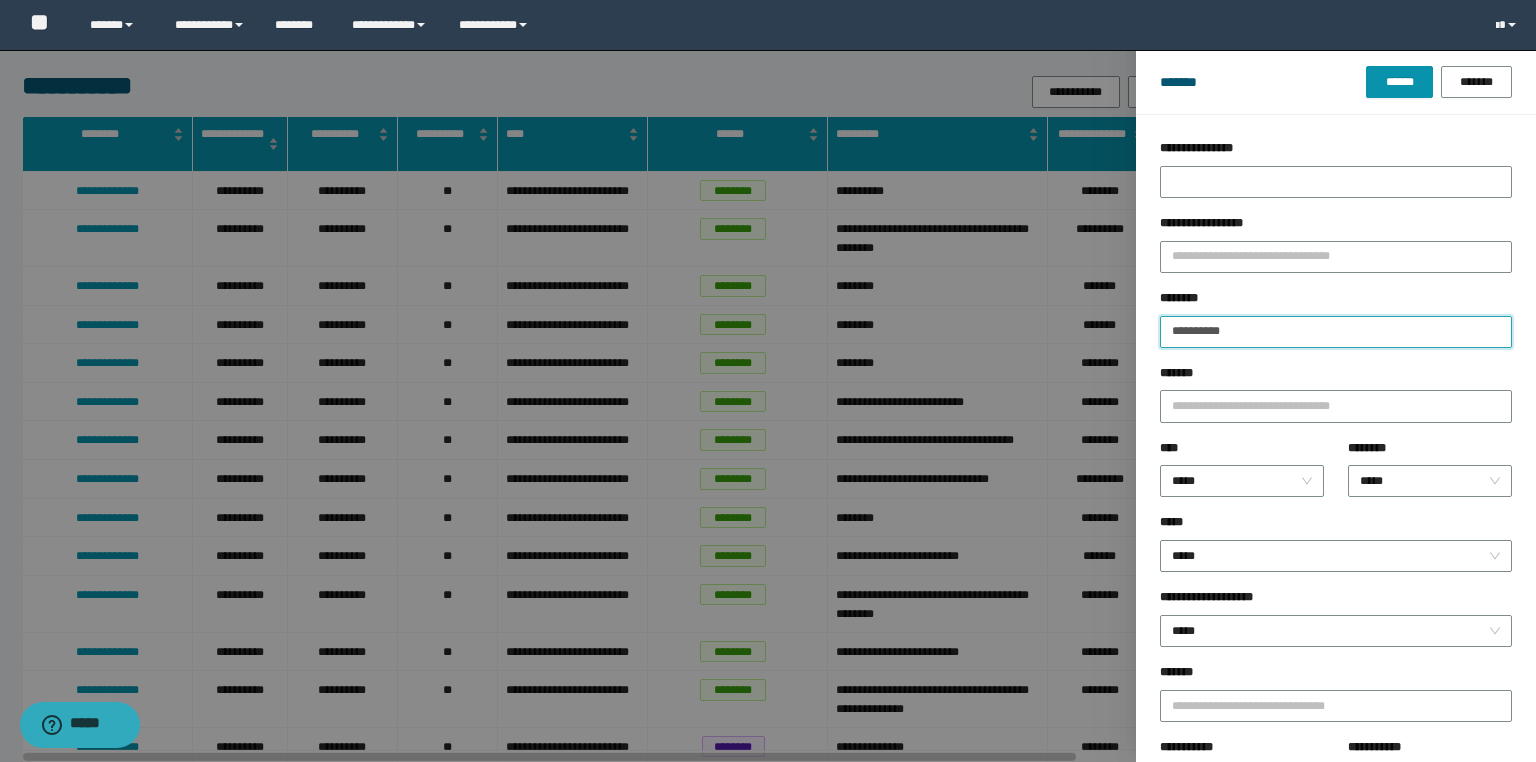 click on "******" at bounding box center [1399, 82] 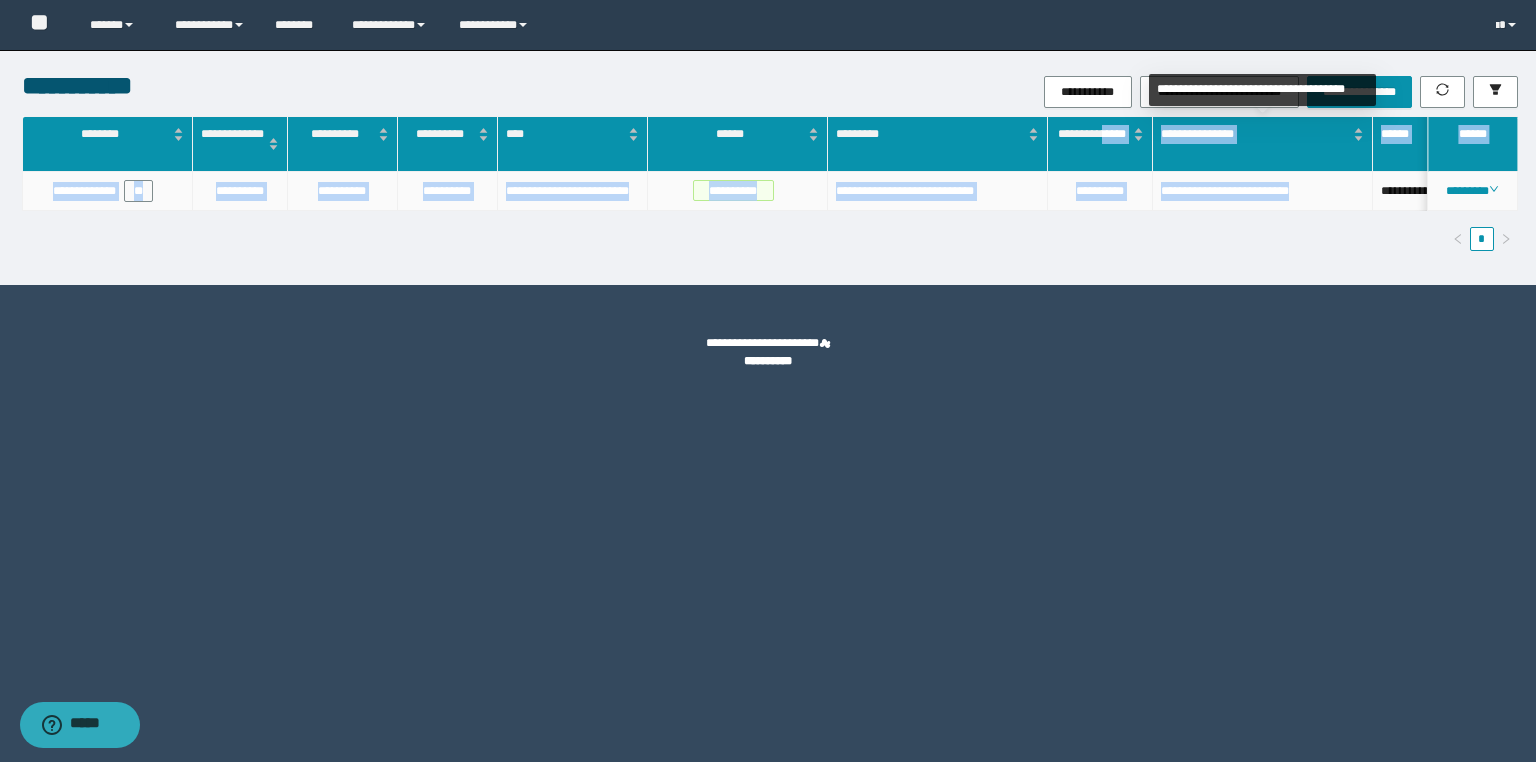 drag, startPoint x: 1323, startPoint y: 193, endPoint x: 1102, endPoint y: 179, distance: 221.443 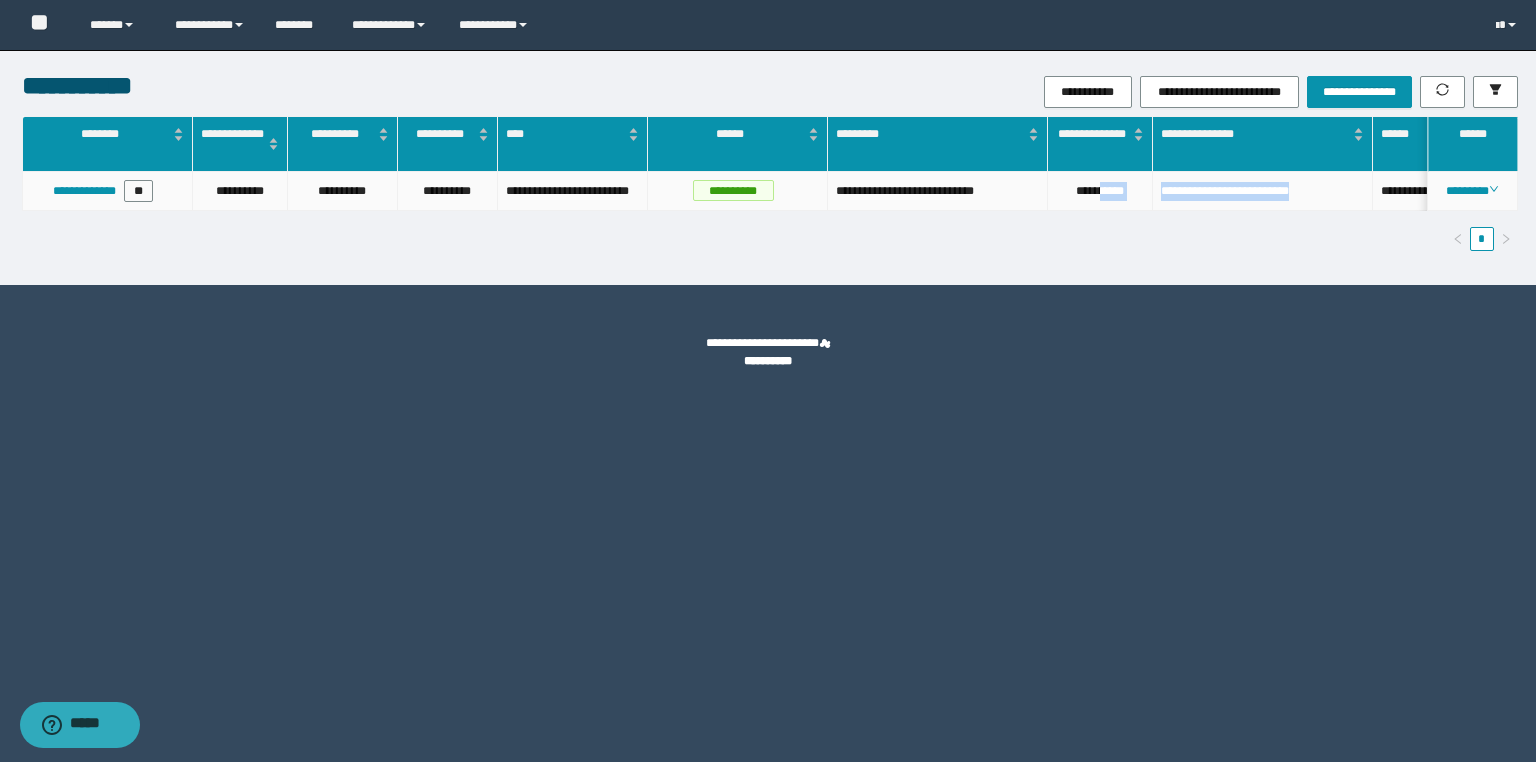 click on "**********" at bounding box center (1263, 191) 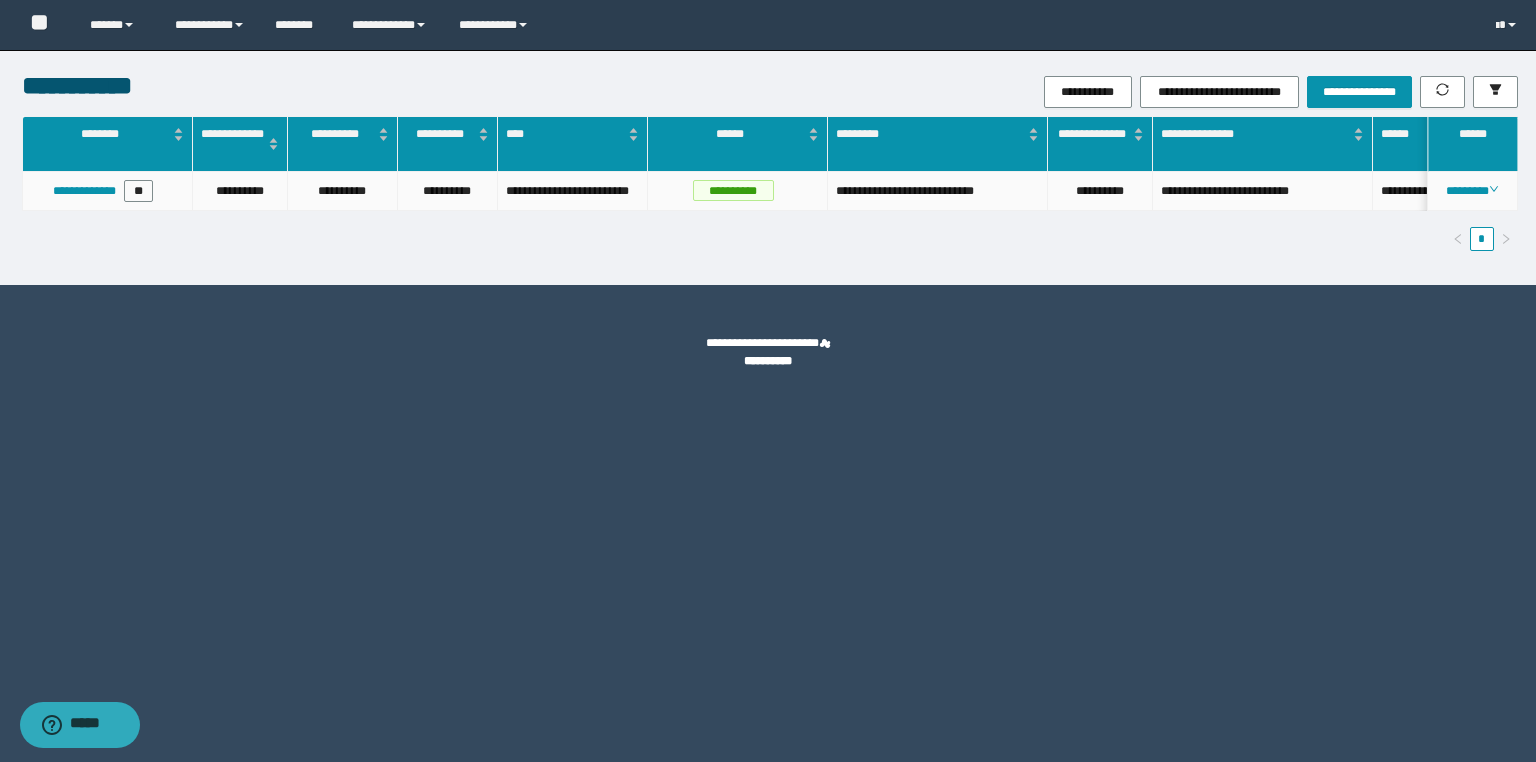 click on "**********" at bounding box center (1263, 191) 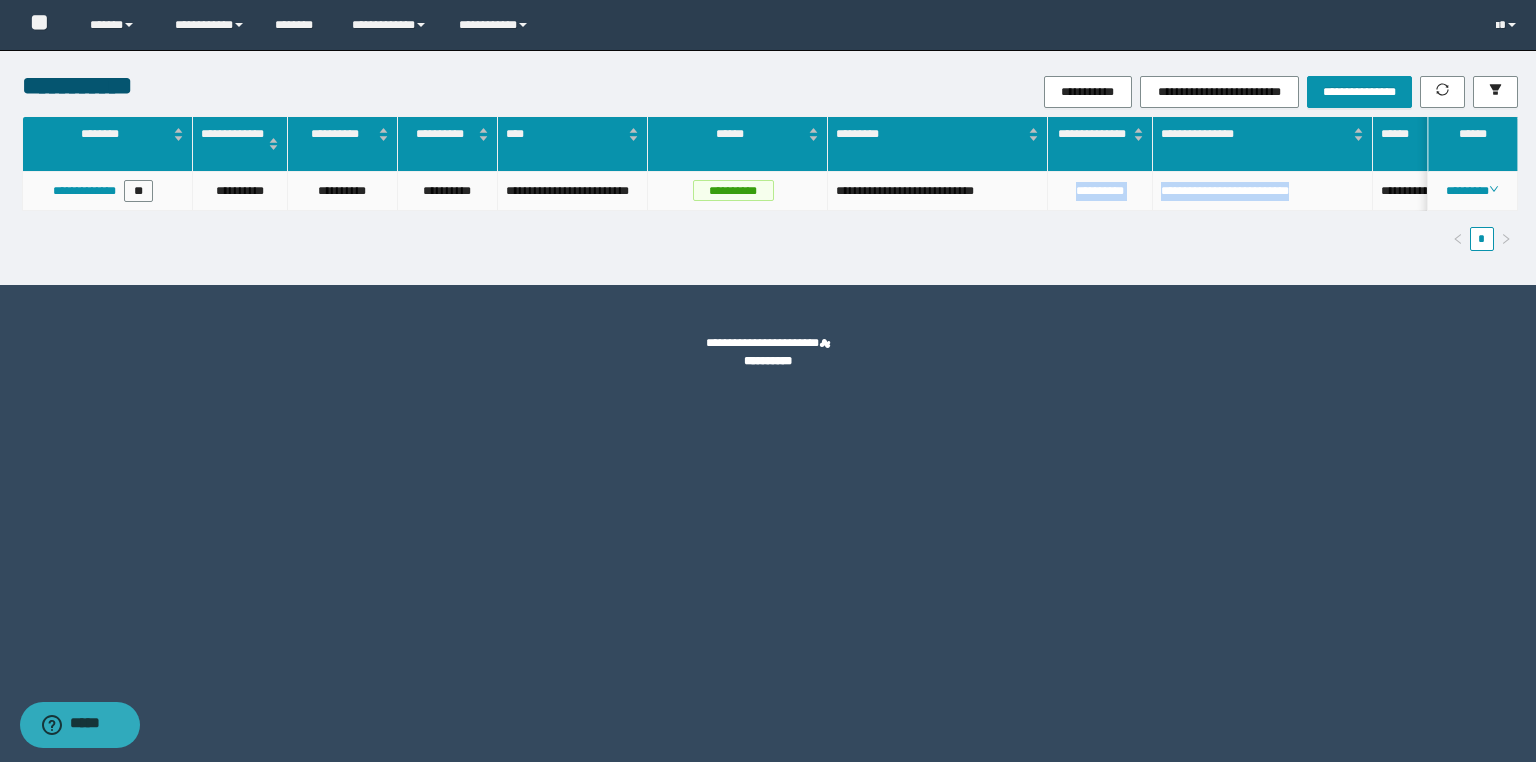 drag, startPoint x: 1313, startPoint y: 193, endPoint x: 1048, endPoint y: 199, distance: 265.0679 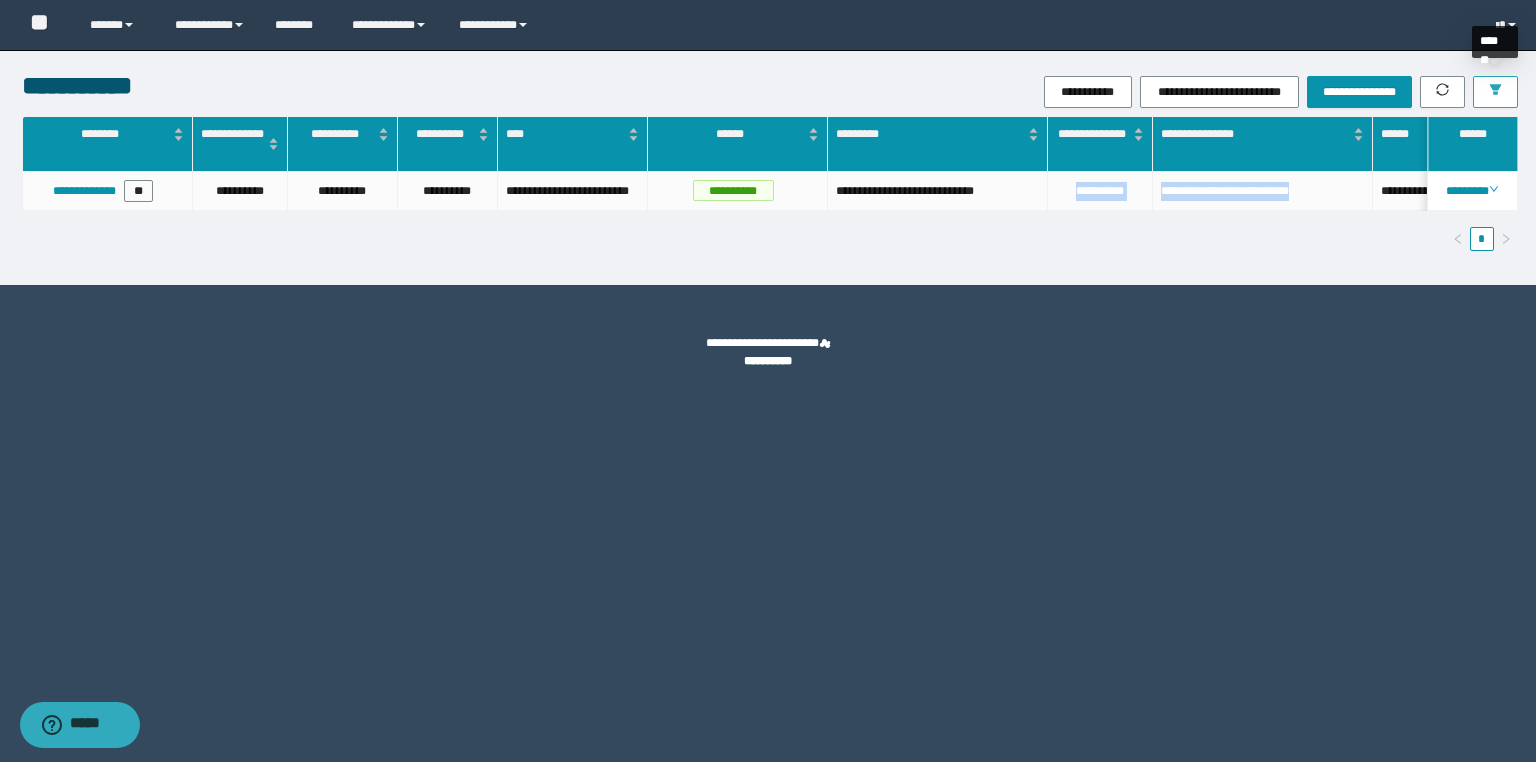 drag, startPoint x: 1495, startPoint y: 87, endPoint x: 1491, endPoint y: 101, distance: 14.56022 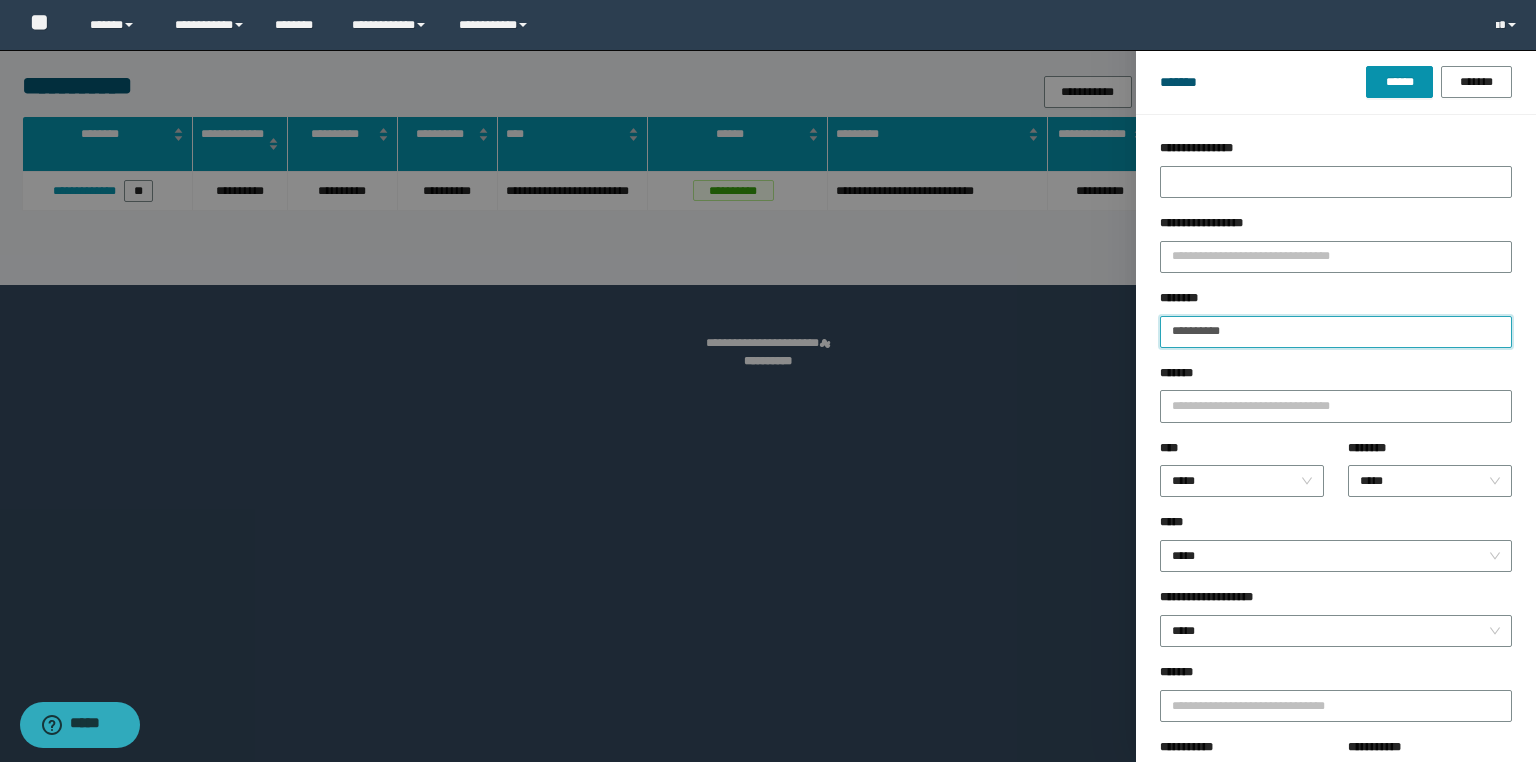 drag, startPoint x: 1261, startPoint y: 329, endPoint x: 1119, endPoint y: 341, distance: 142.50613 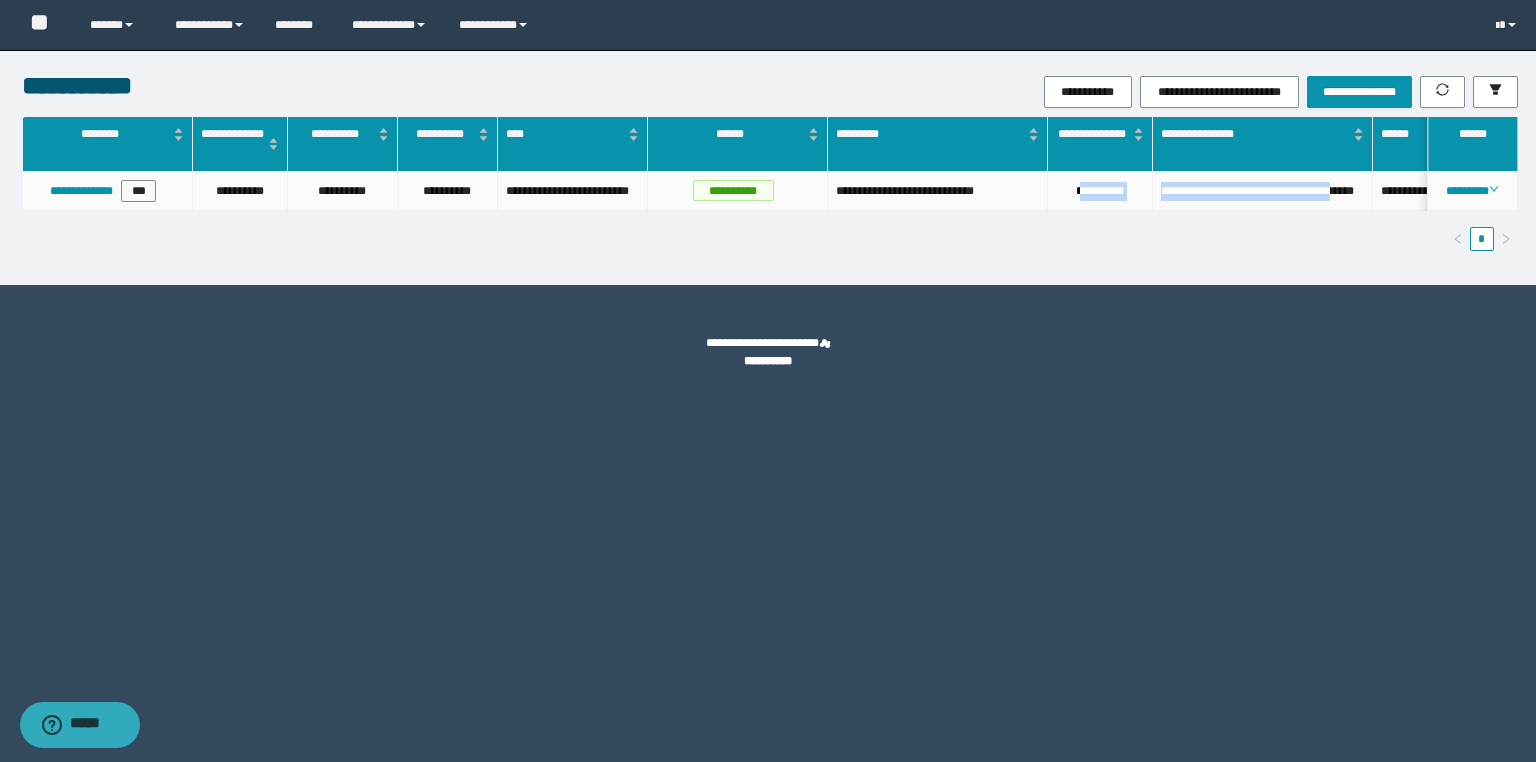 drag, startPoint x: 1364, startPoint y: 187, endPoint x: 1073, endPoint y: 190, distance: 291.01547 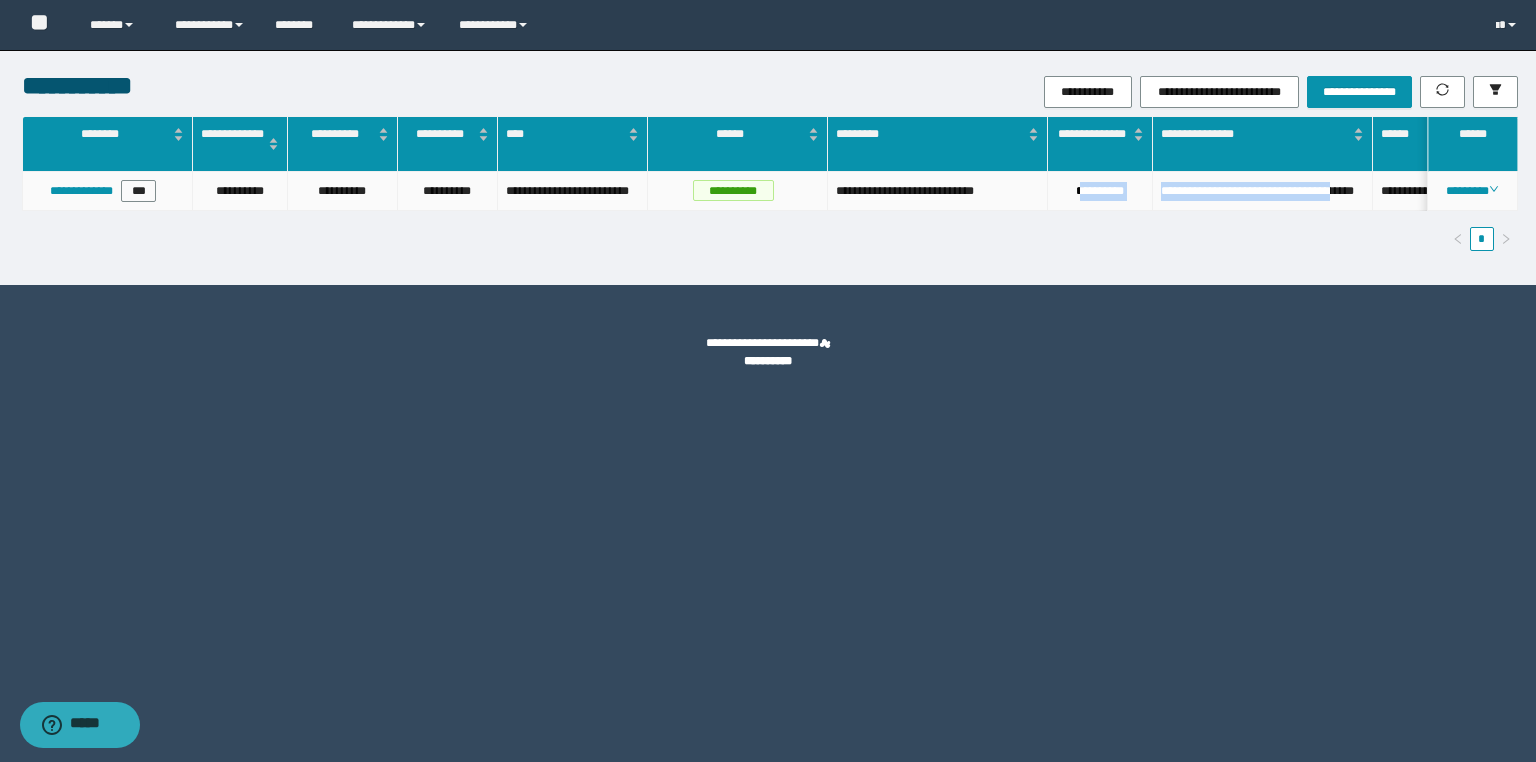 click on "**********" at bounding box center [1263, 191] 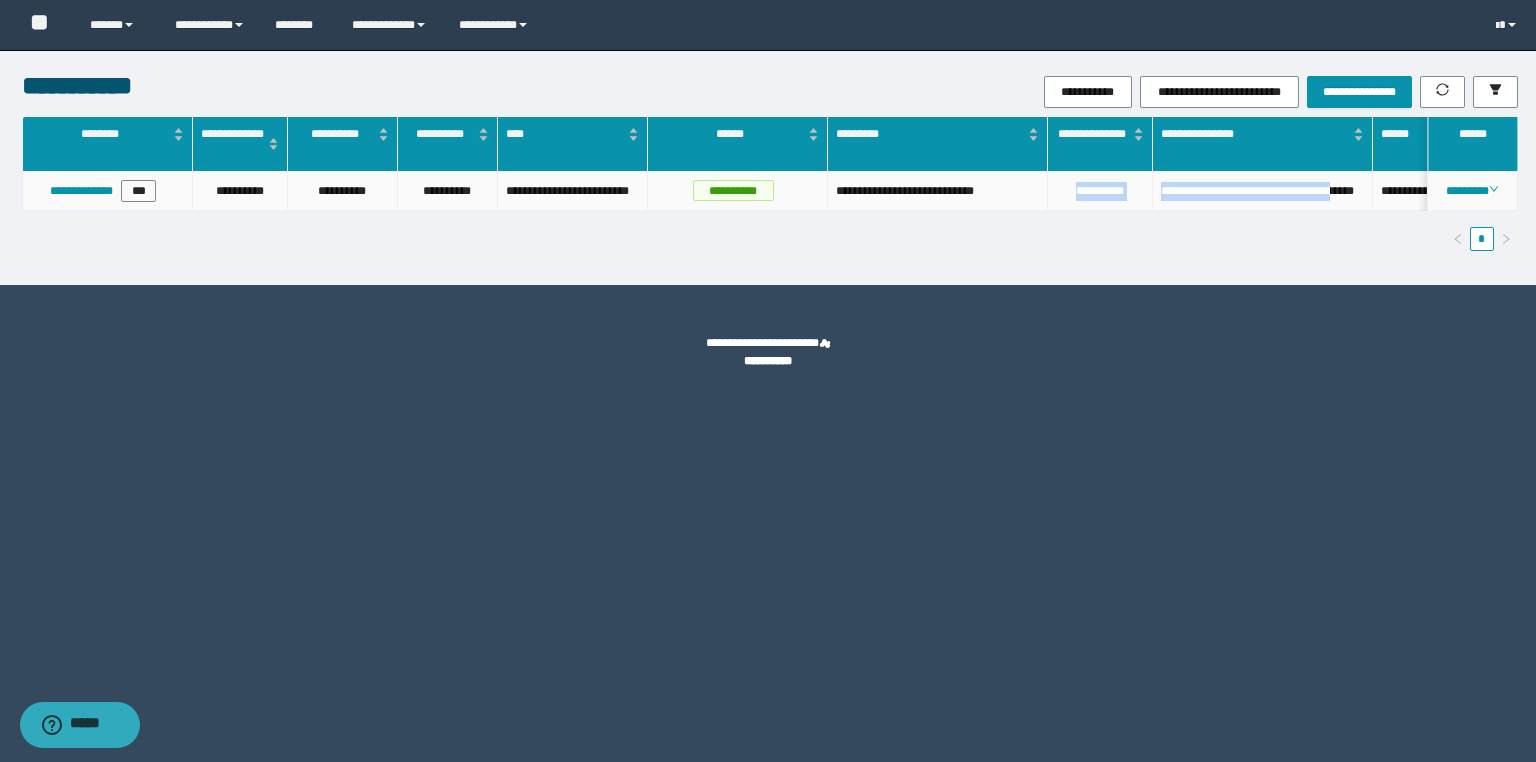 drag, startPoint x: 1360, startPoint y: 189, endPoint x: 1056, endPoint y: 204, distance: 304.36984 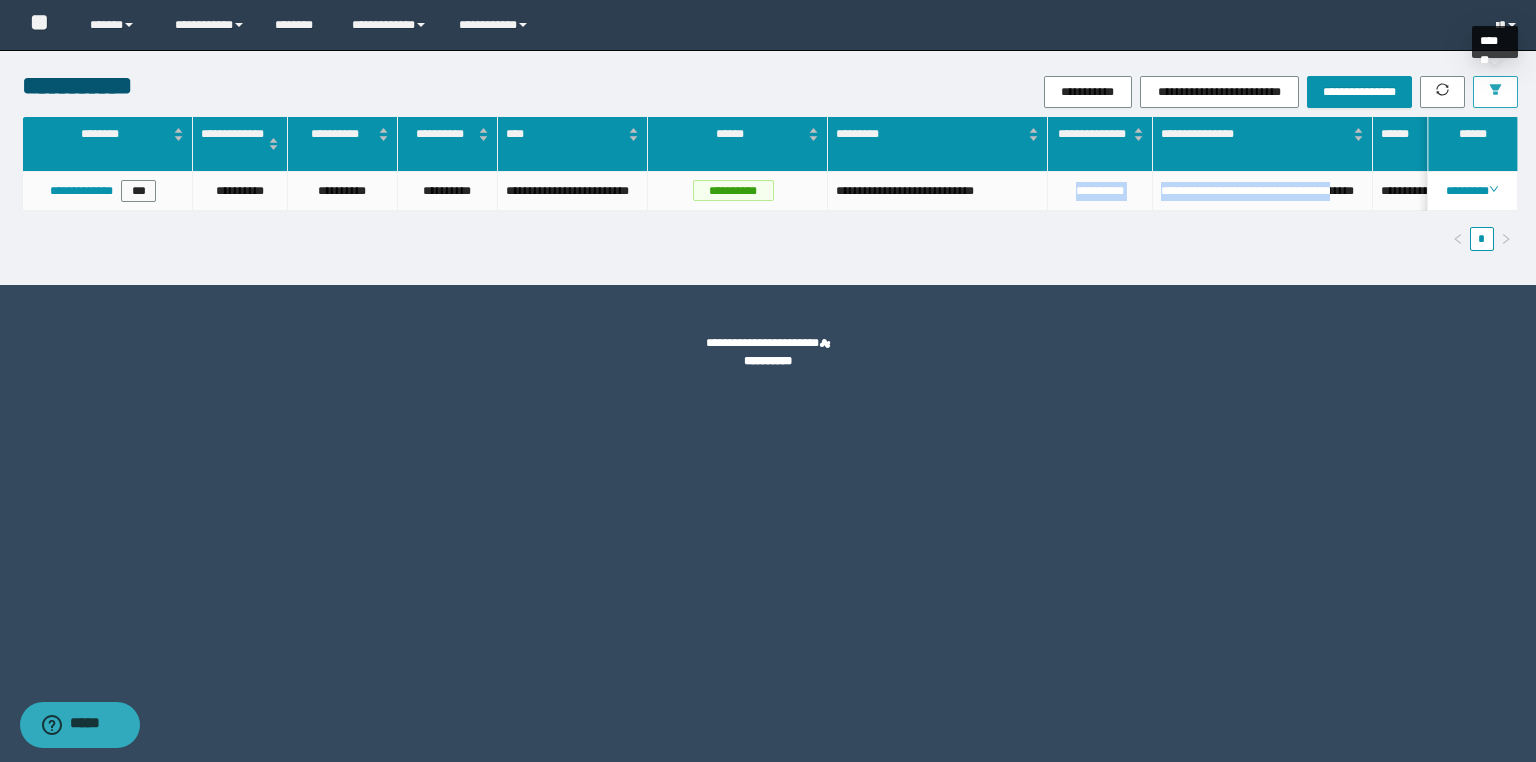 click at bounding box center (1495, 92) 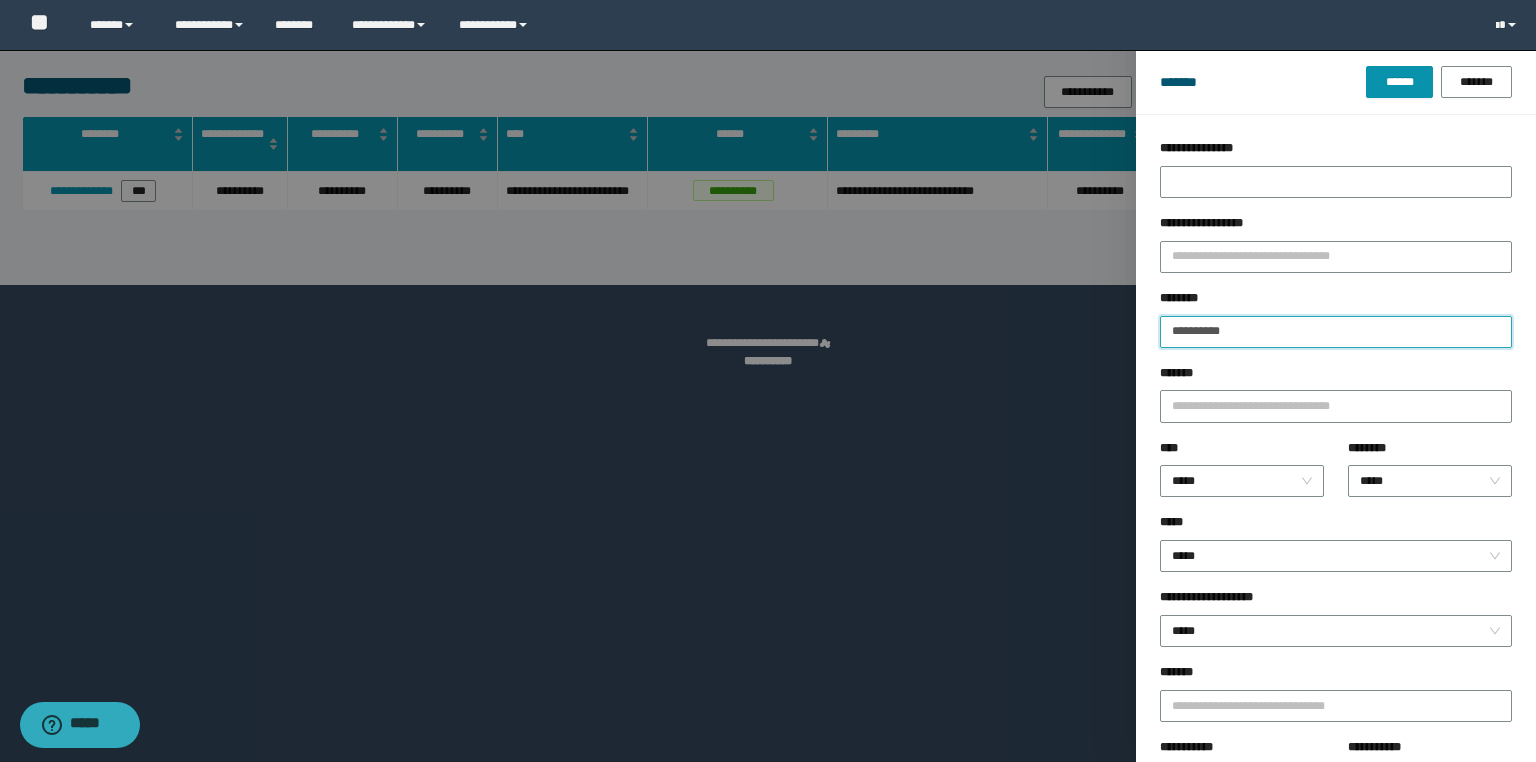 drag, startPoint x: 1290, startPoint y: 335, endPoint x: 1070, endPoint y: 343, distance: 220.1454 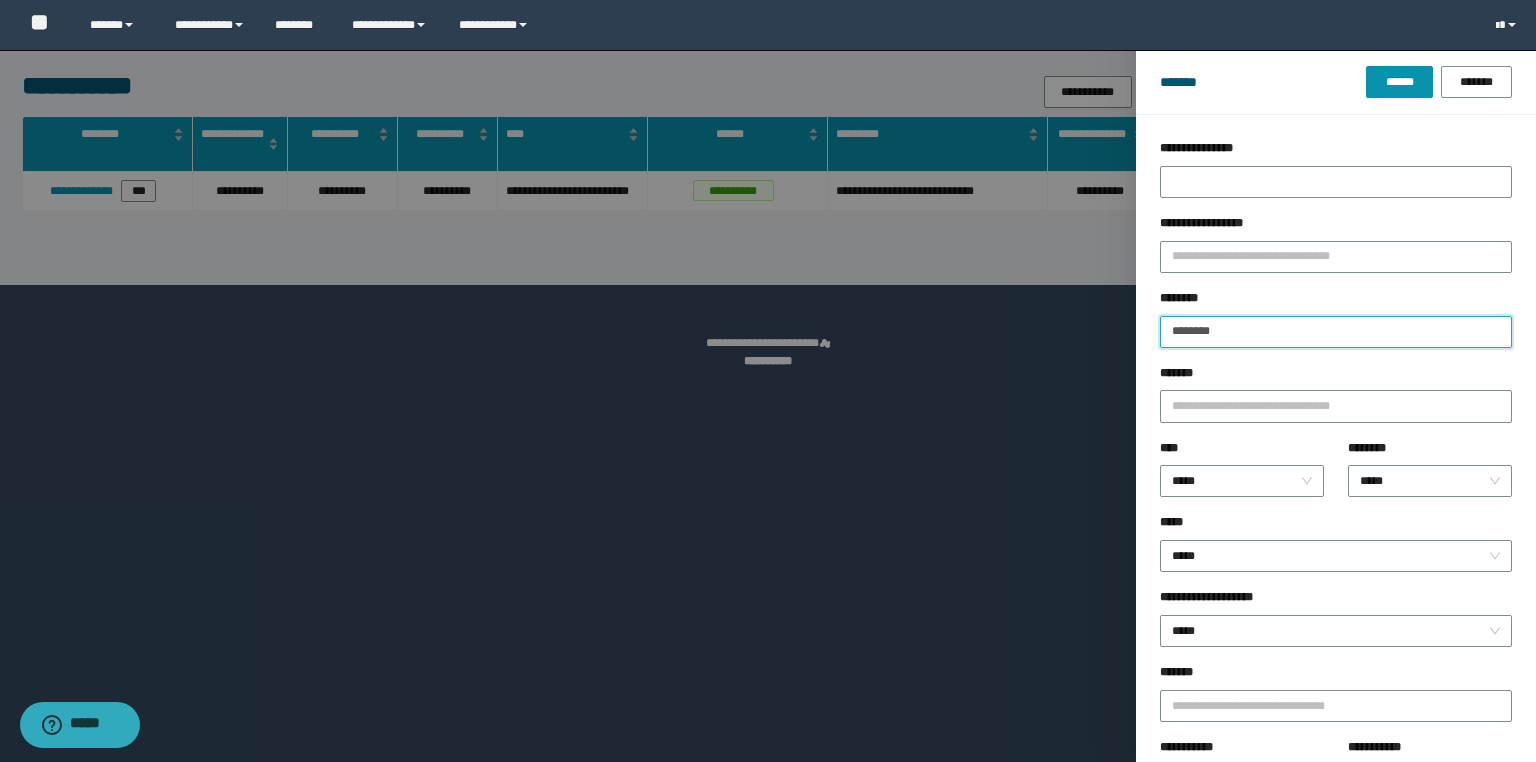 click on "******" at bounding box center [1399, 82] 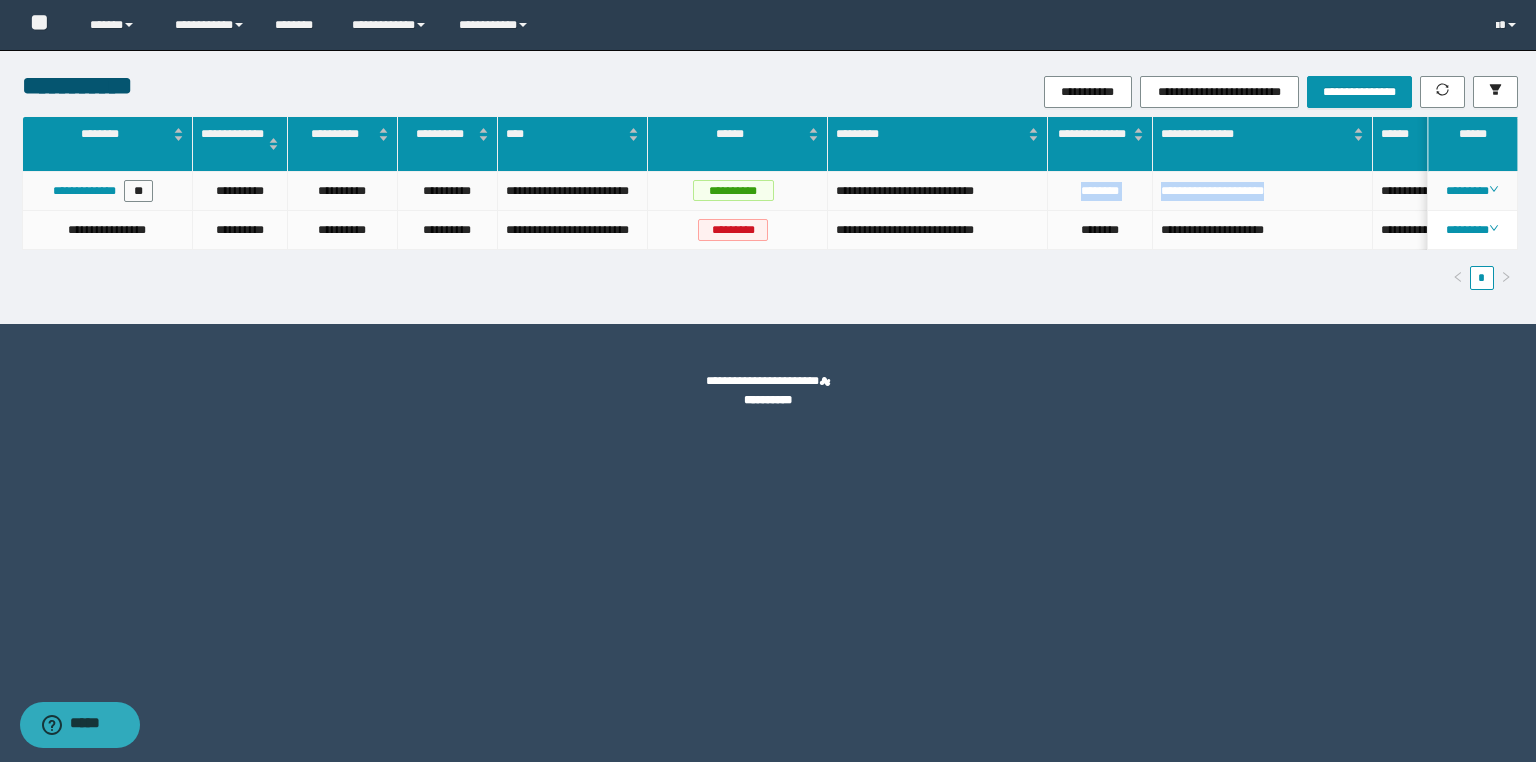 drag, startPoint x: 1306, startPoint y: 194, endPoint x: 1059, endPoint y: 195, distance: 247.00203 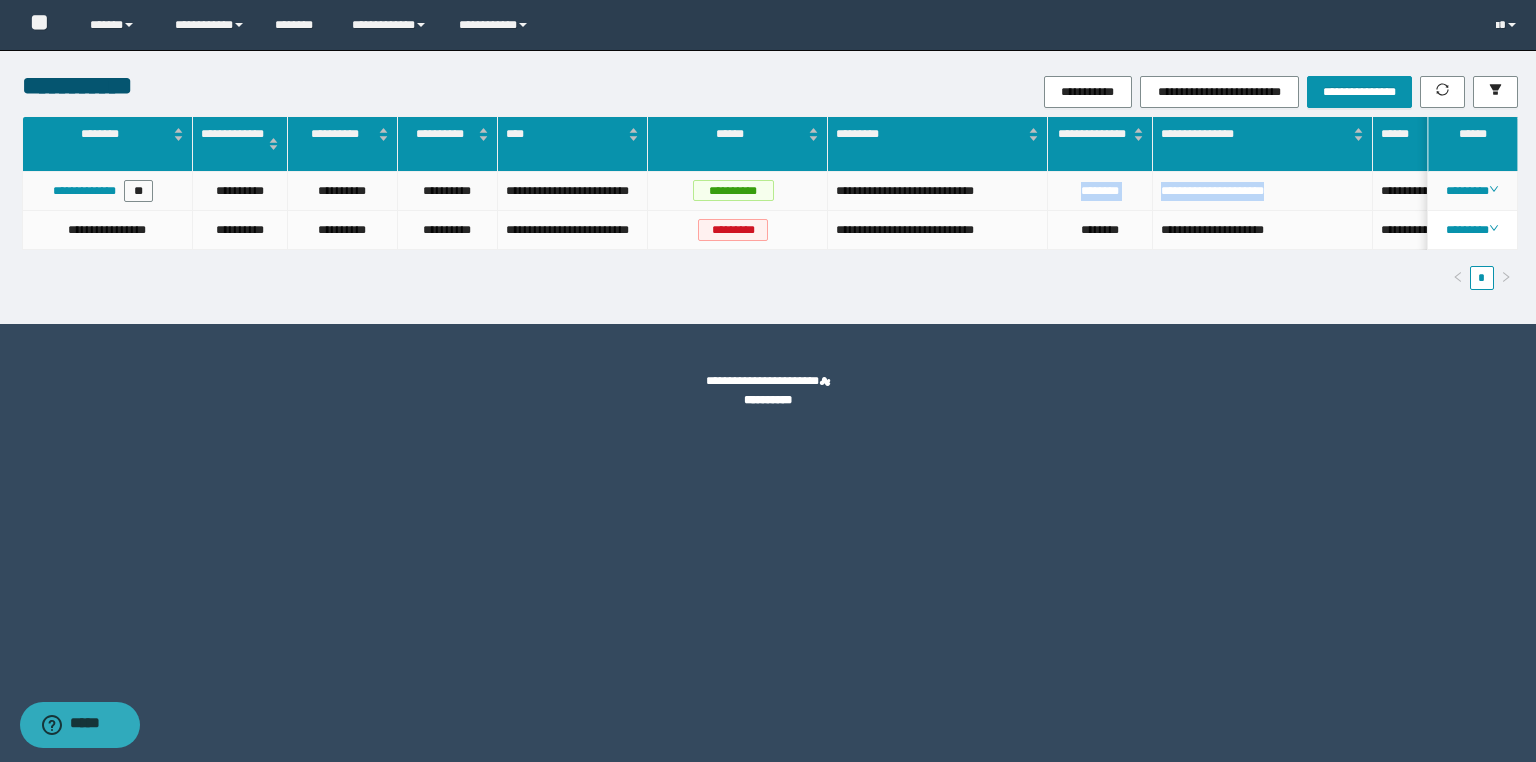 copy on "[FIRST] [LAST]" 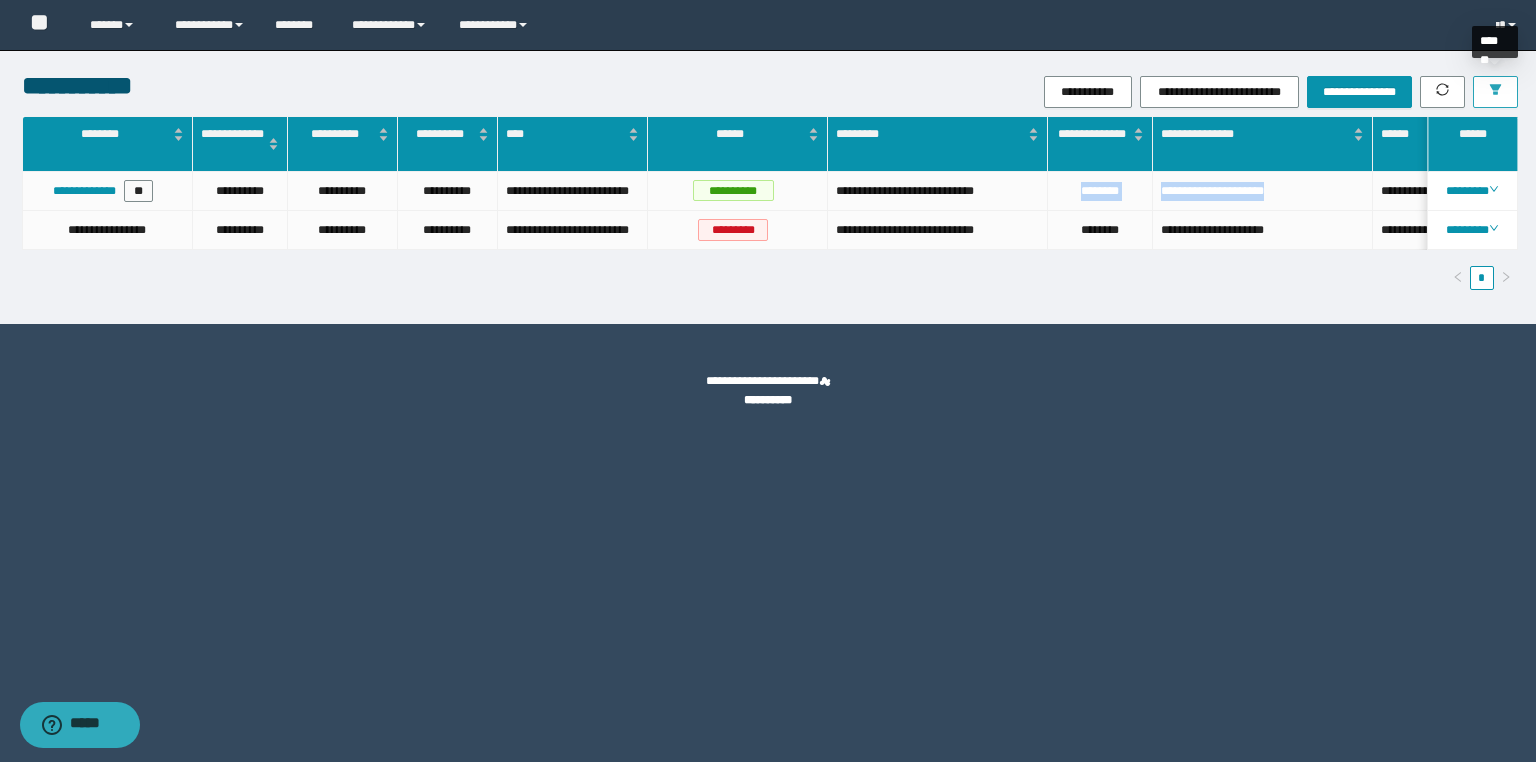 click 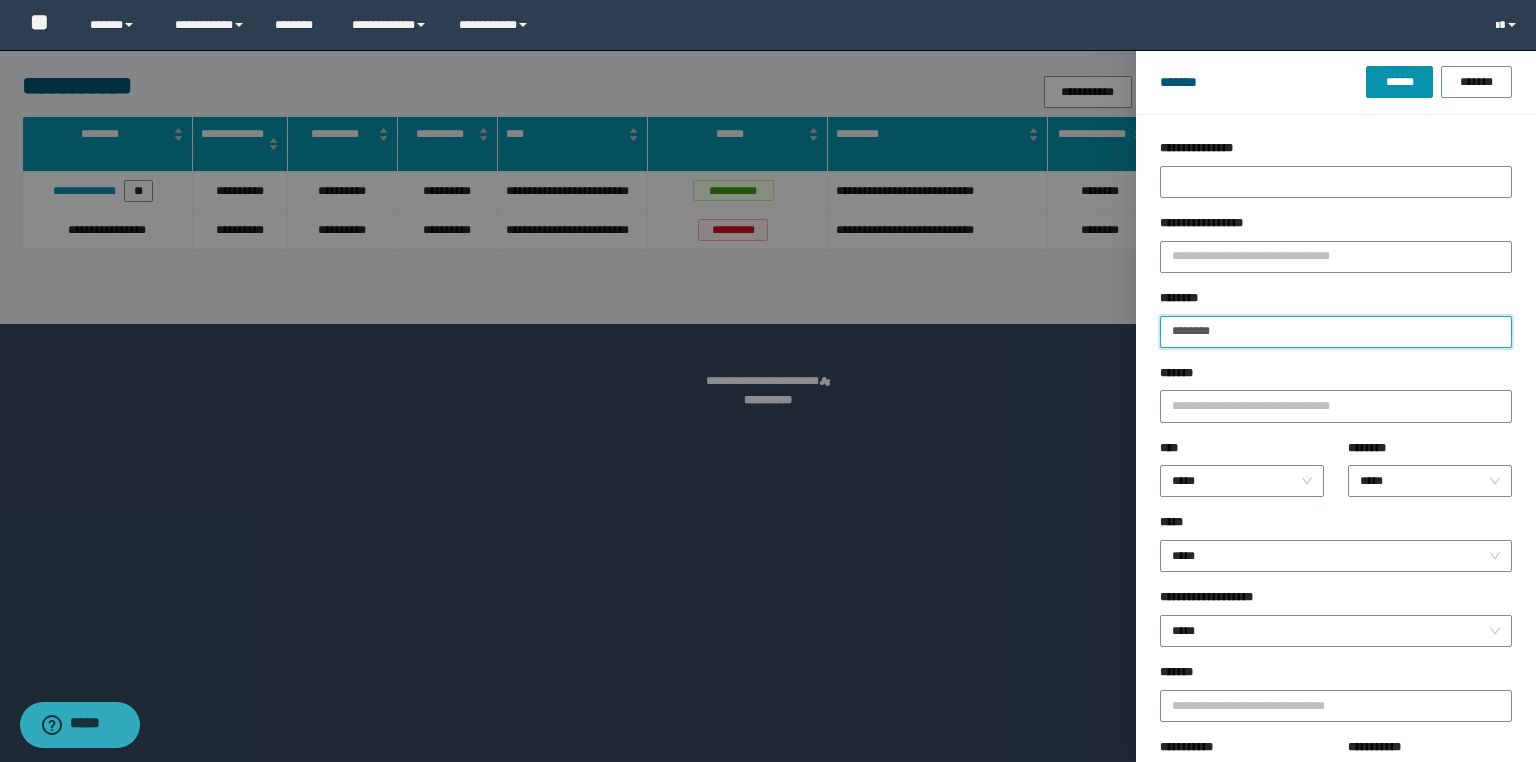 drag, startPoint x: 1254, startPoint y: 330, endPoint x: 929, endPoint y: 304, distance: 326.03833 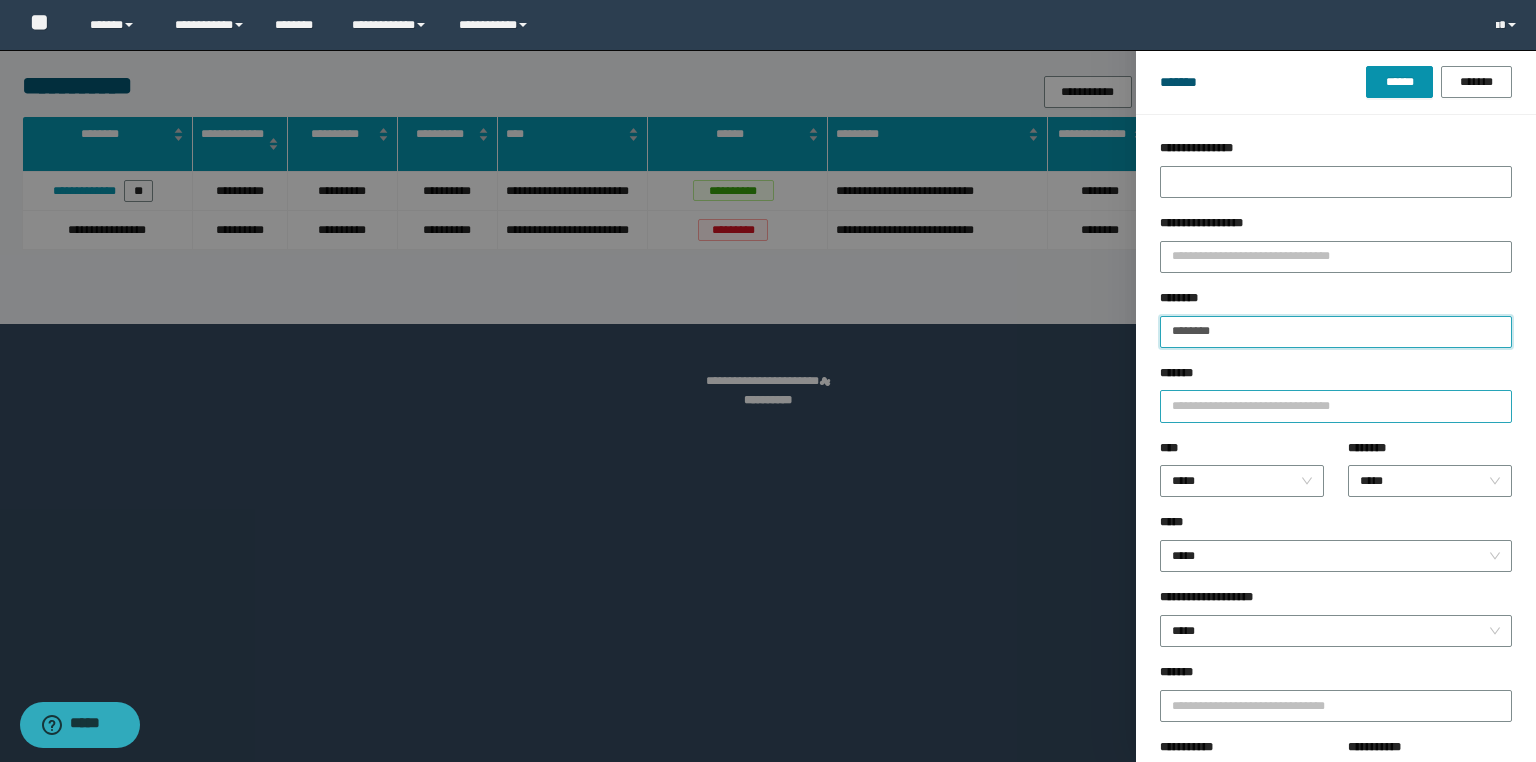 click on "******" at bounding box center [1399, 82] 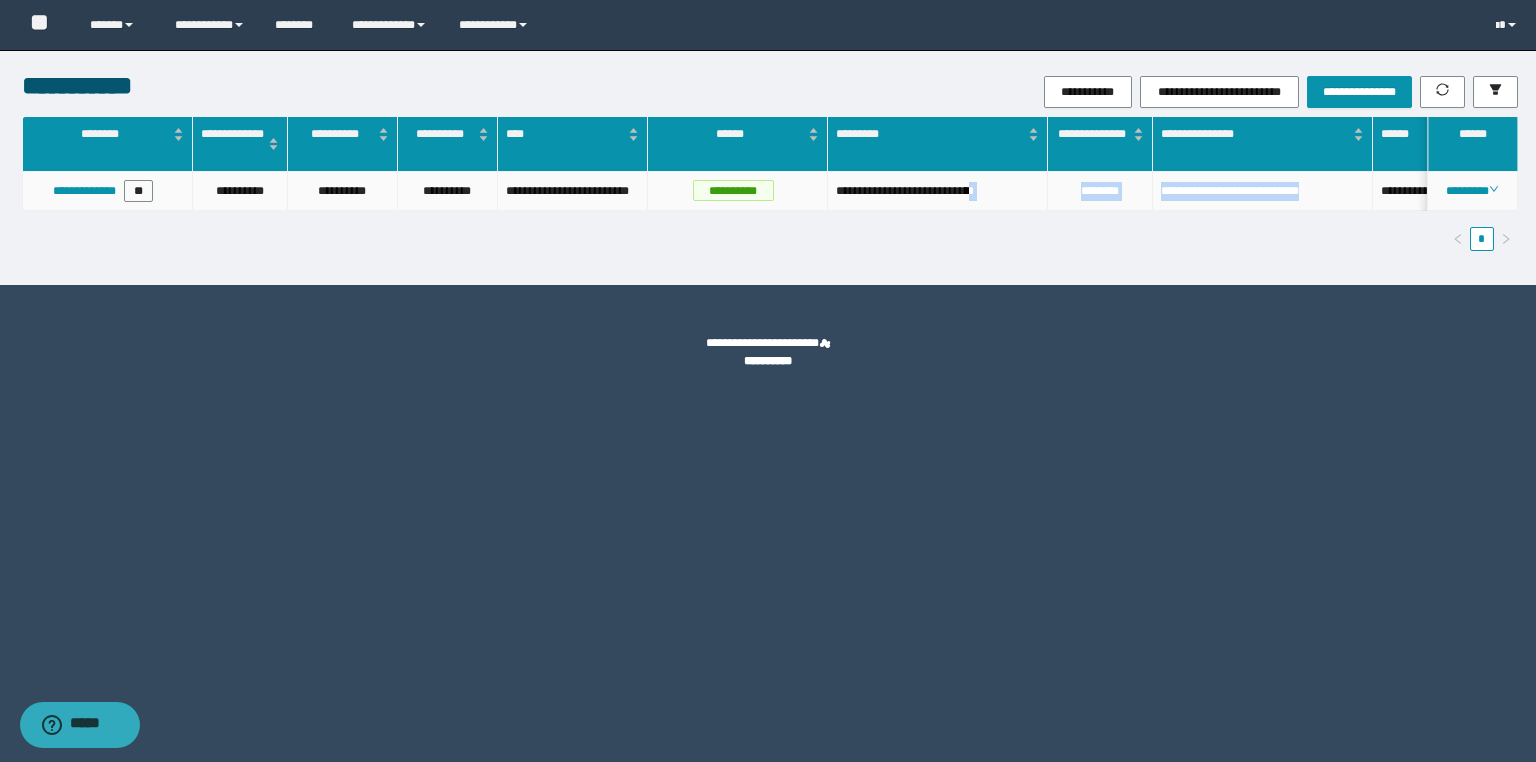 drag, startPoint x: 1320, startPoint y: 188, endPoint x: 1013, endPoint y: 182, distance: 307.05862 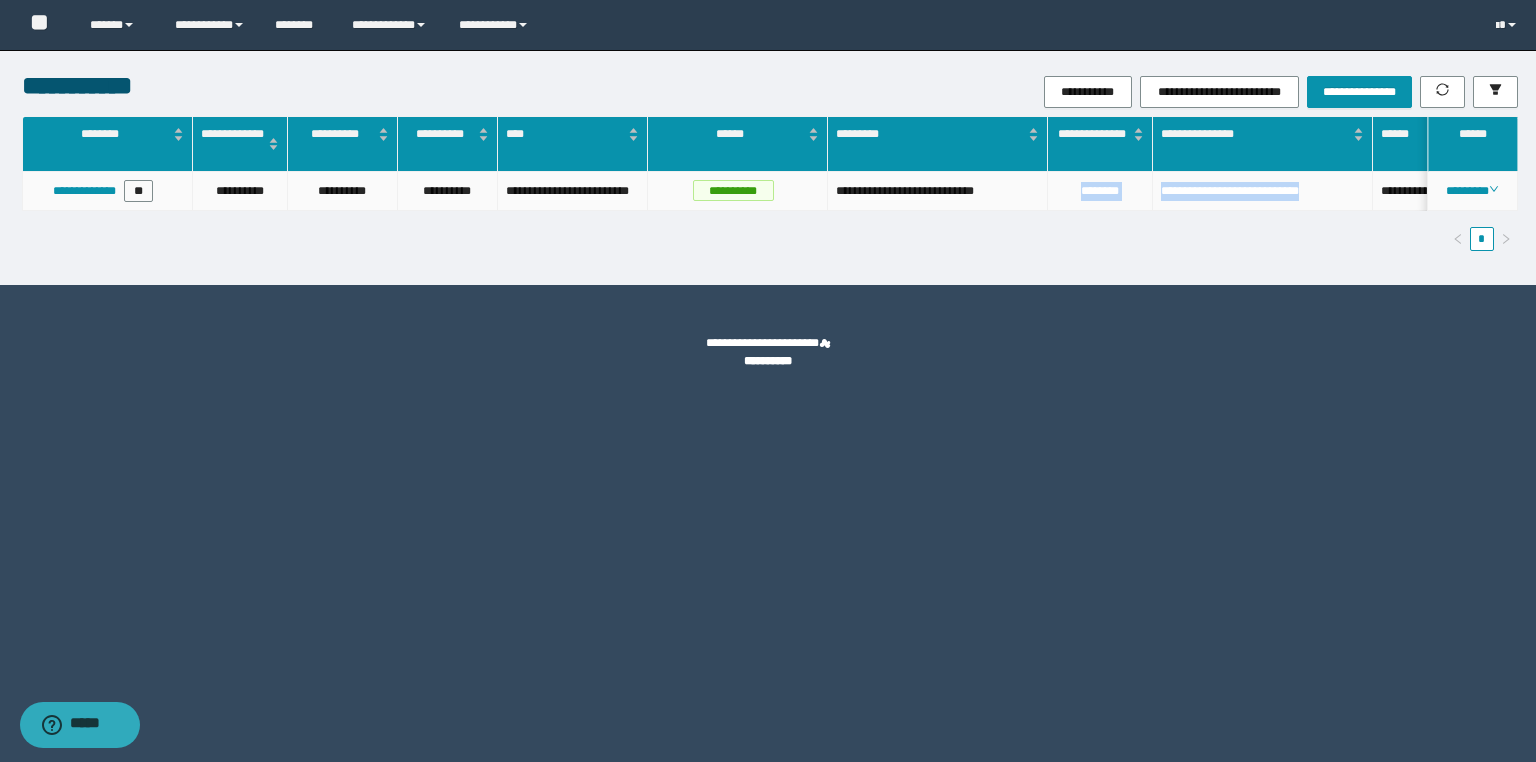 copy on "**********" 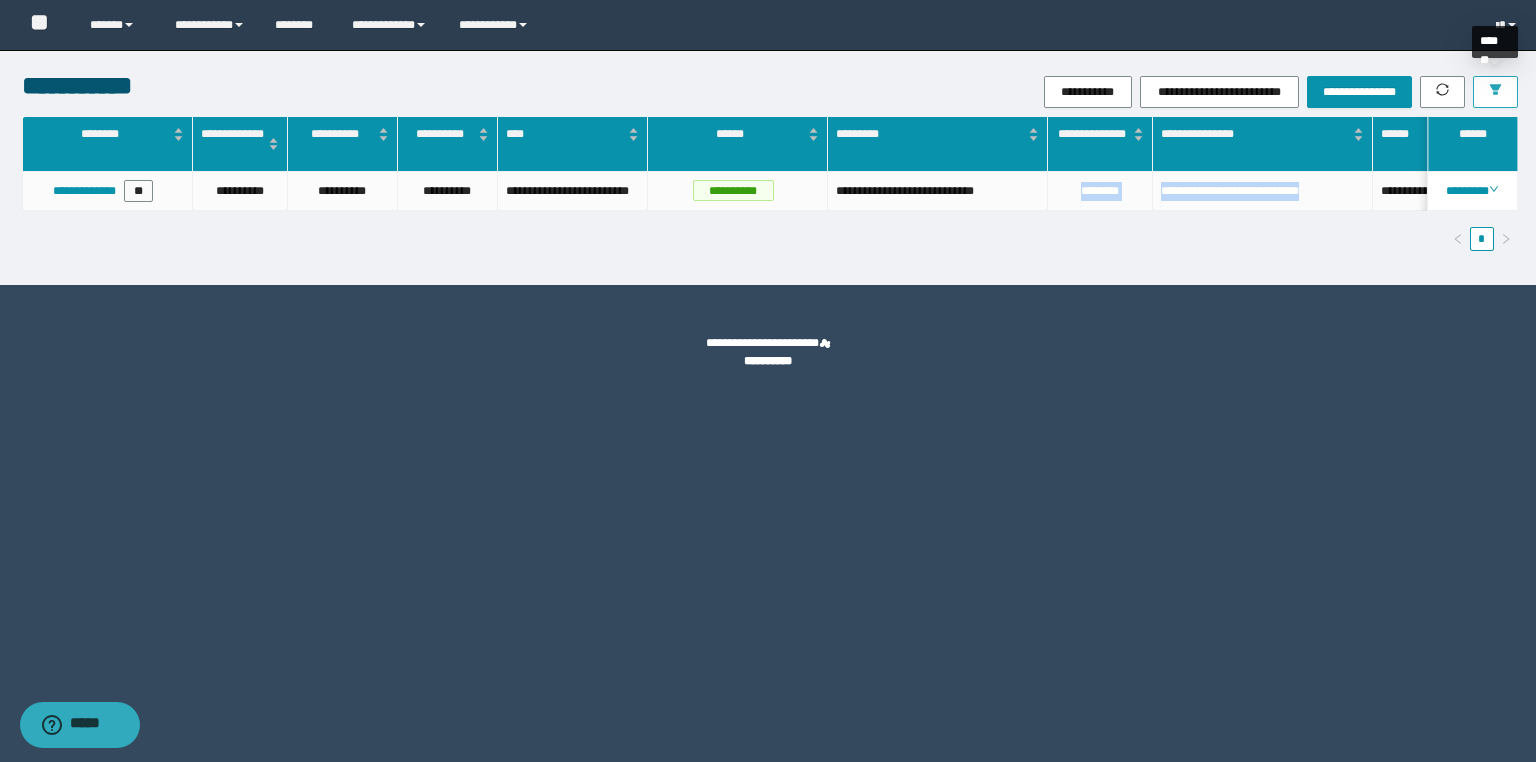click 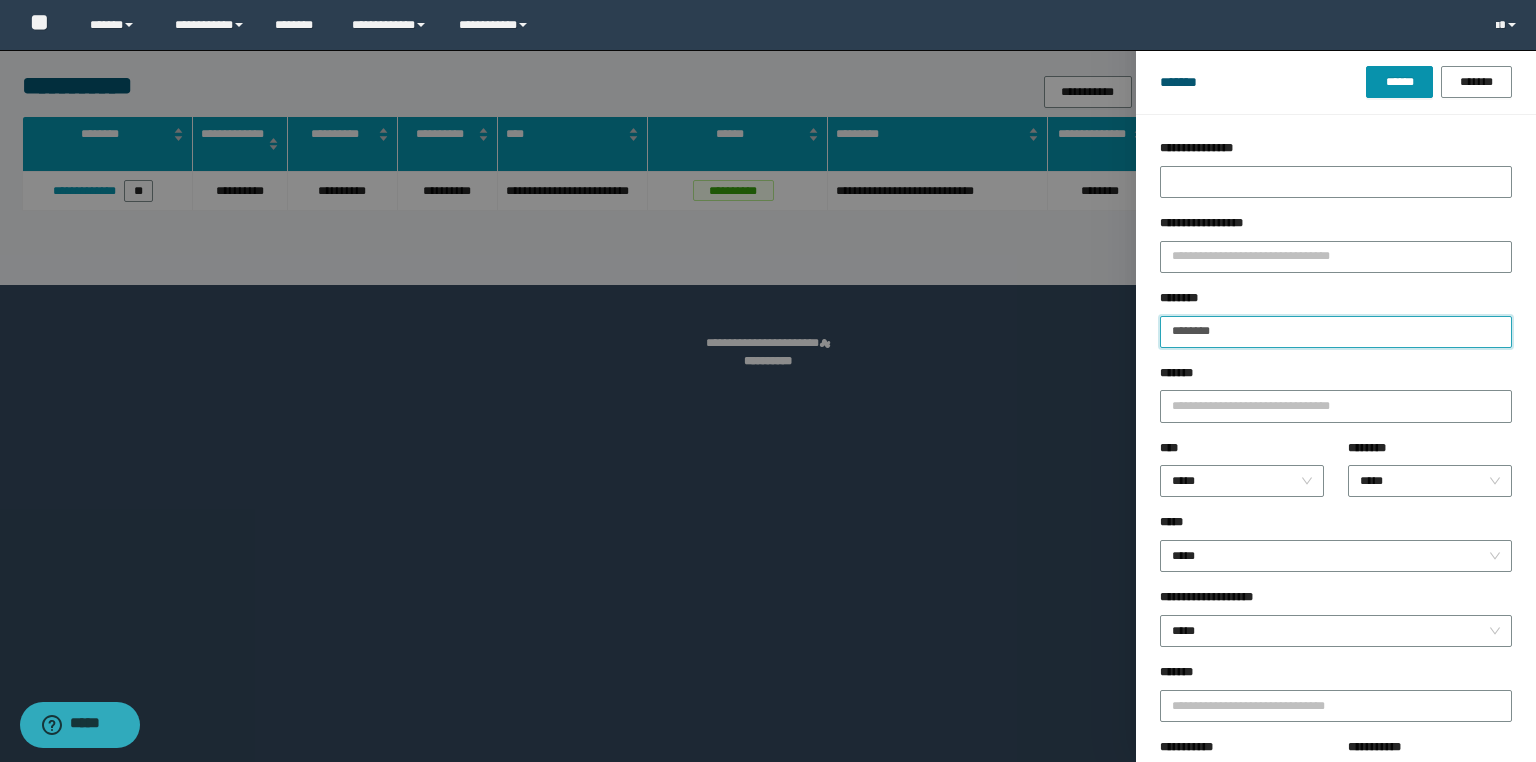 drag, startPoint x: 1255, startPoint y: 333, endPoint x: 1141, endPoint y: 331, distance: 114.01754 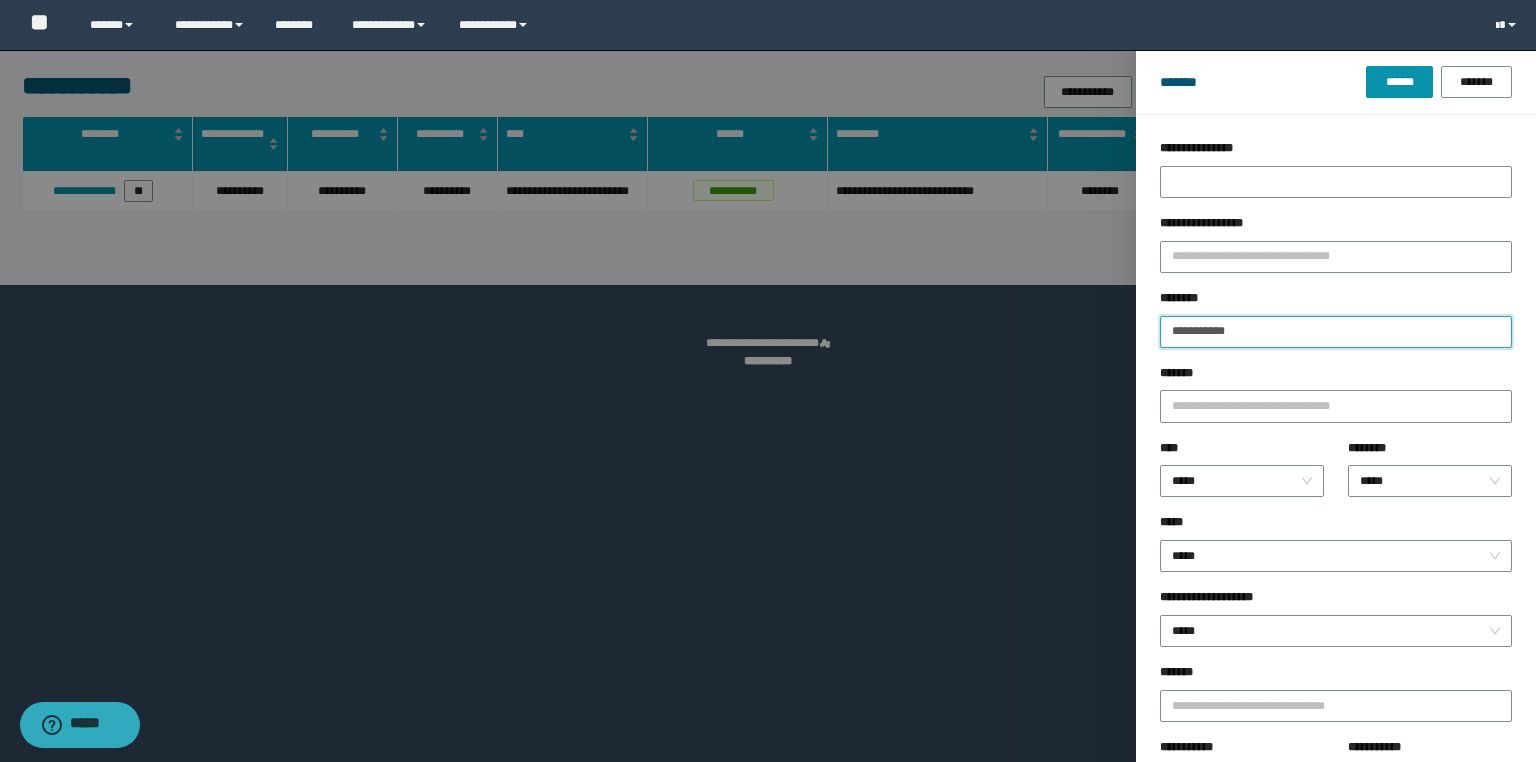 click on "******" at bounding box center [1399, 82] 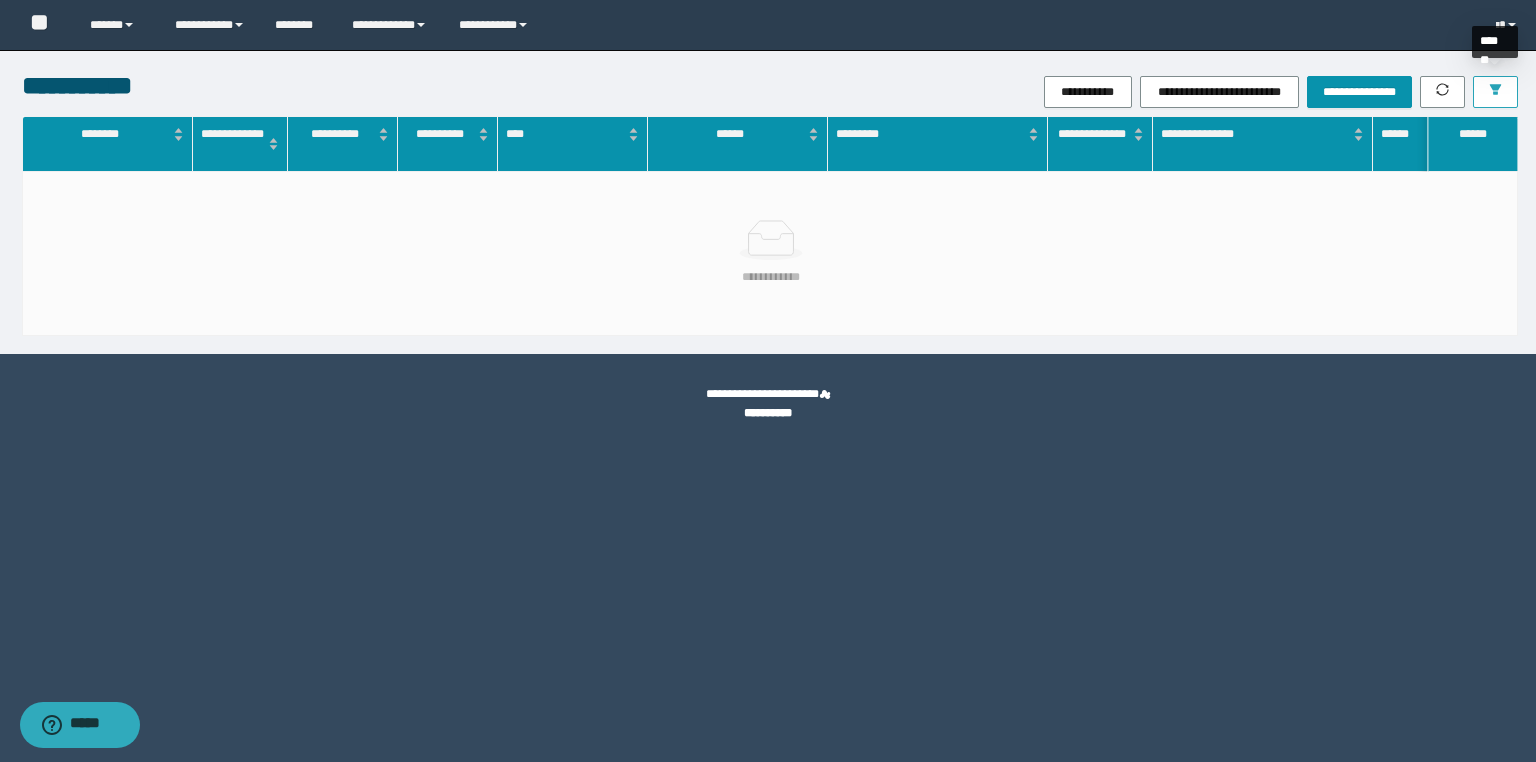 click 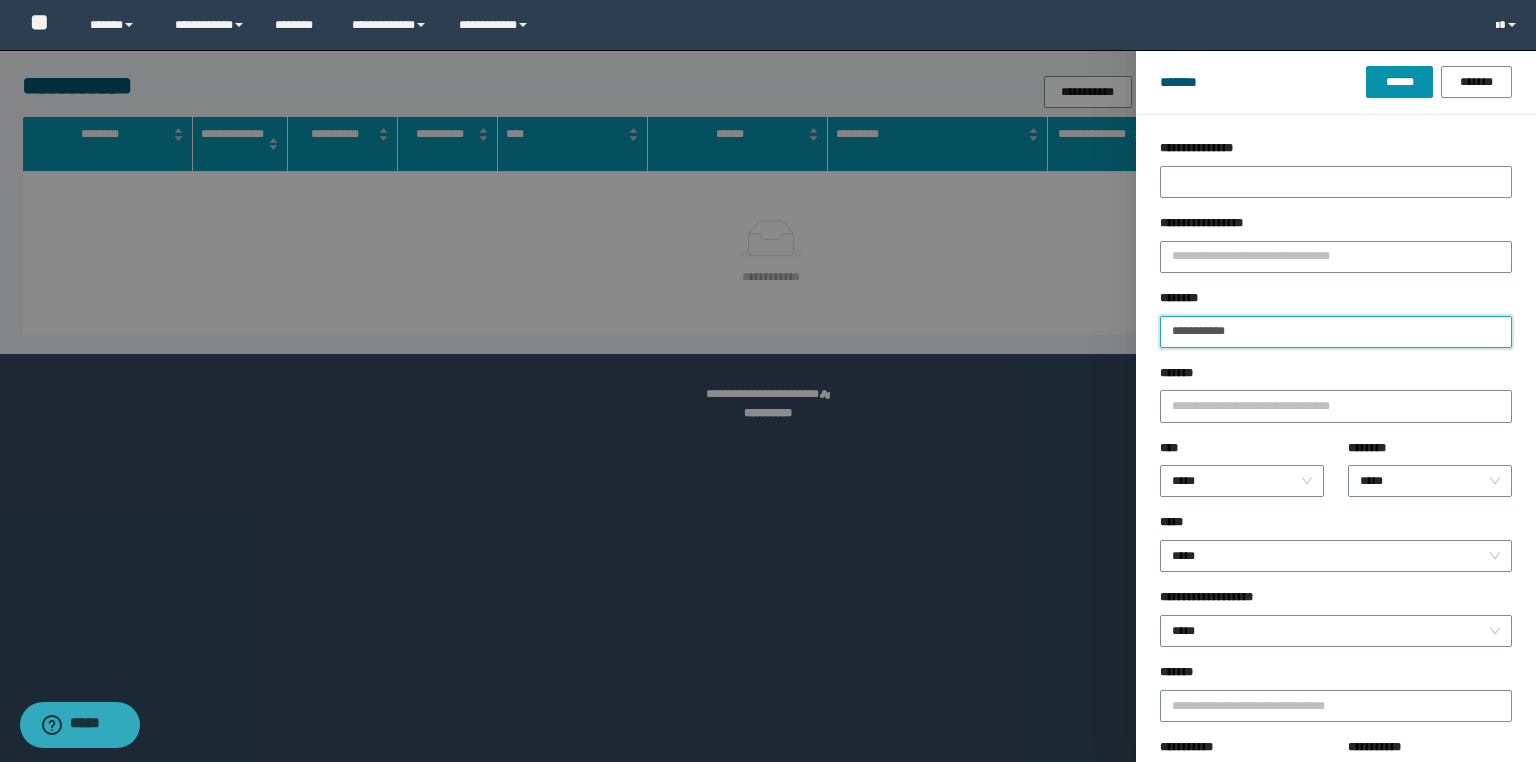 drag, startPoint x: 1268, startPoint y: 331, endPoint x: 936, endPoint y: 320, distance: 332.1822 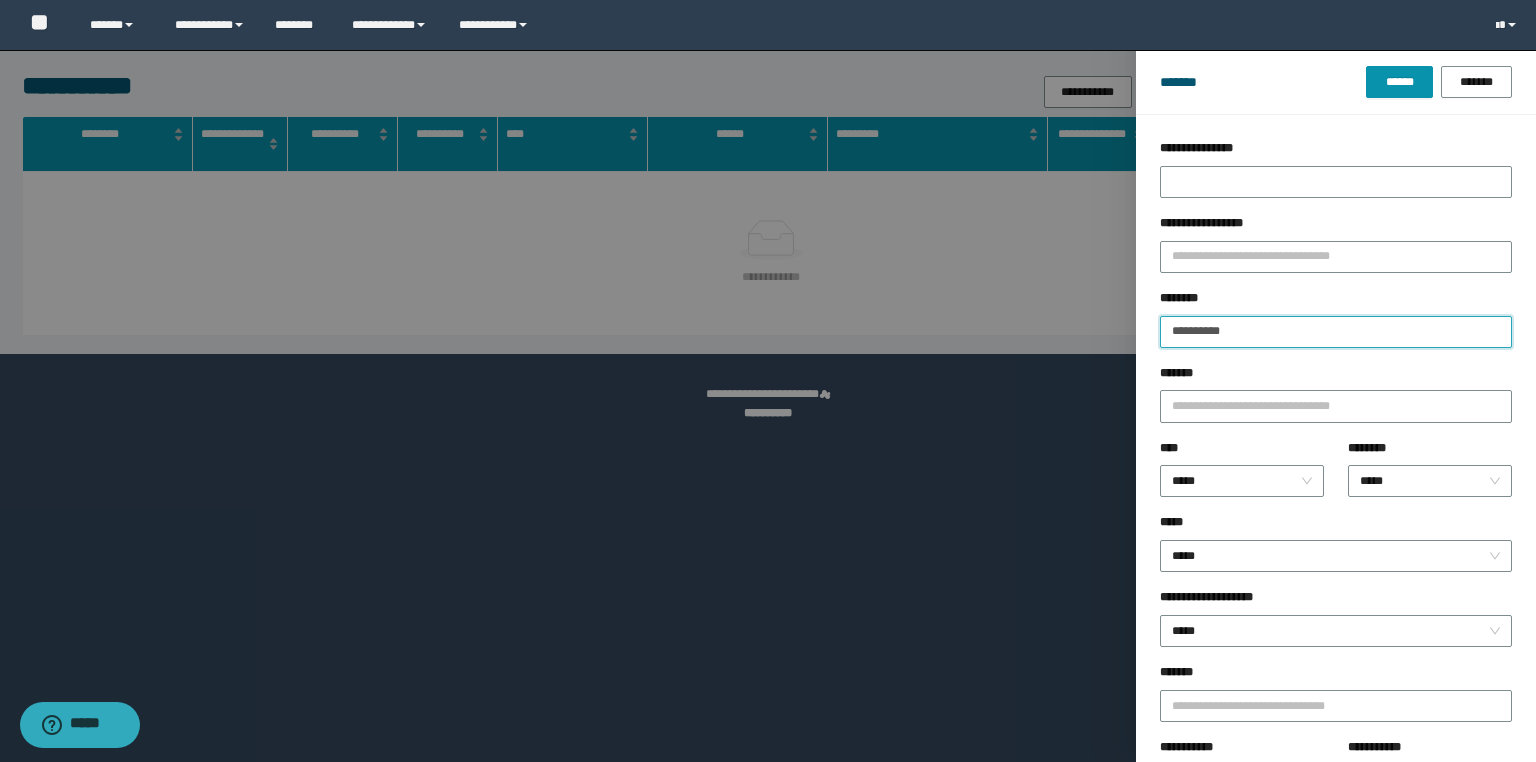 click on "******" at bounding box center [1399, 82] 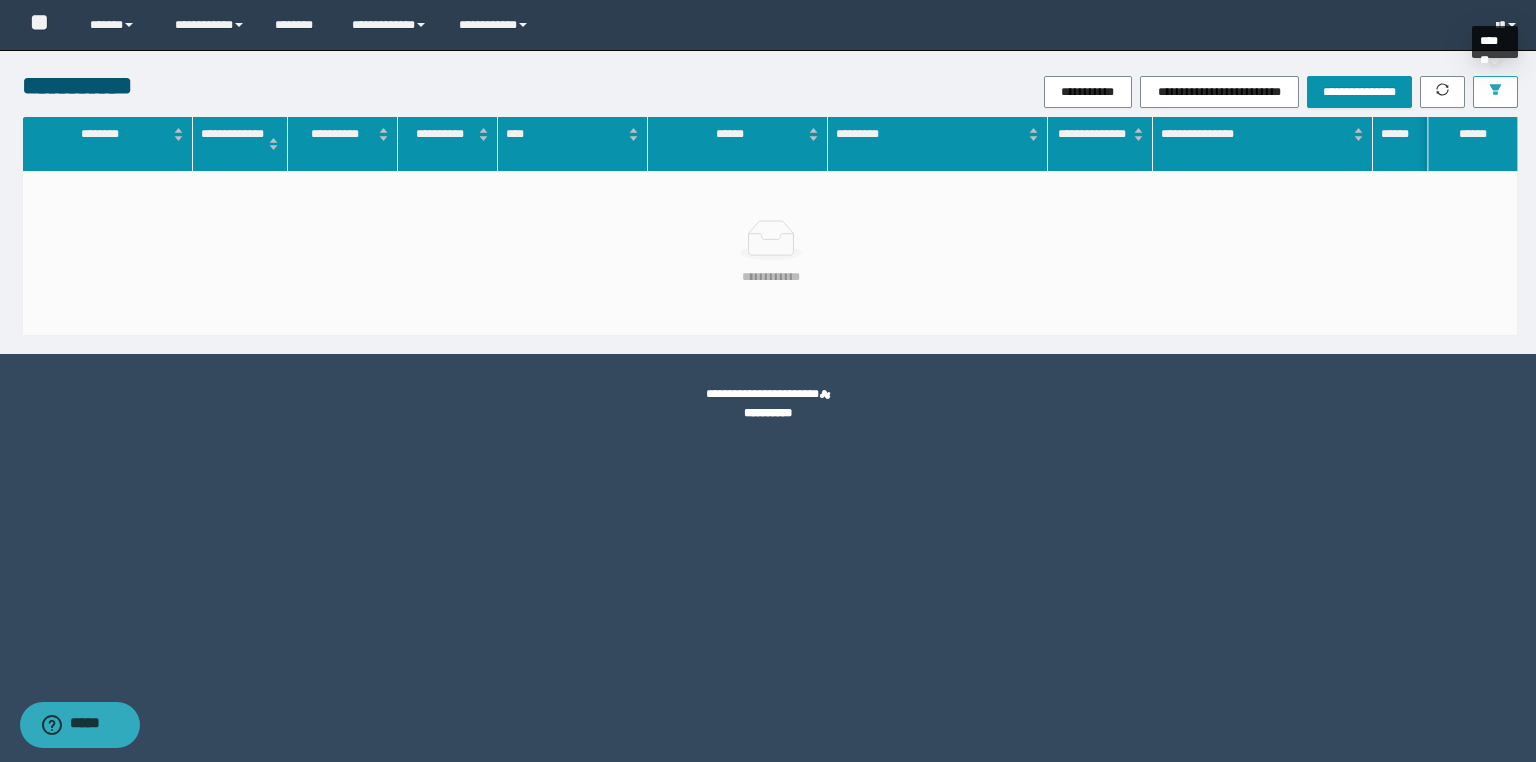 click 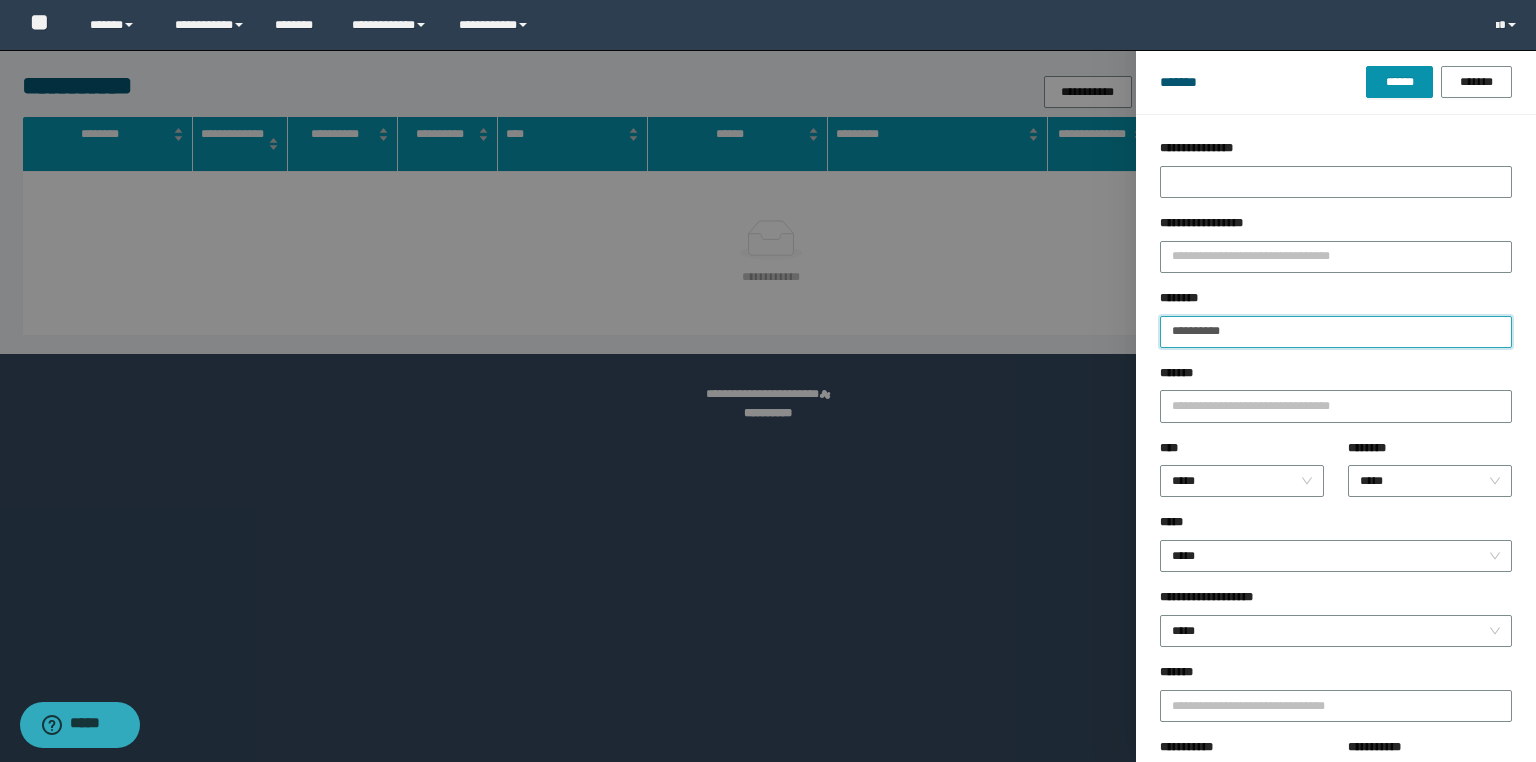 drag, startPoint x: 1290, startPoint y: 317, endPoint x: 1148, endPoint y: 332, distance: 142.79005 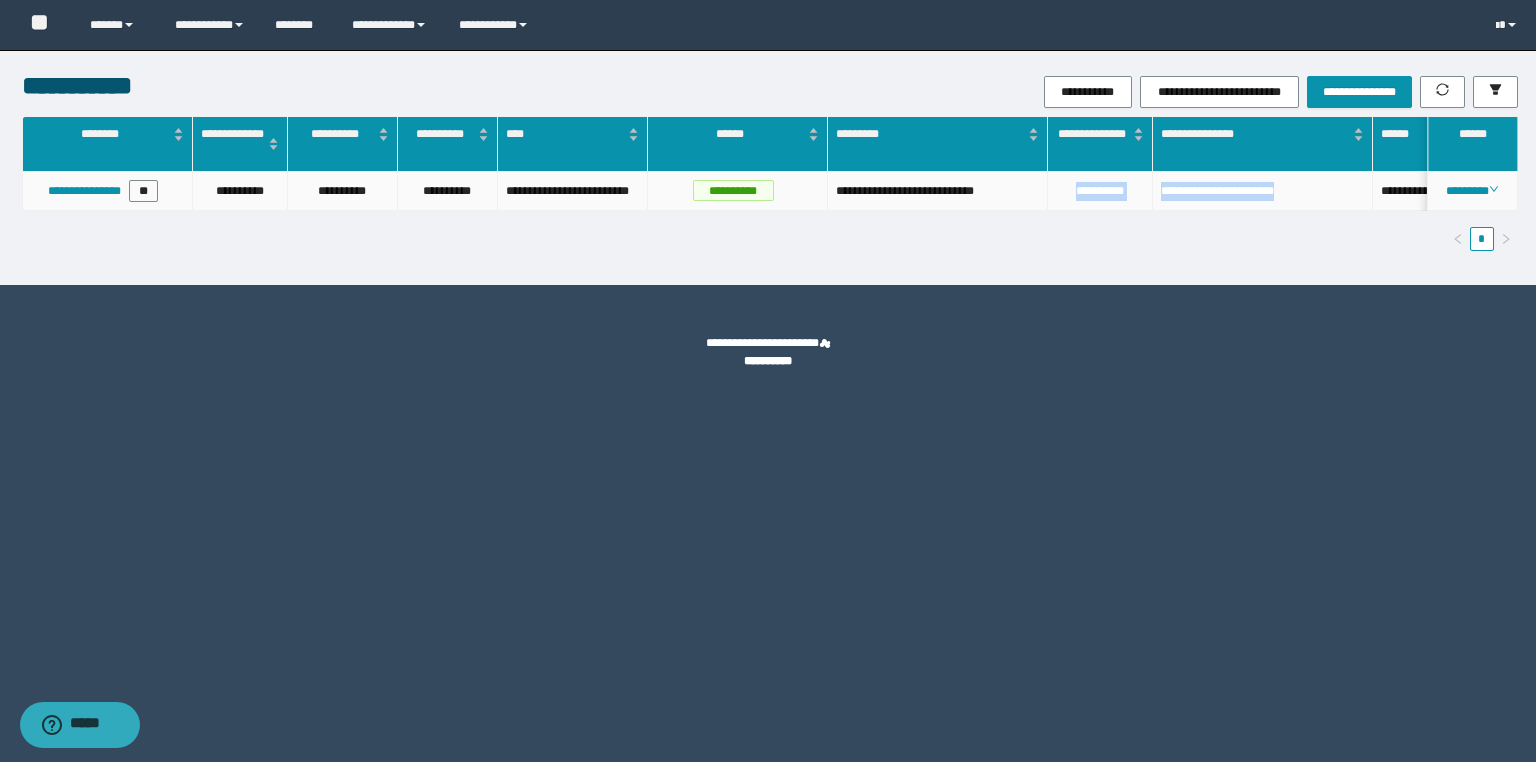 drag, startPoint x: 1320, startPoint y: 188, endPoint x: 1056, endPoint y: 177, distance: 264.22906 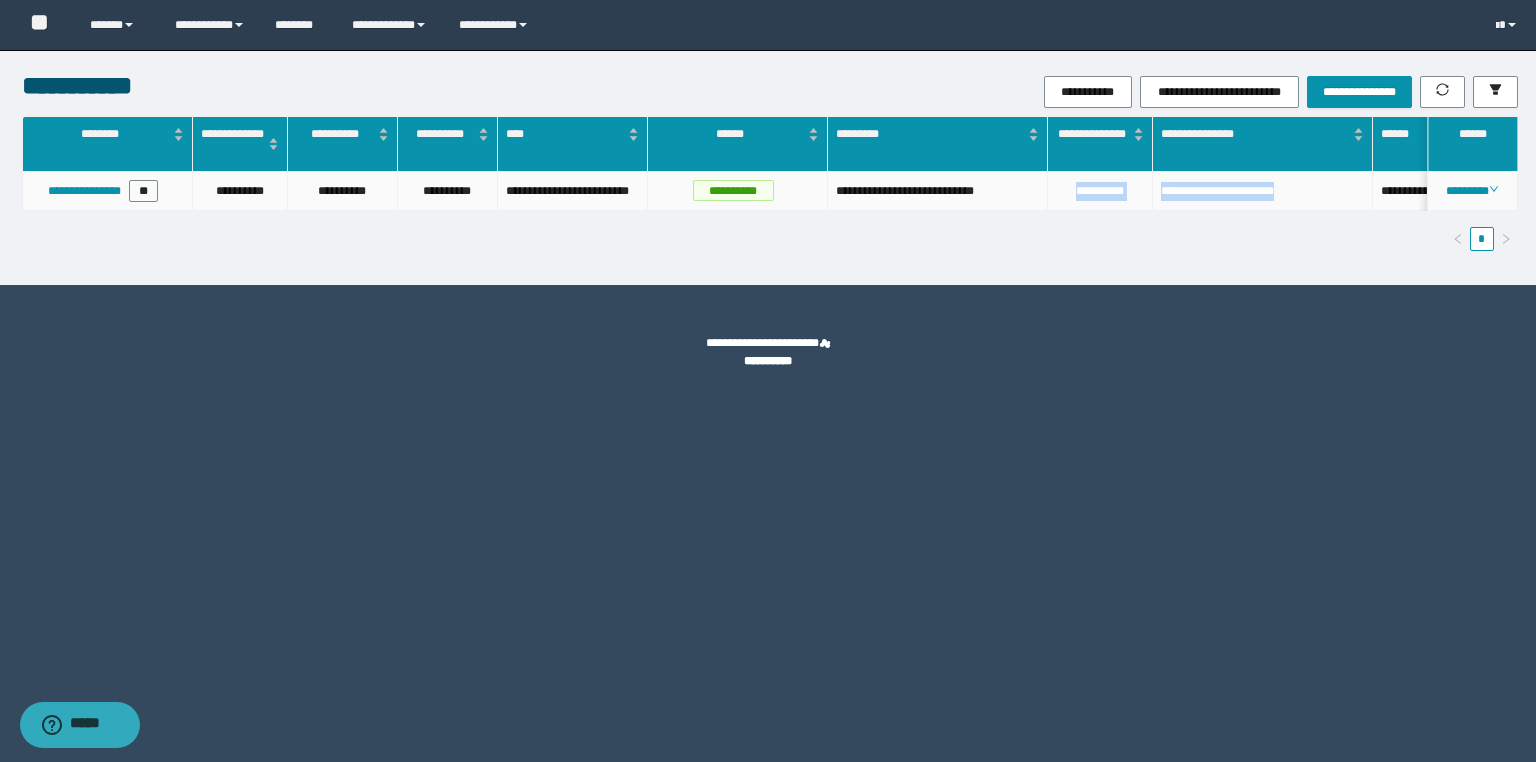 copy on "**********" 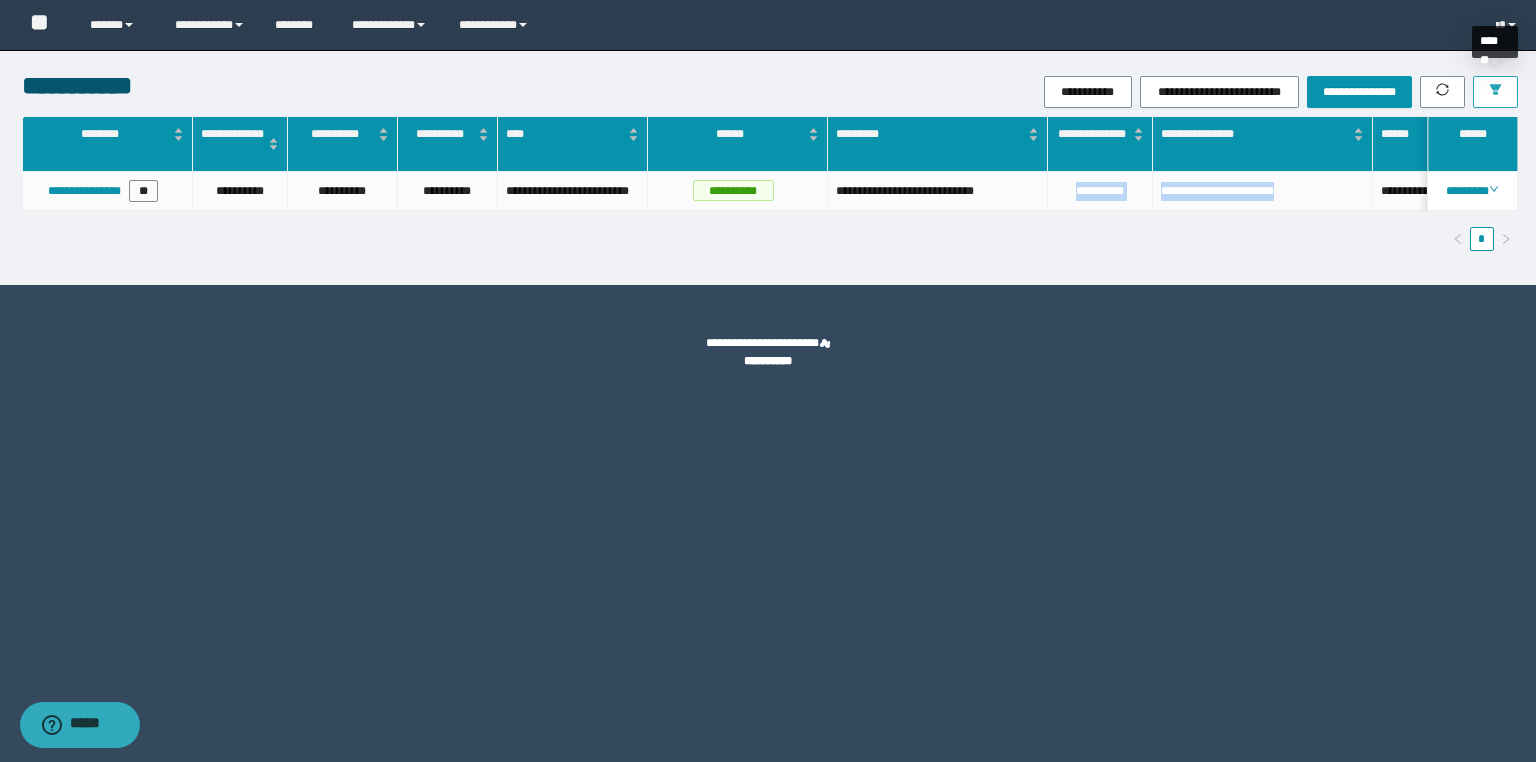 click 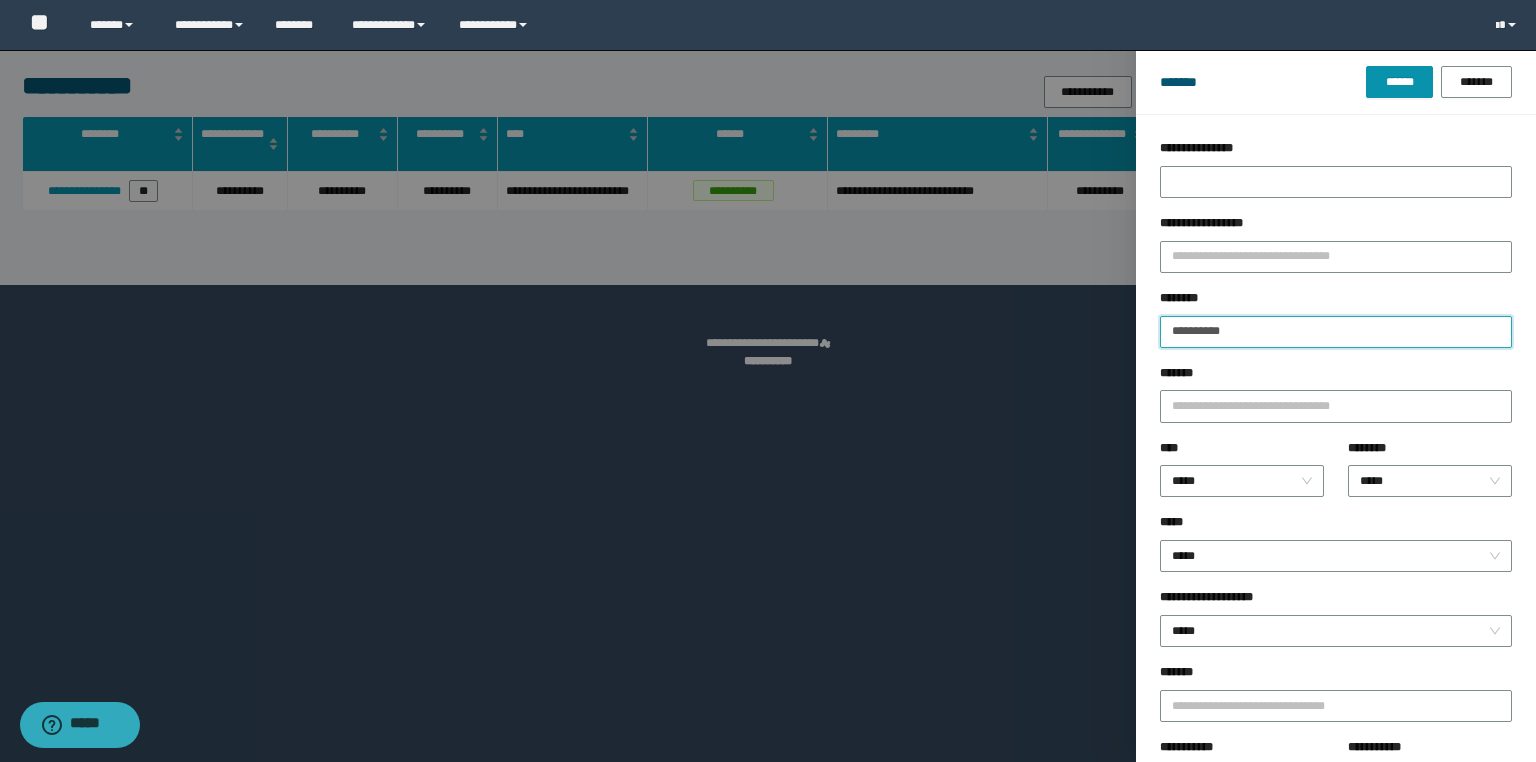 click on "**********" at bounding box center [1336, 332] 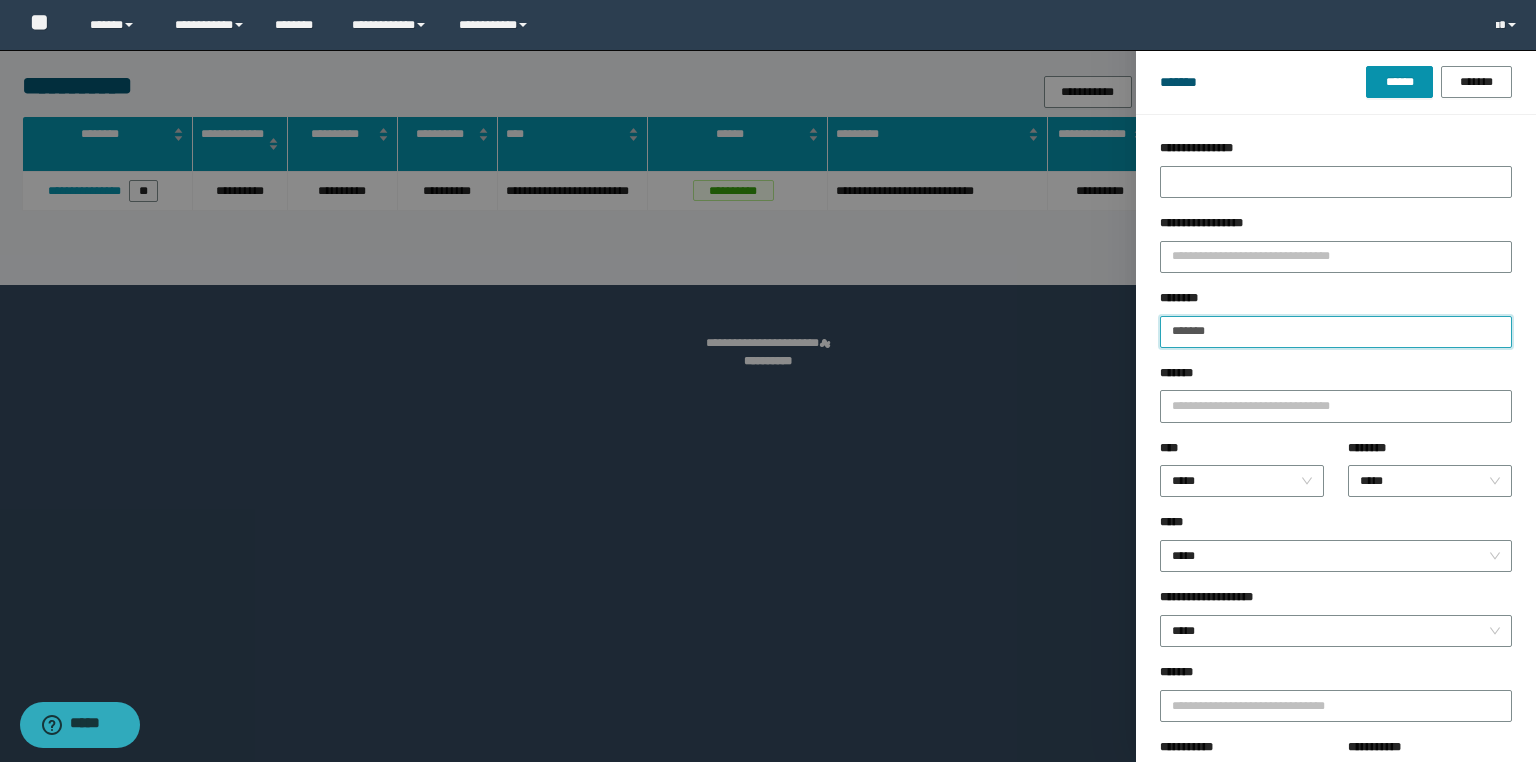 click on "******" at bounding box center [1399, 82] 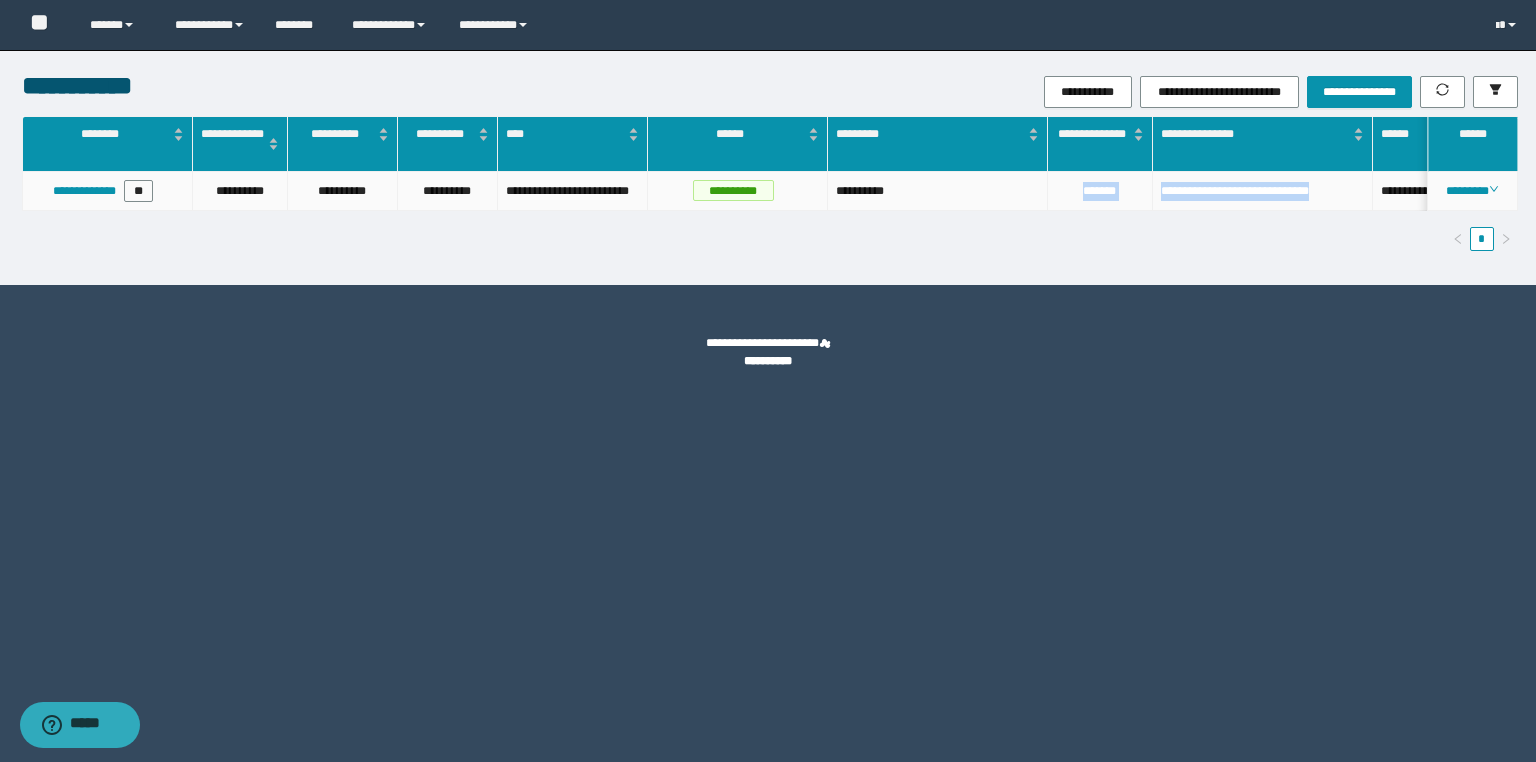 drag, startPoint x: 1330, startPoint y: 199, endPoint x: 1049, endPoint y: 196, distance: 281.01602 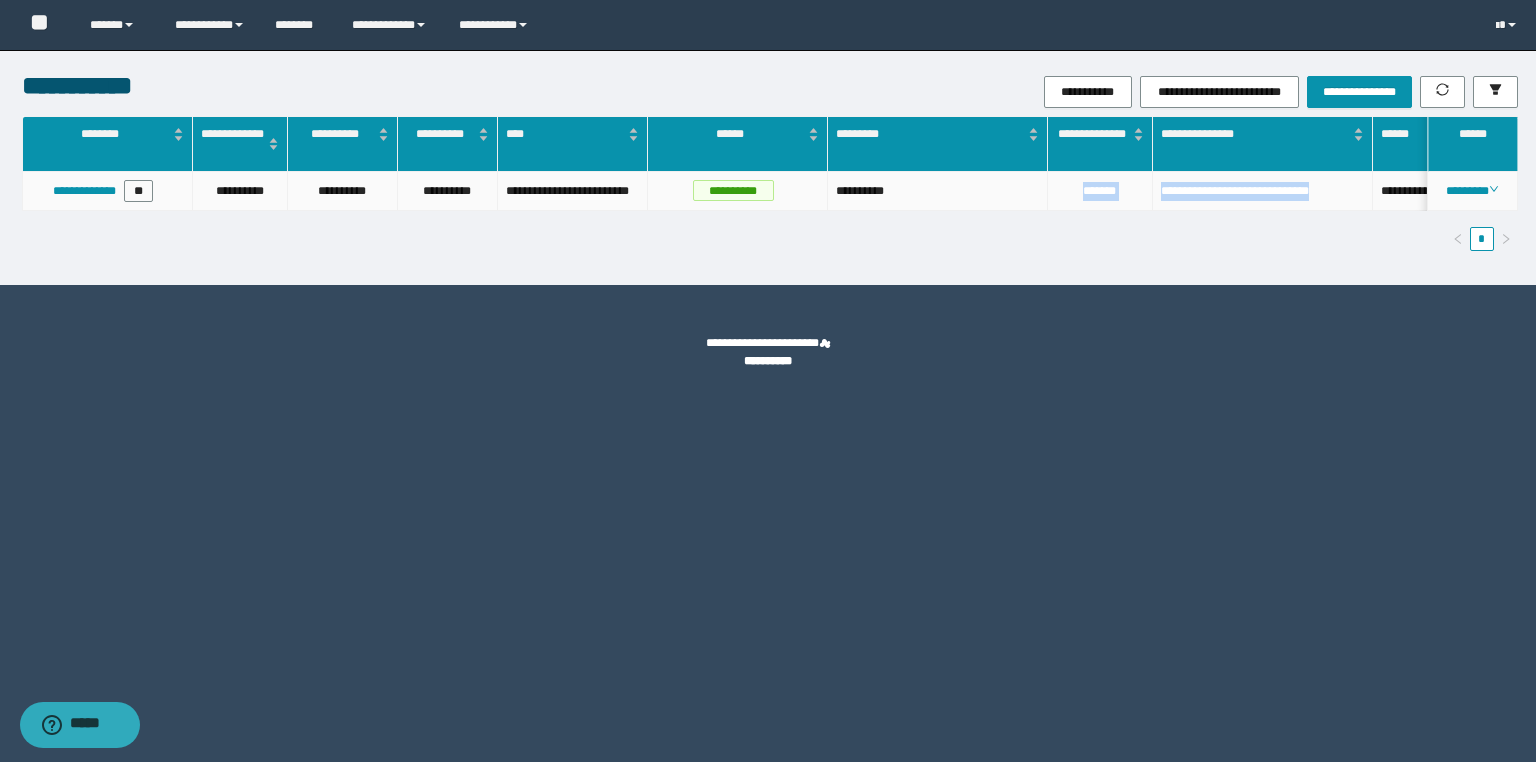 copy on "[FIRST] [LAST]" 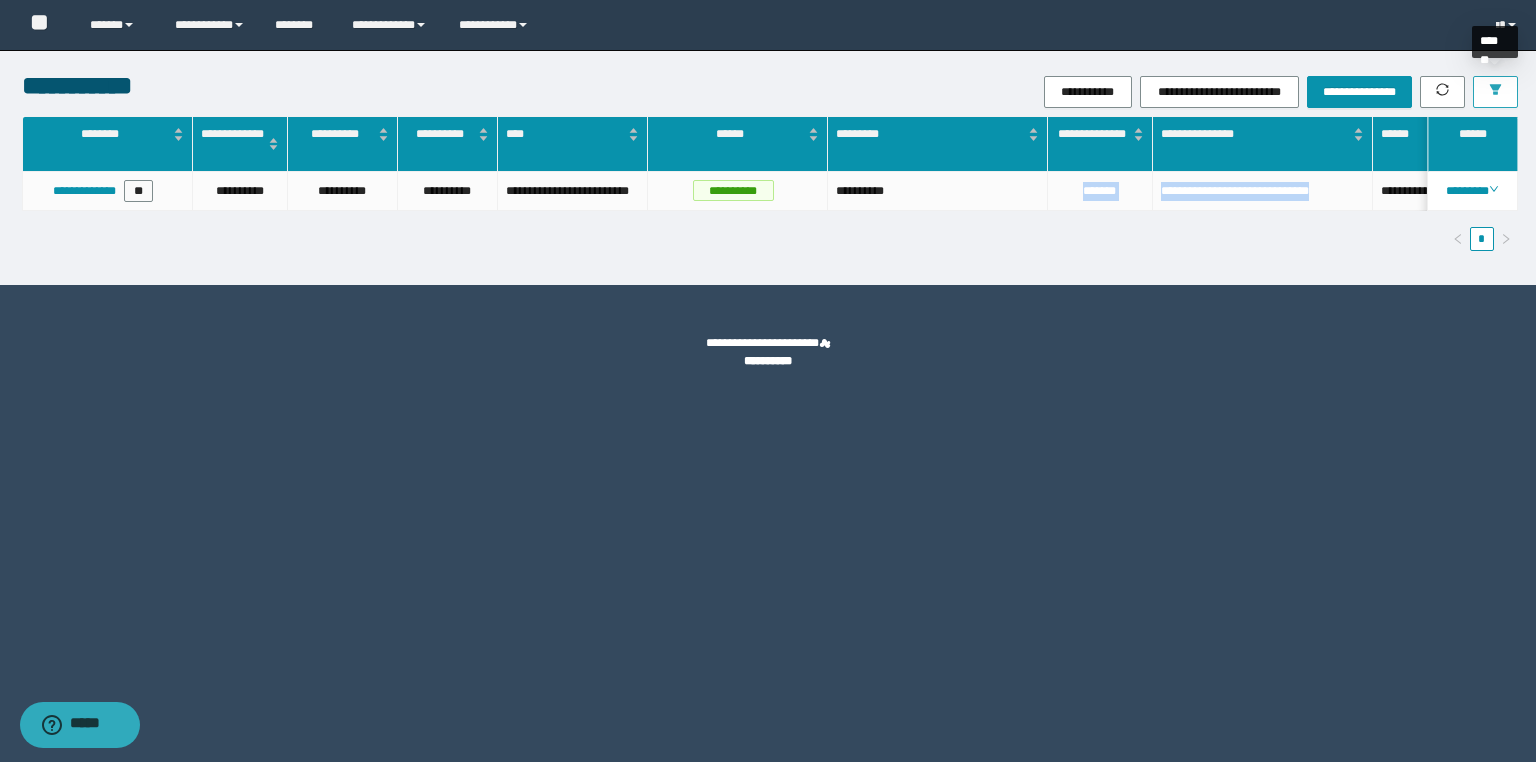 click 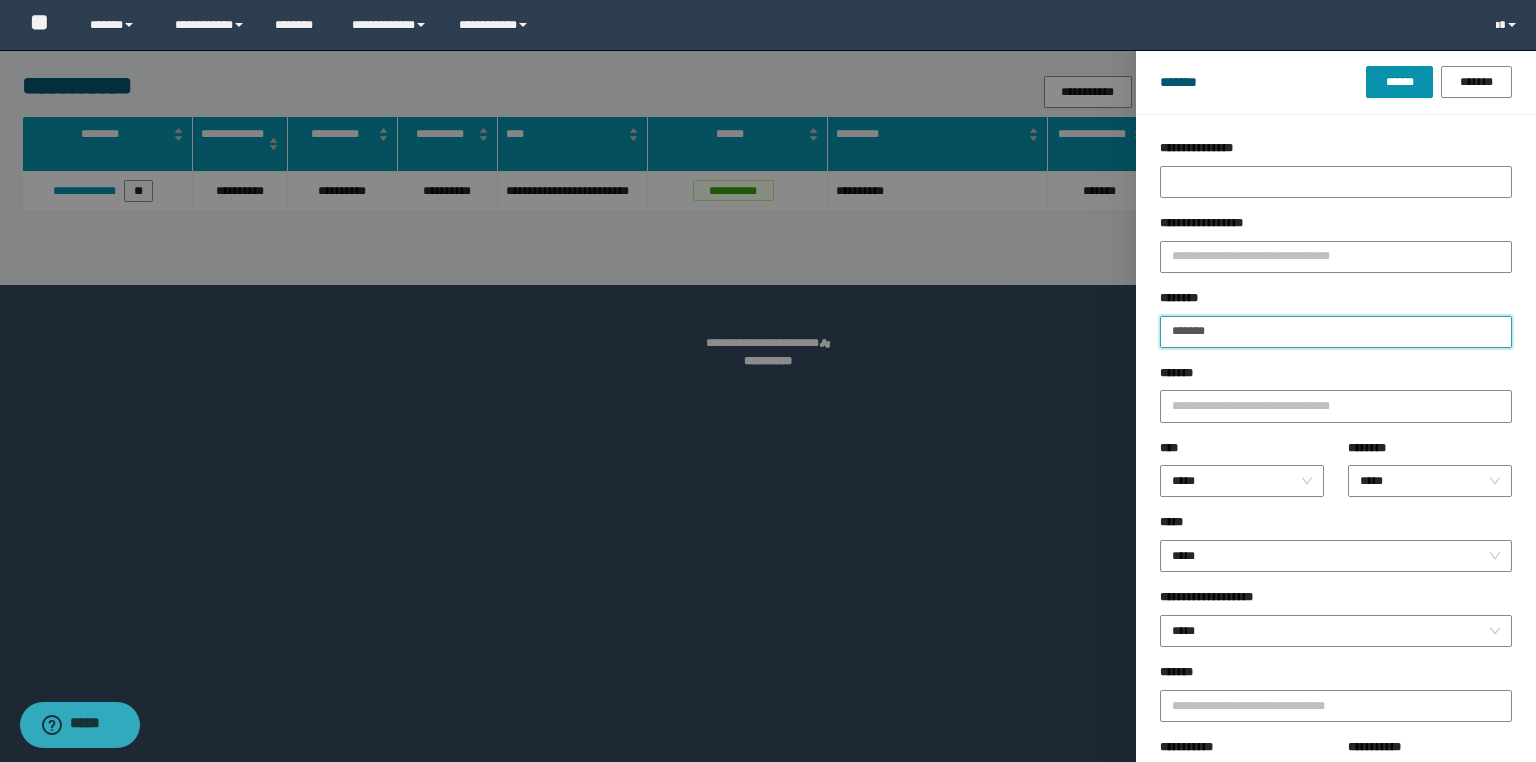 drag, startPoint x: 1248, startPoint y: 333, endPoint x: 1088, endPoint y: 348, distance: 160.70158 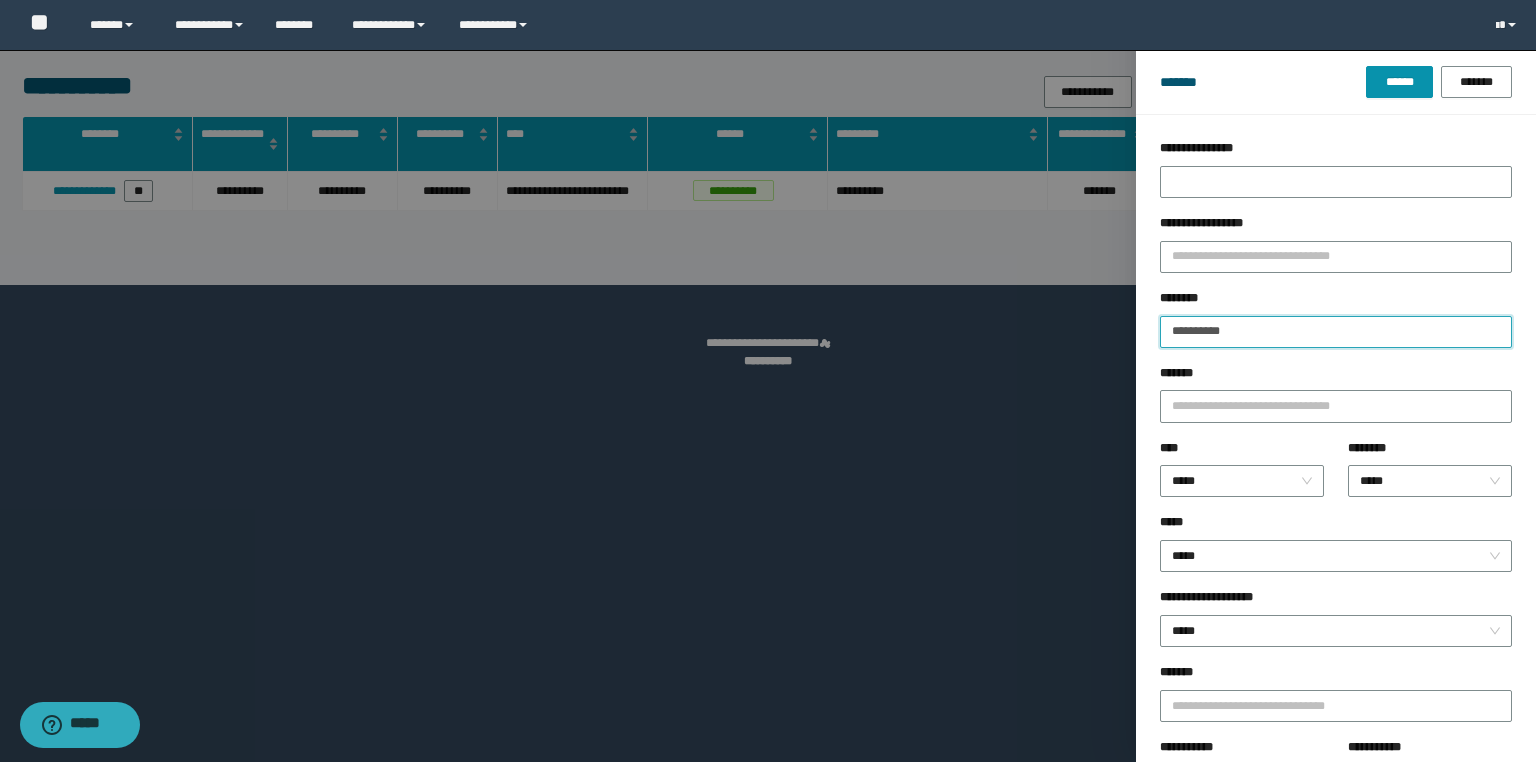 click on "******" at bounding box center (1399, 82) 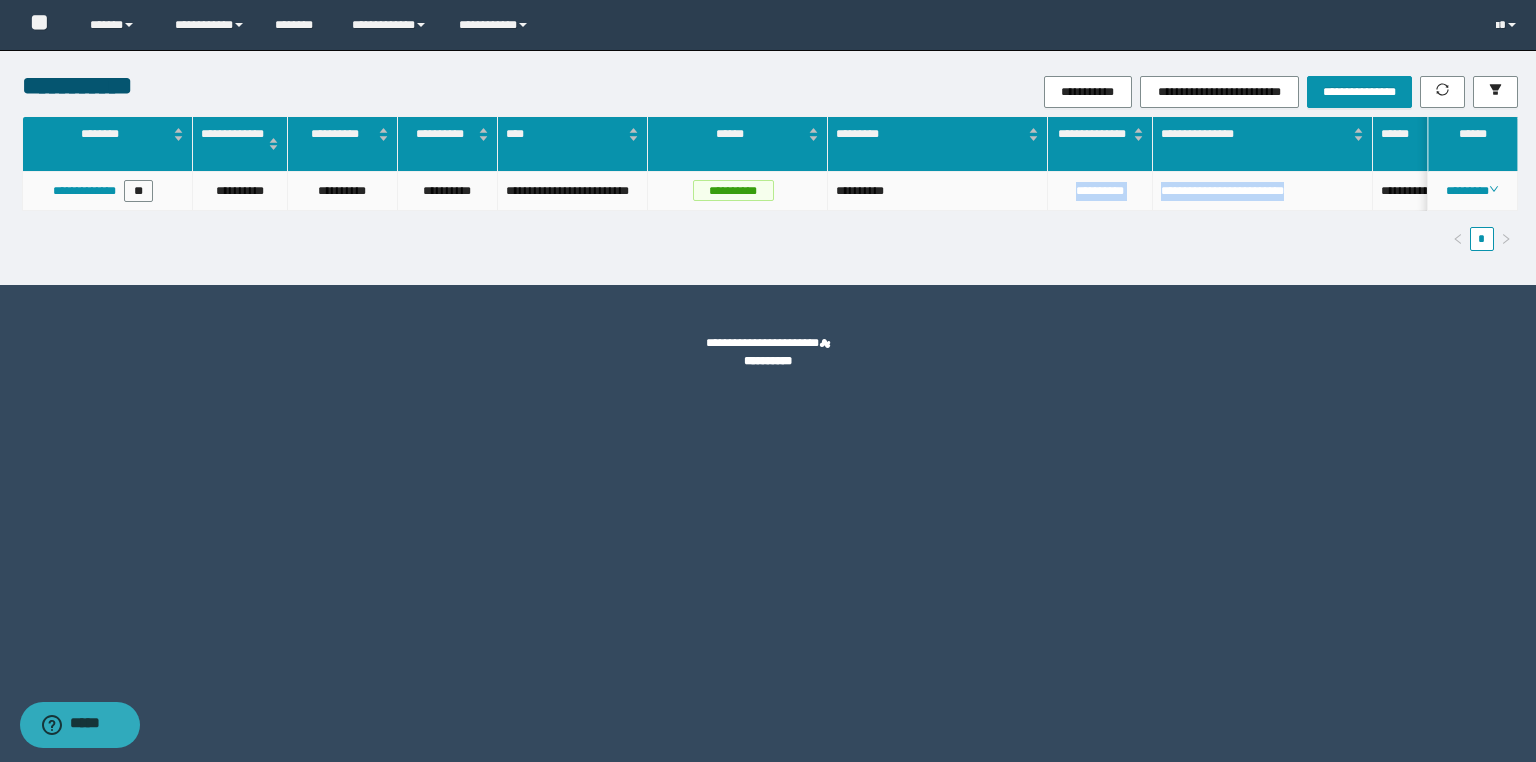 drag, startPoint x: 1307, startPoint y: 189, endPoint x: 1067, endPoint y: 202, distance: 240.35182 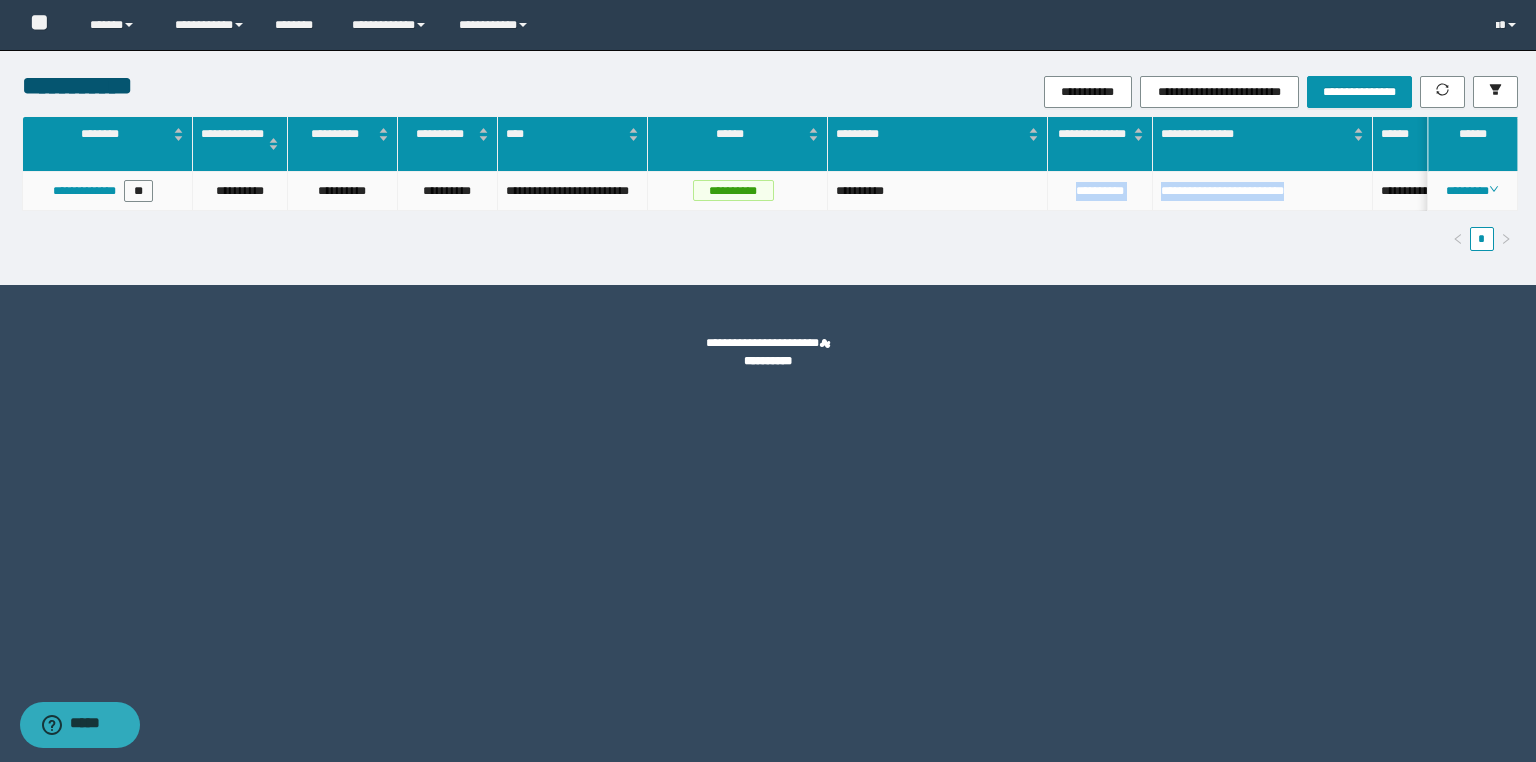copy on "**********" 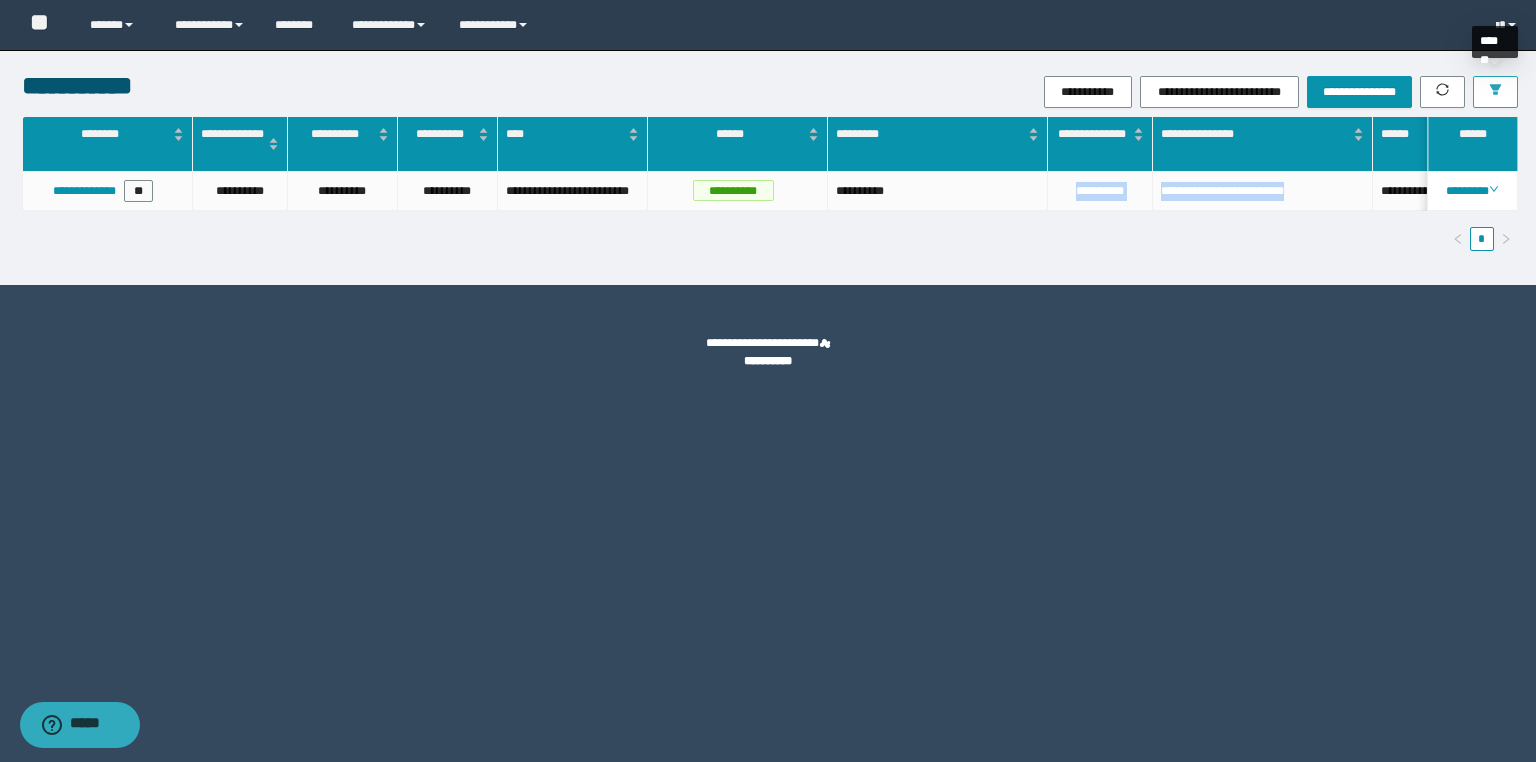 click 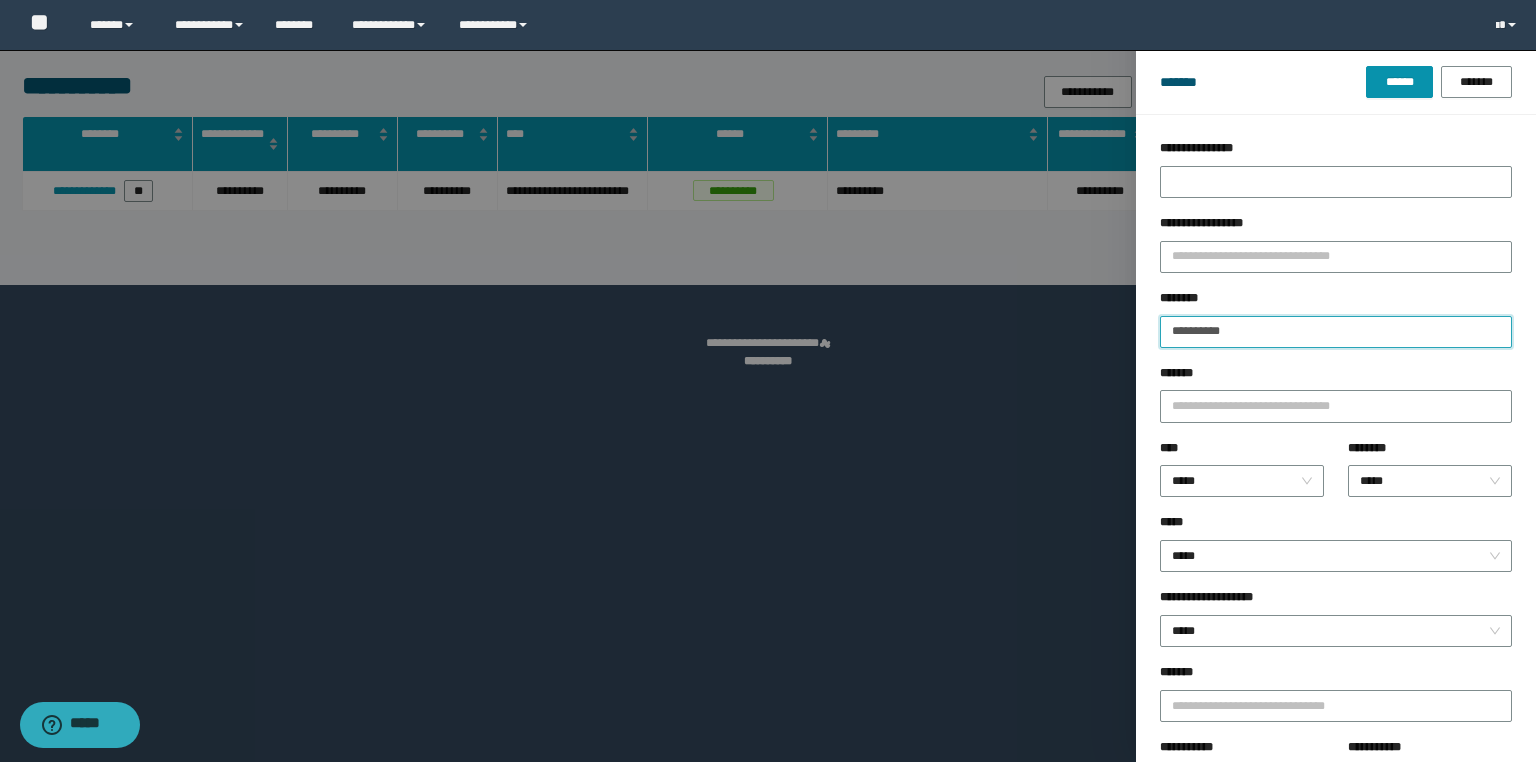 drag, startPoint x: 1286, startPoint y: 327, endPoint x: 1025, endPoint y: 304, distance: 262.01144 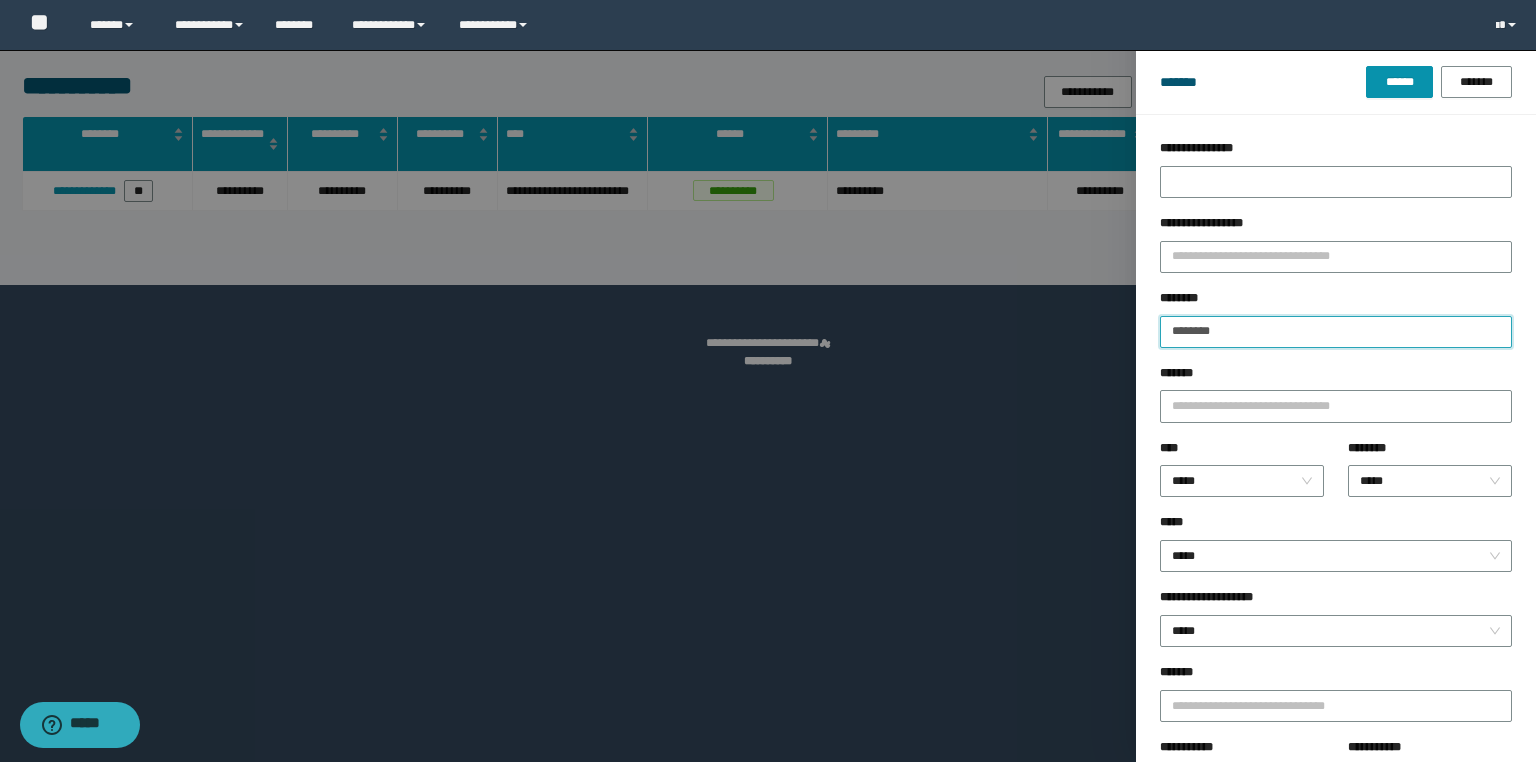 click on "******" at bounding box center [1399, 82] 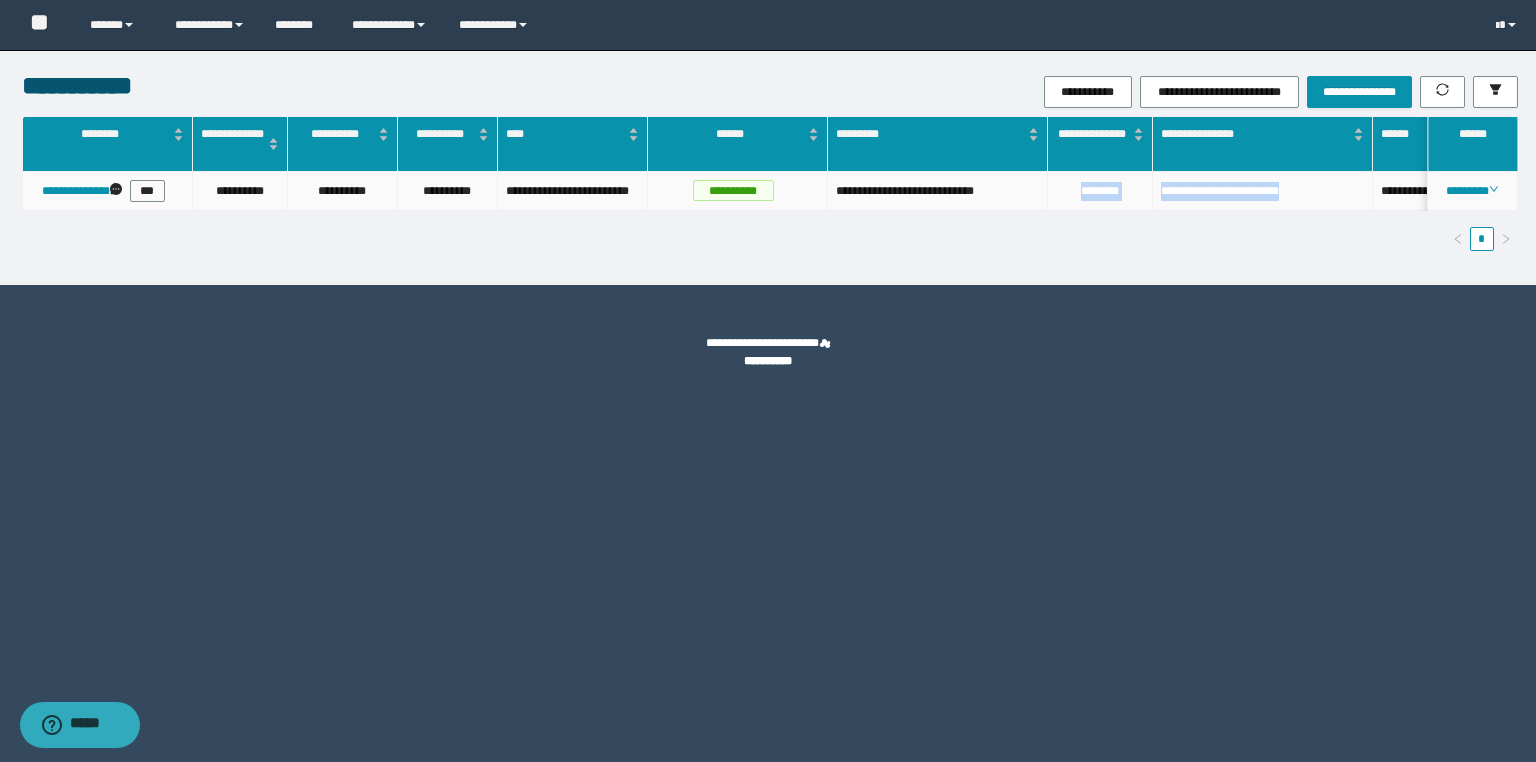 drag, startPoint x: 1320, startPoint y: 188, endPoint x: 1053, endPoint y: 188, distance: 267 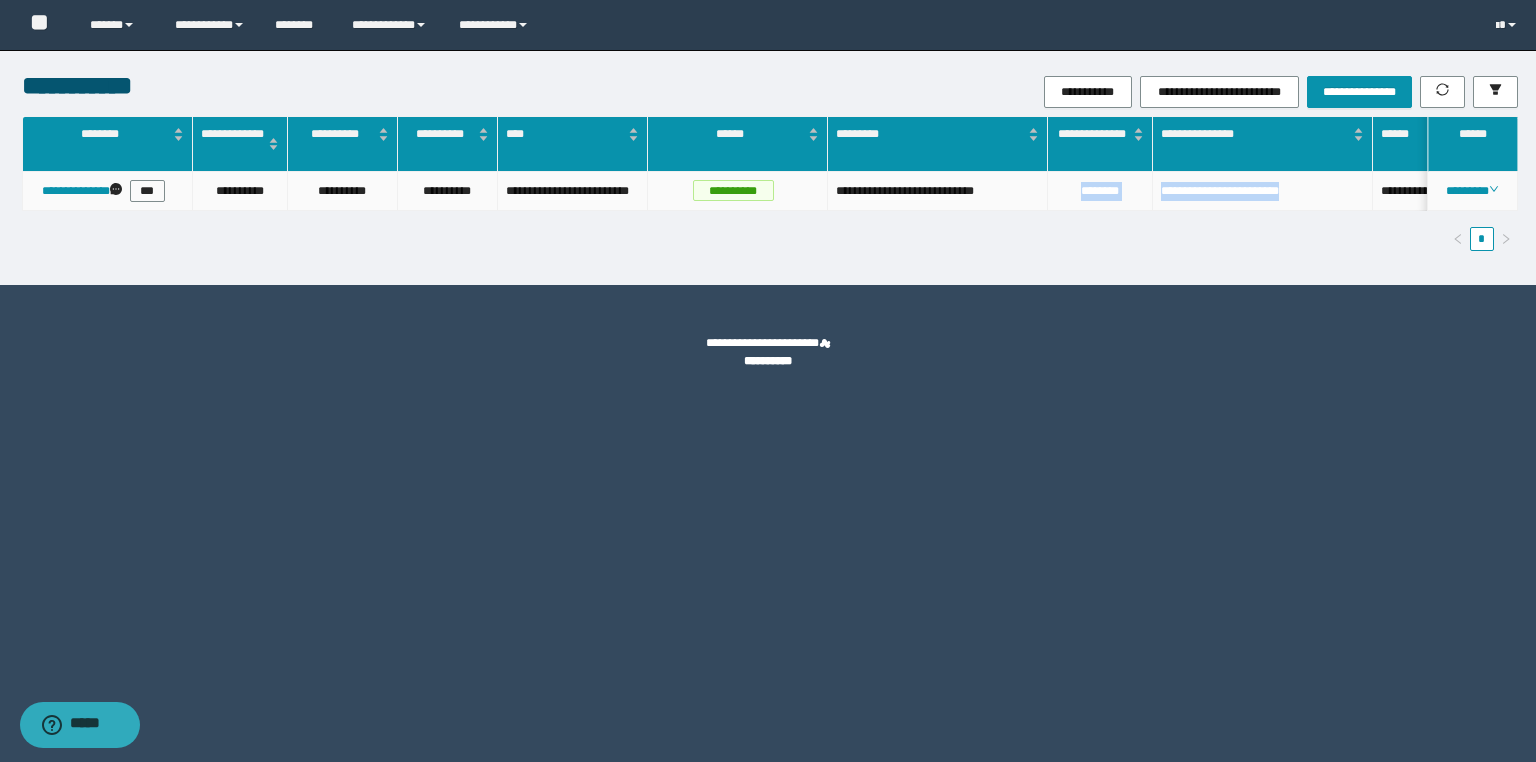 copy on "**********" 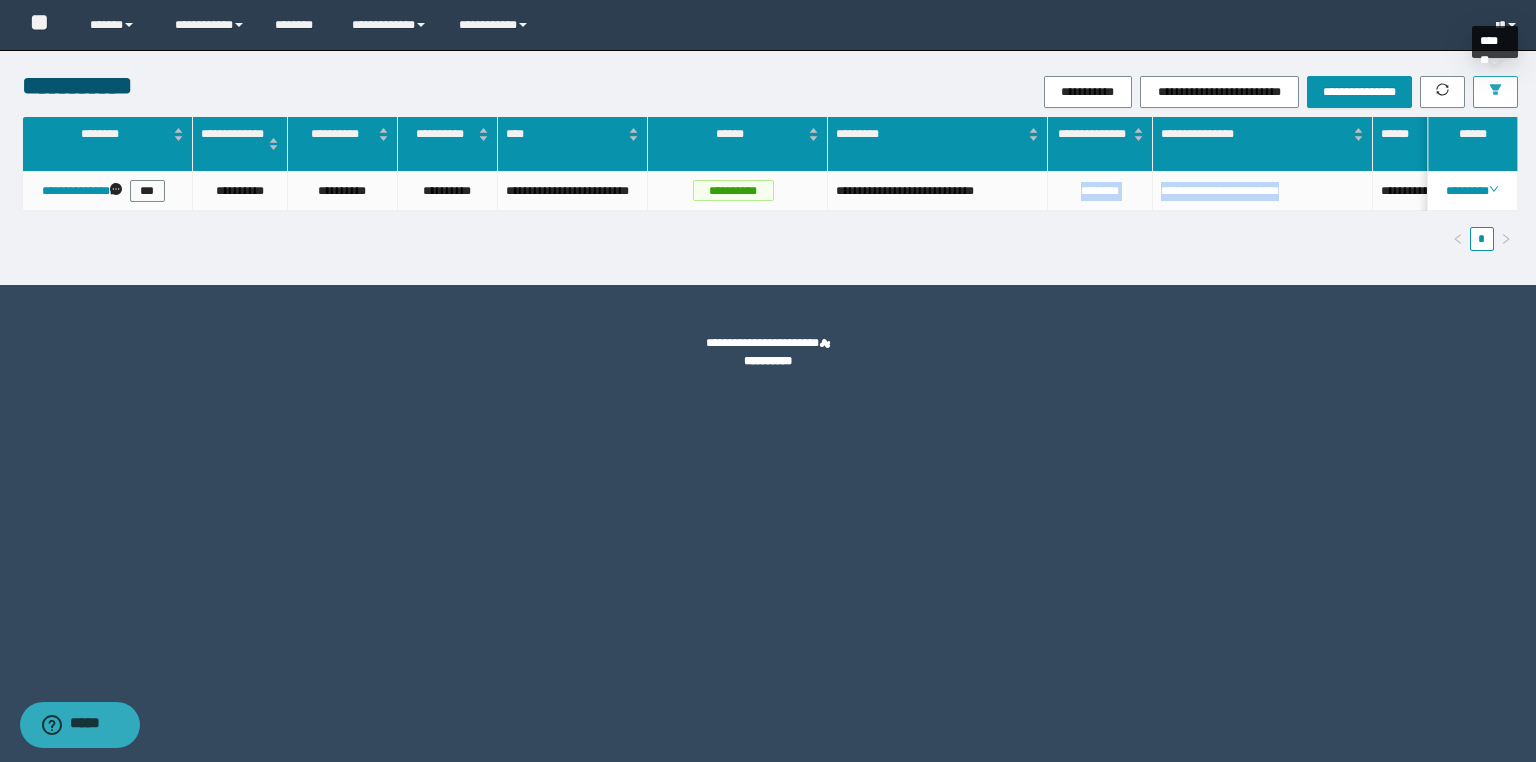drag, startPoint x: 1492, startPoint y: 84, endPoint x: 1485, endPoint y: 92, distance: 10.630146 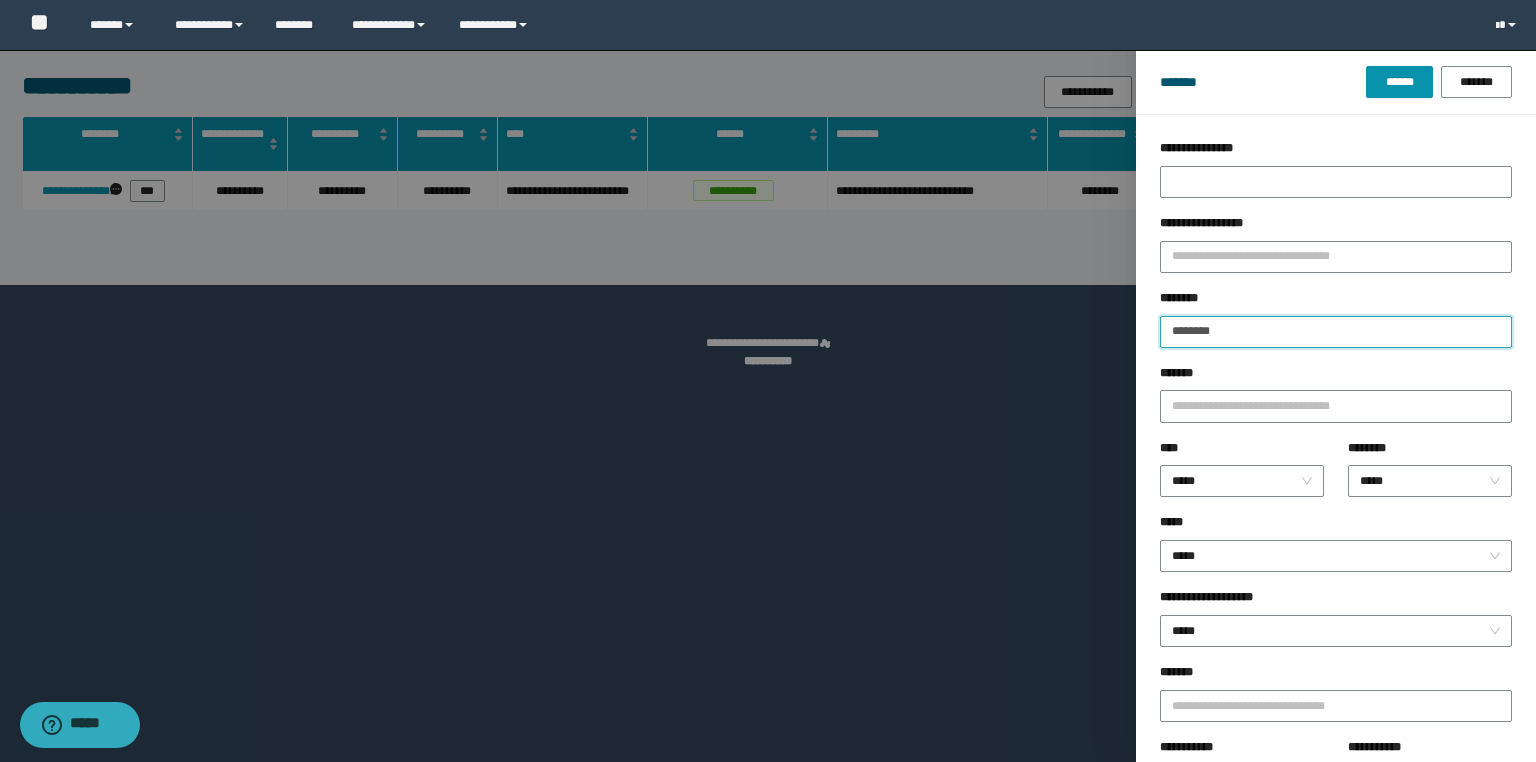 drag, startPoint x: 1273, startPoint y: 336, endPoint x: 1150, endPoint y: 357, distance: 124.77981 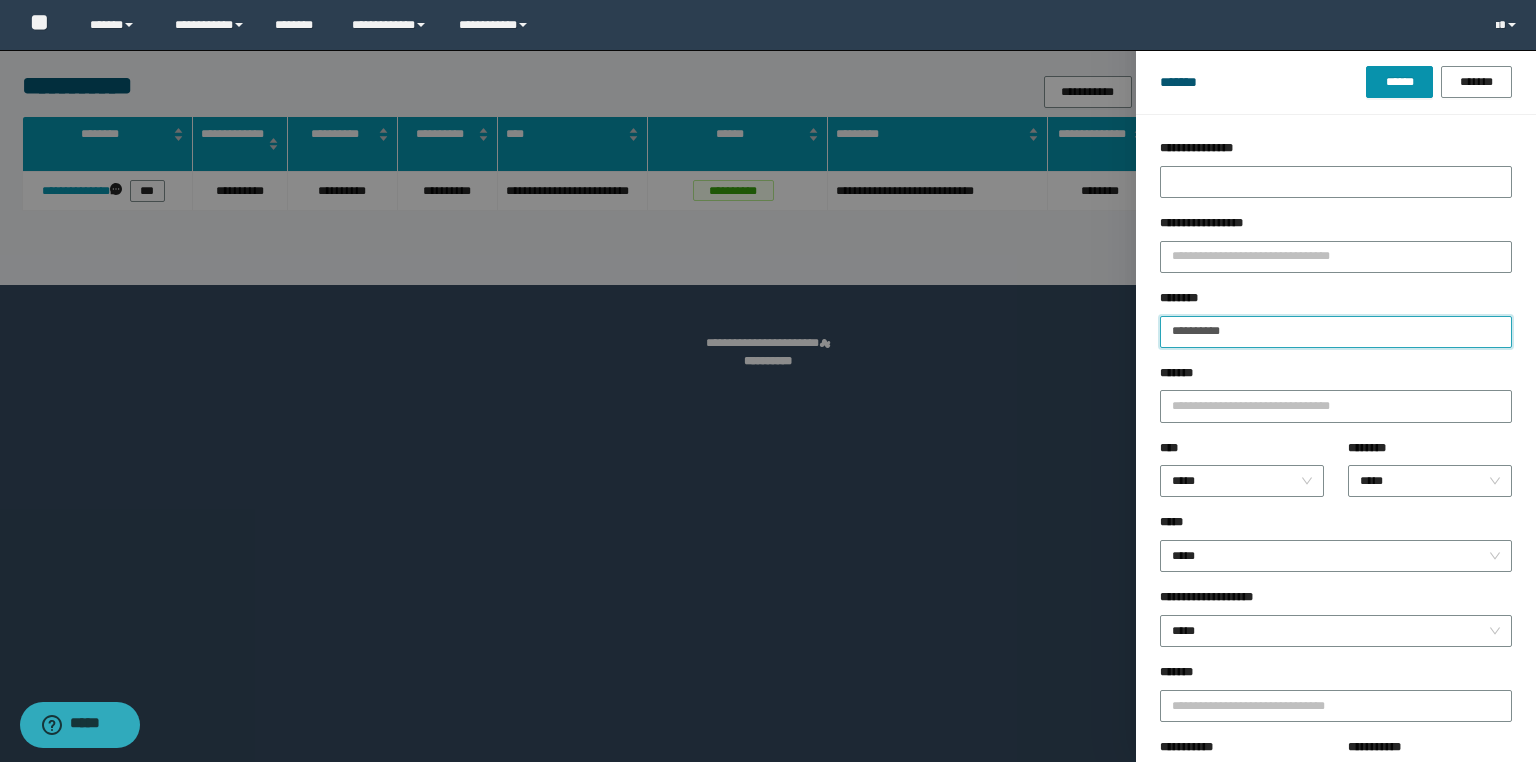 click on "******" at bounding box center [1399, 82] 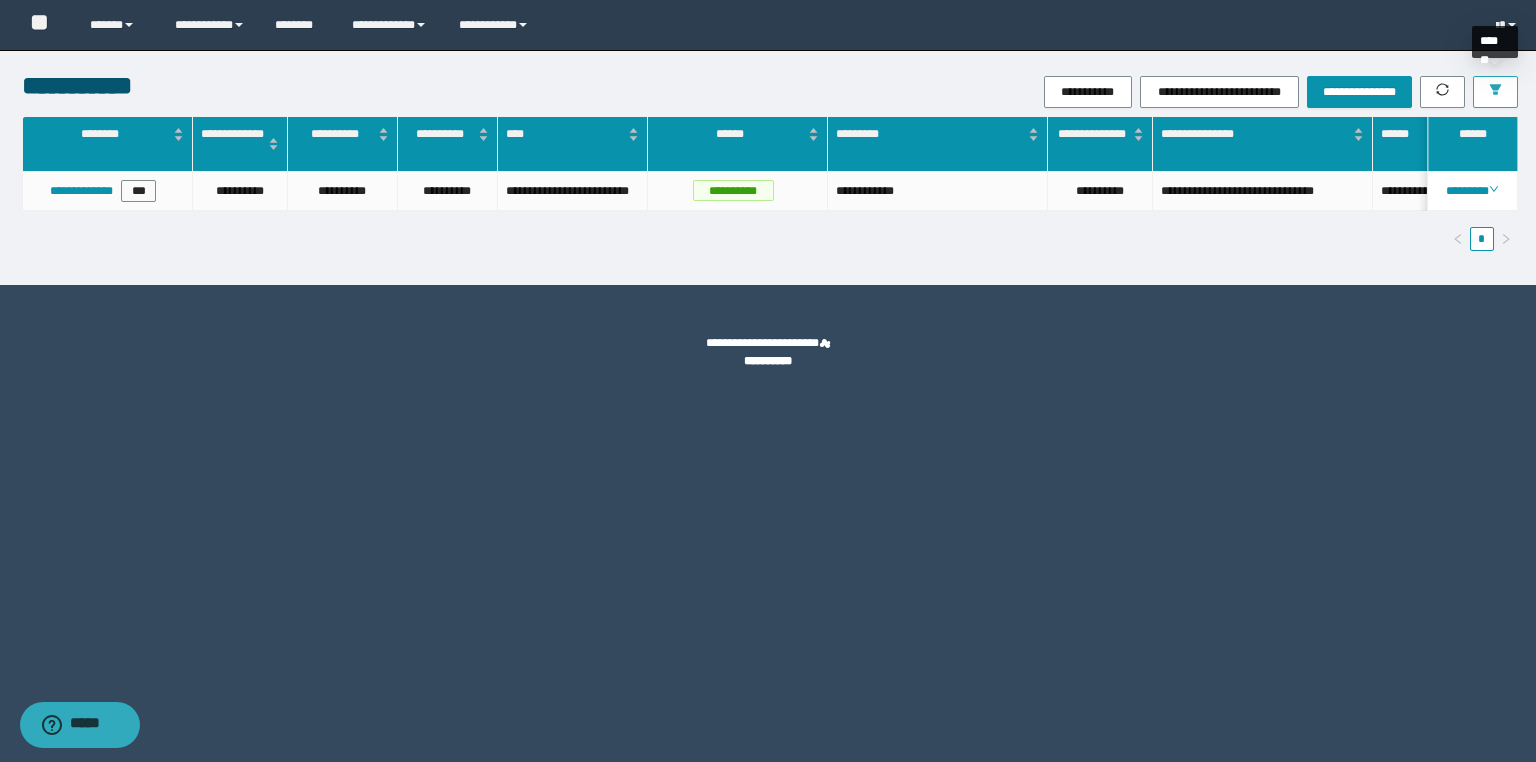 click 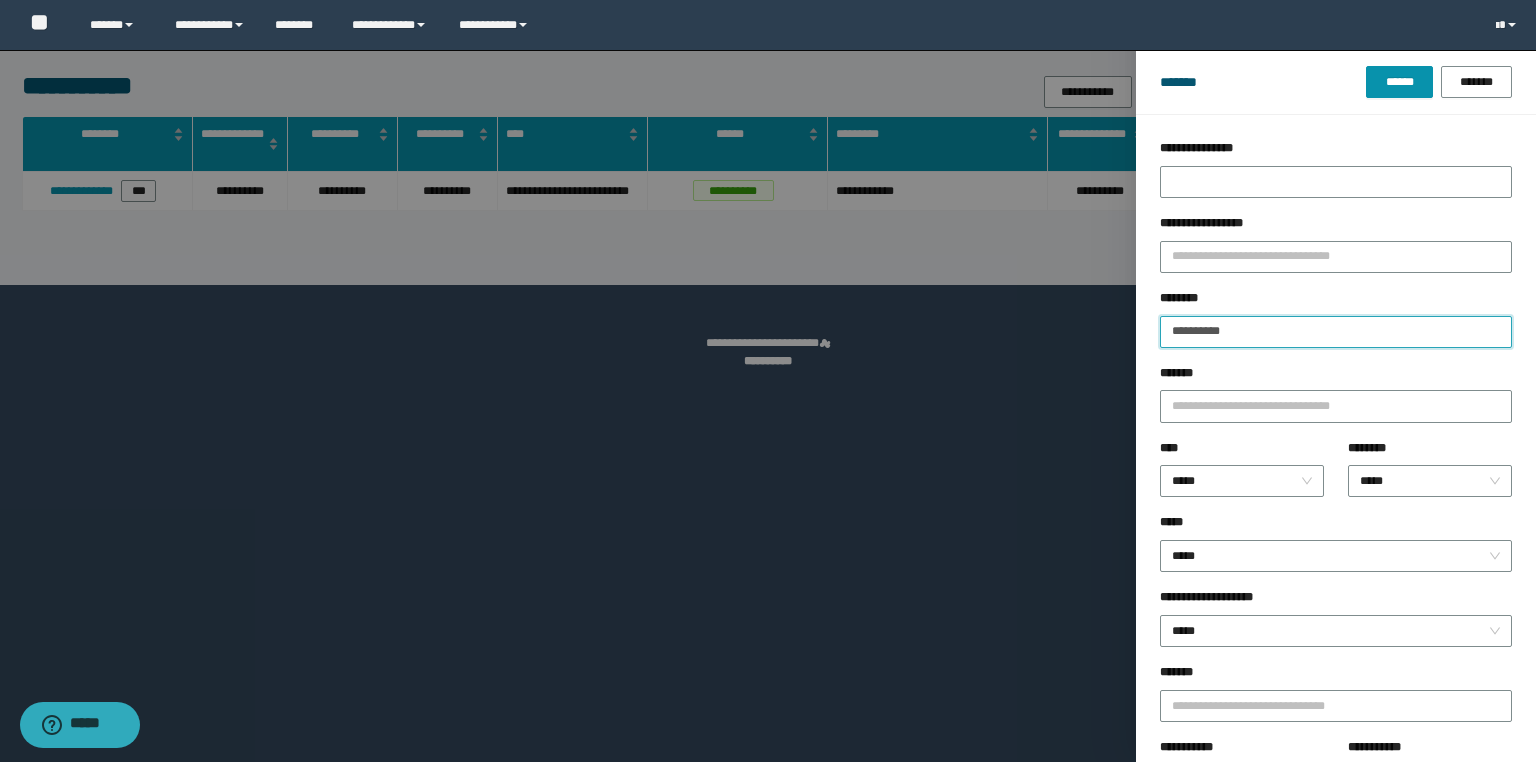 drag, startPoint x: 1277, startPoint y: 322, endPoint x: 1115, endPoint y: 316, distance: 162.11107 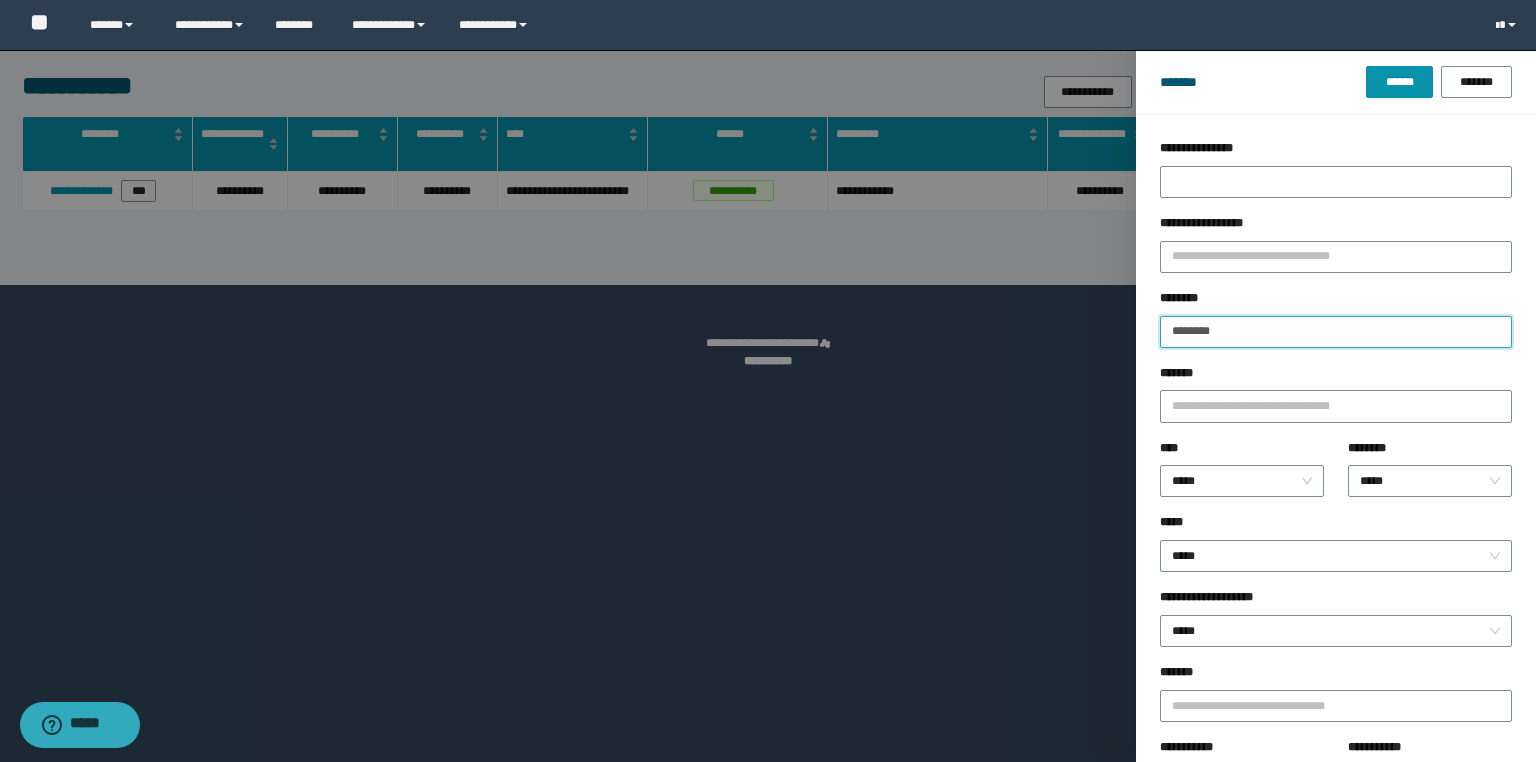 type on "********" 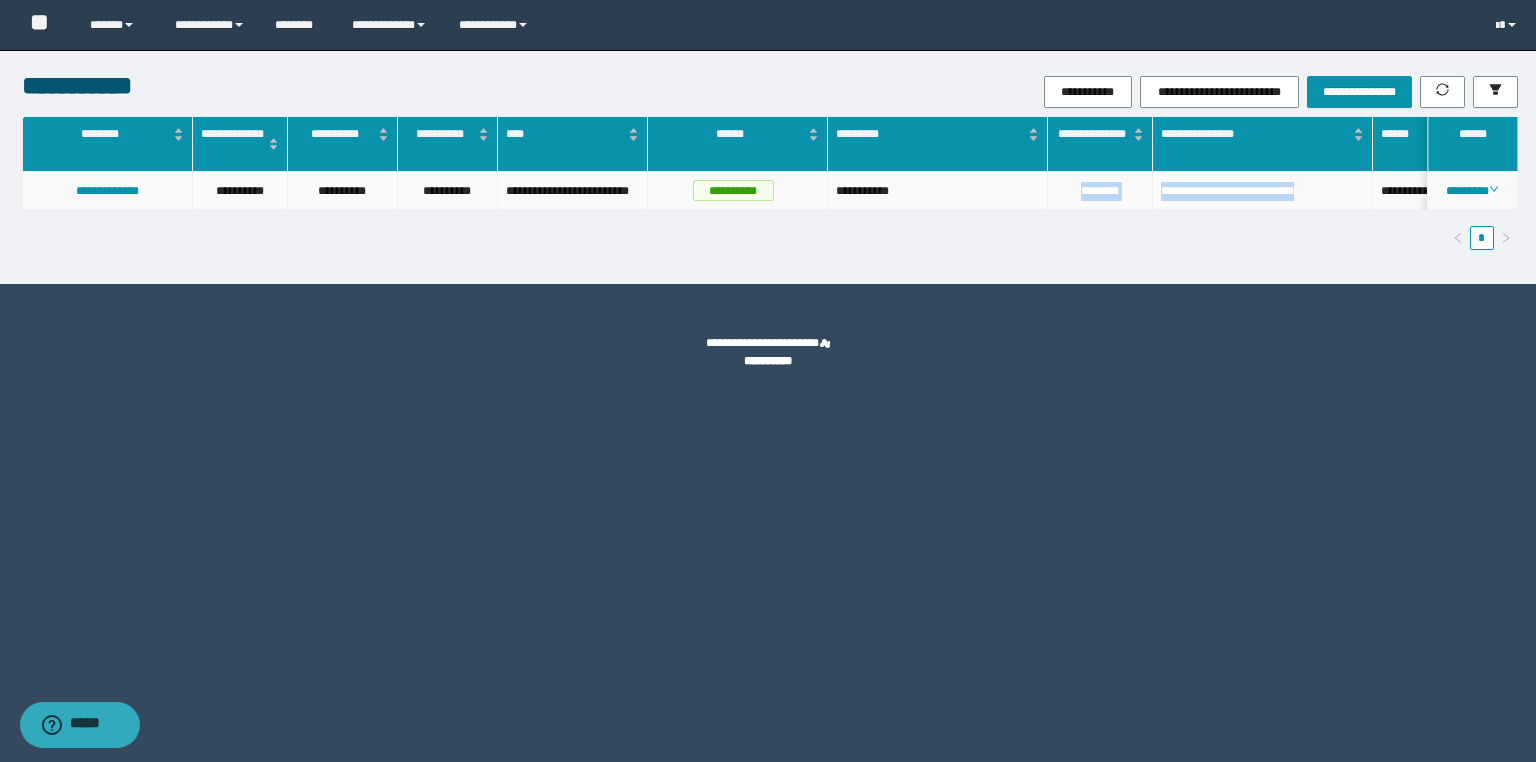 drag, startPoint x: 1316, startPoint y: 199, endPoint x: 1029, endPoint y: 189, distance: 287.17416 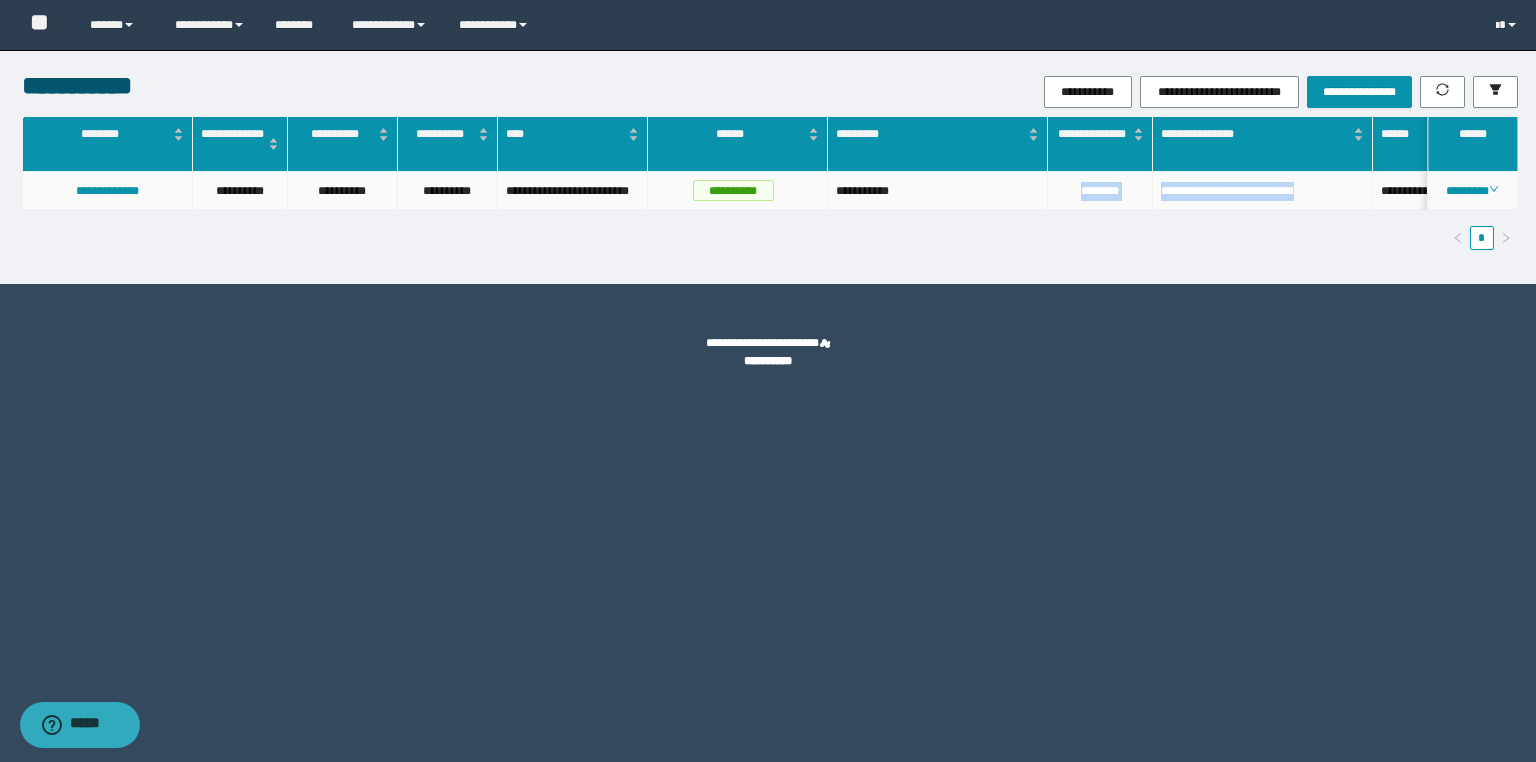 copy on "**********" 